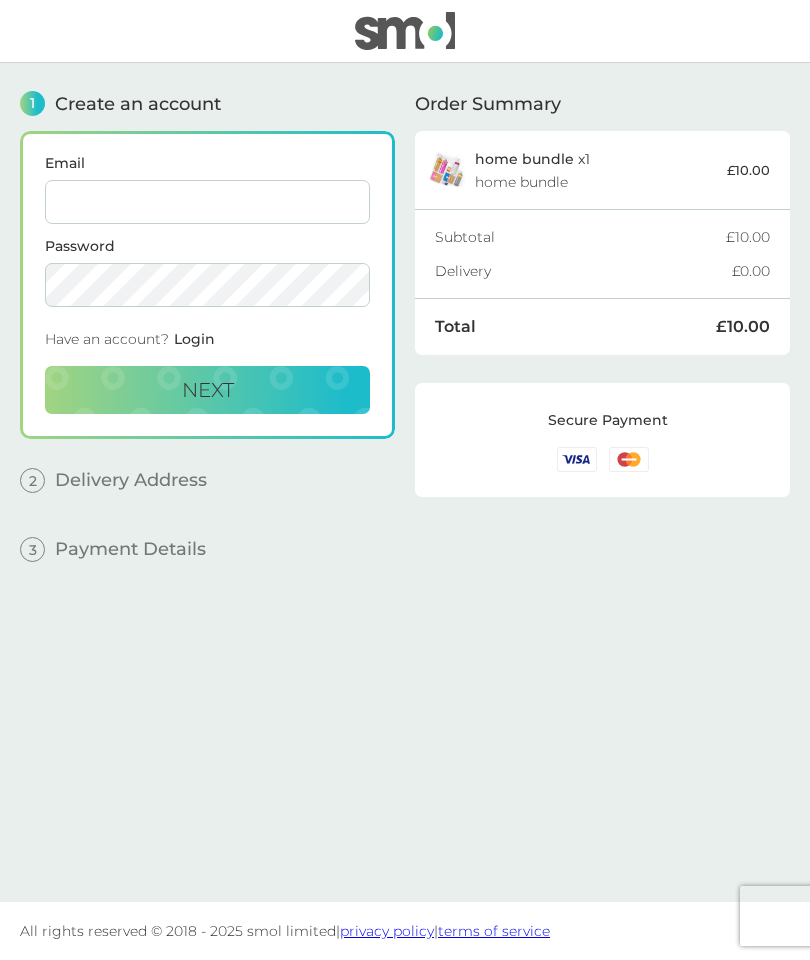 scroll, scrollTop: 0, scrollLeft: 0, axis: both 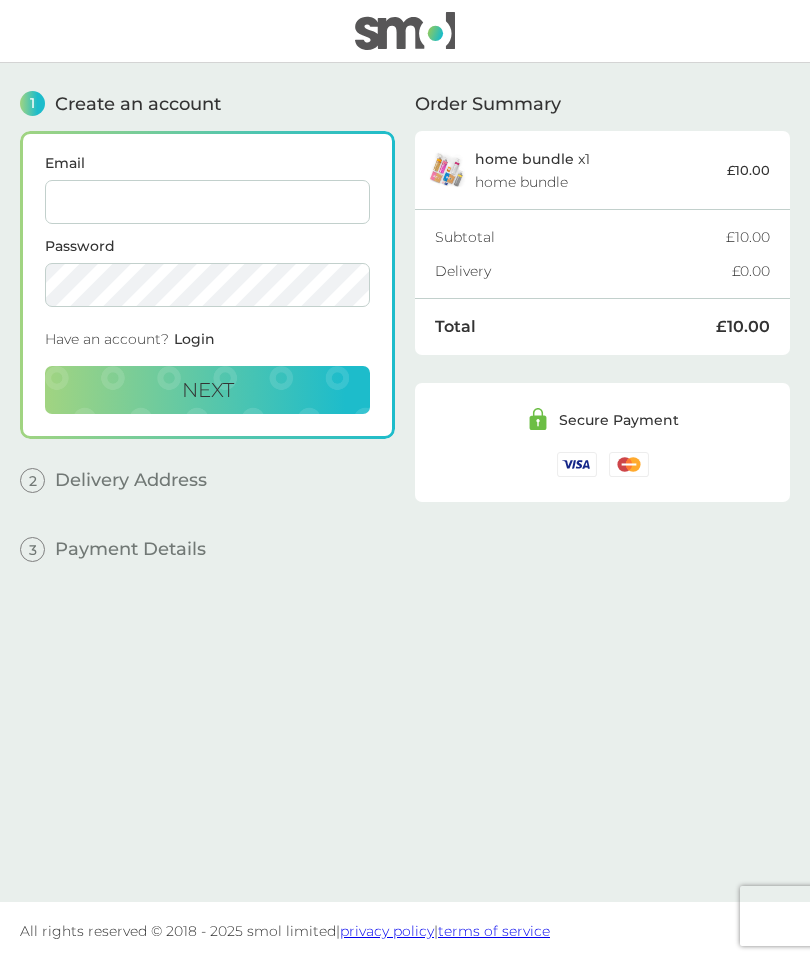 click on "Email" at bounding box center (207, 202) 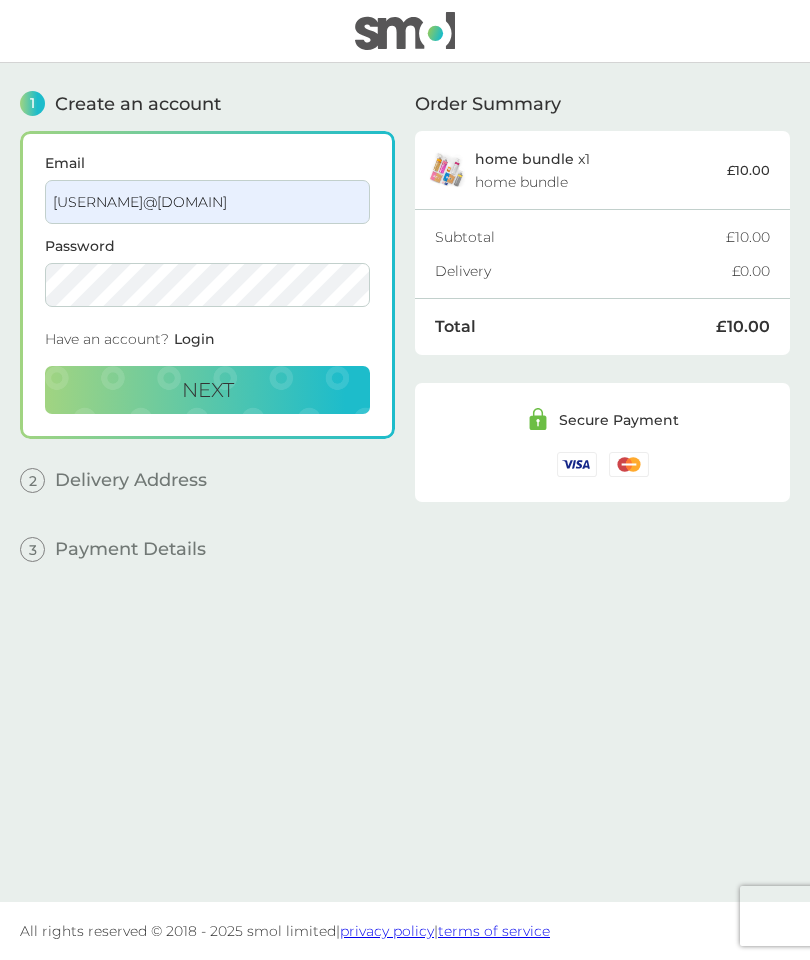 click on "Next" at bounding box center [207, 390] 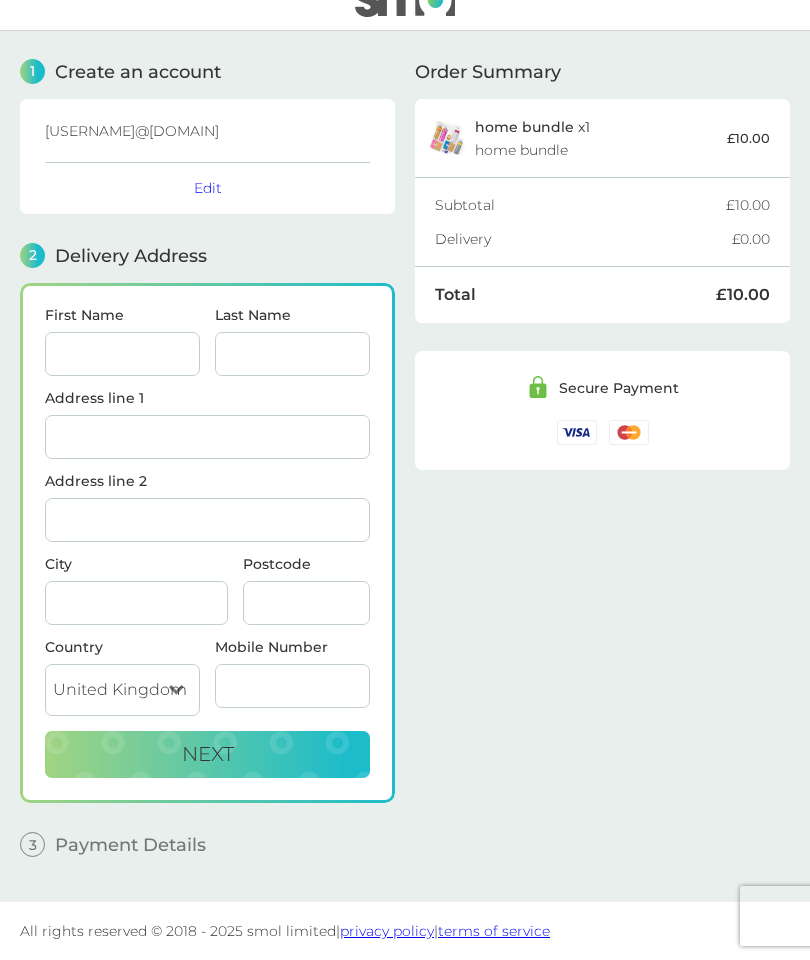 scroll, scrollTop: 80, scrollLeft: 0, axis: vertical 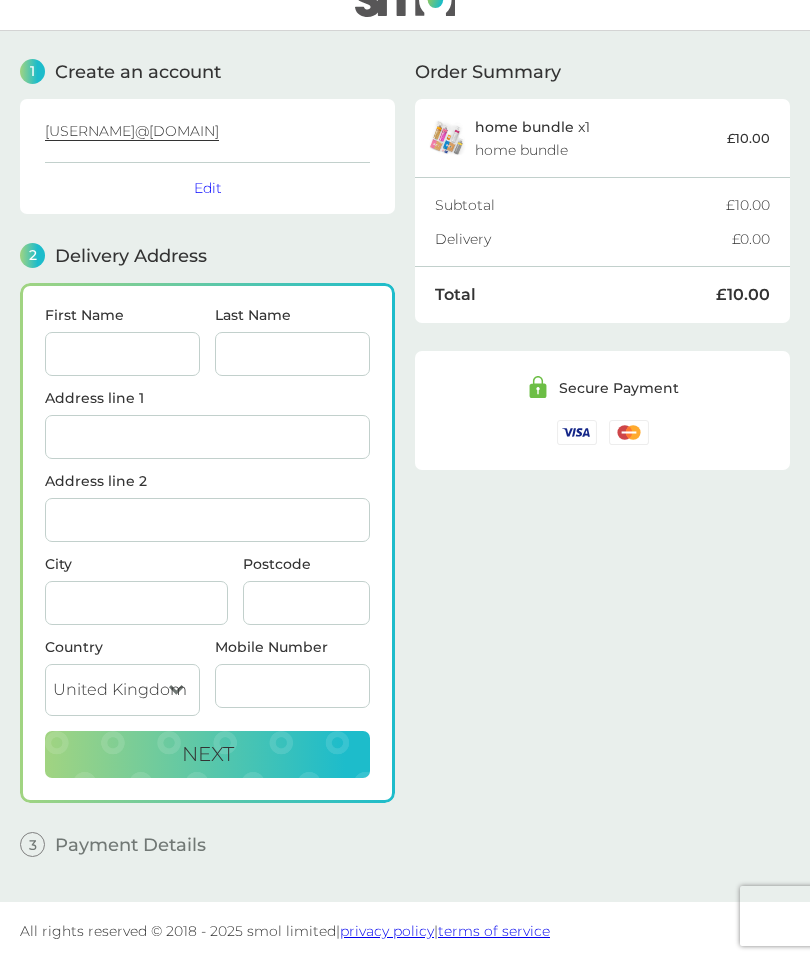 click on "First Name" at bounding box center [122, 354] 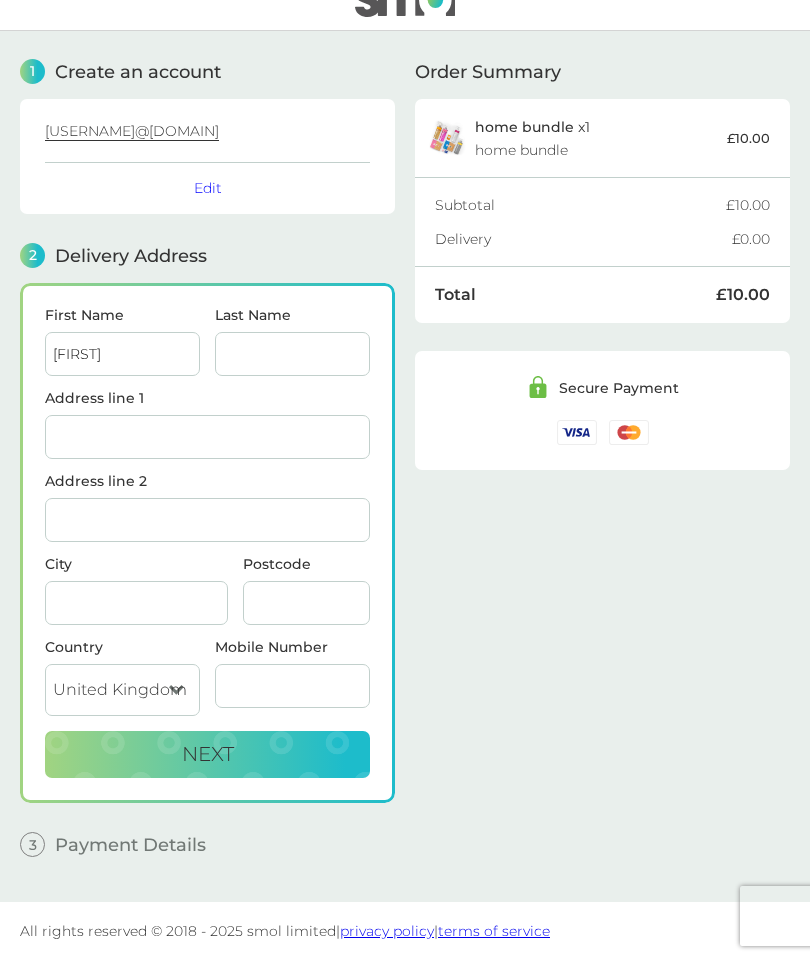 type on "[FIRST]" 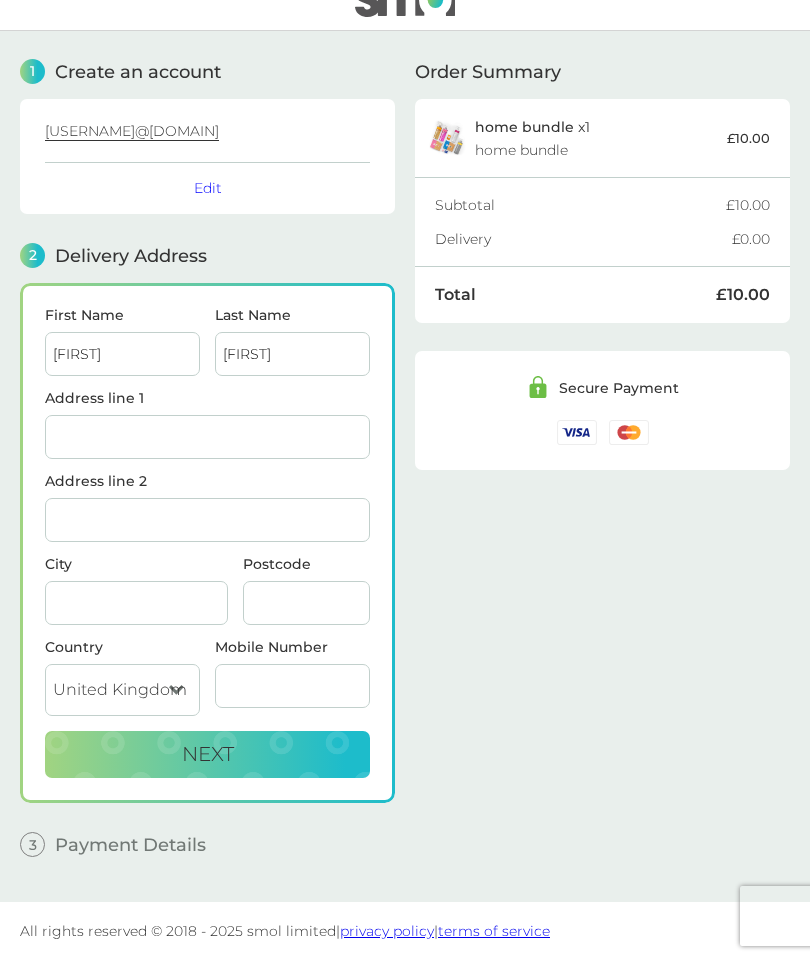 type on "[FIRST]" 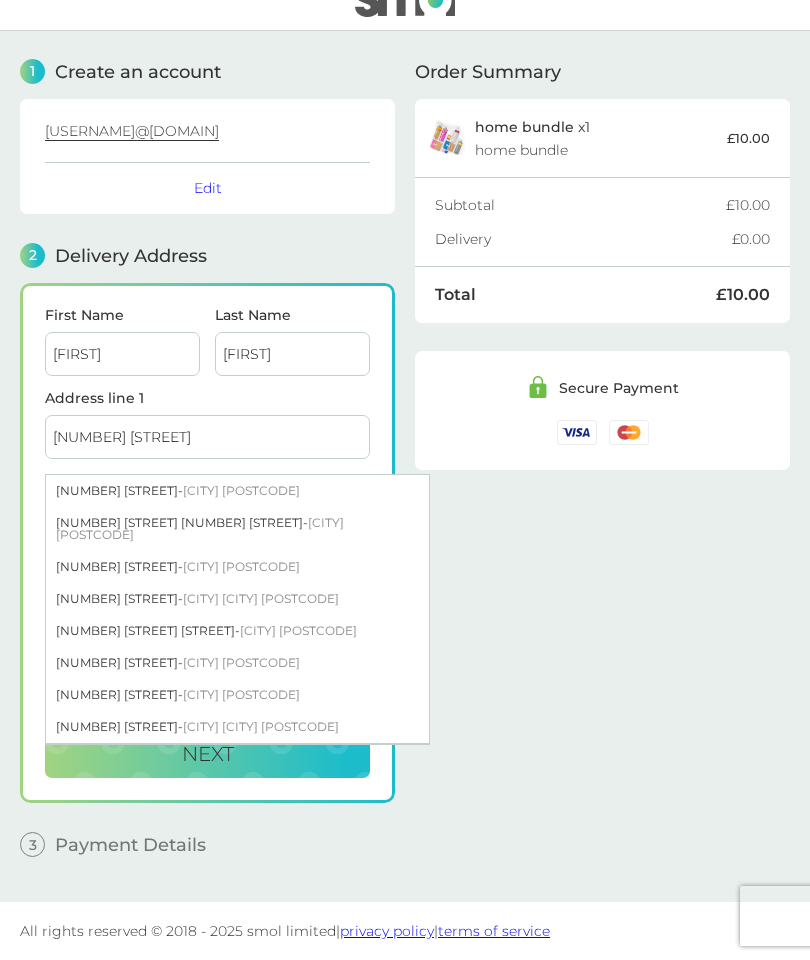 click on "[NUMBER] [STREET] - [CITY] [POSTCODE]" at bounding box center [237, 491] 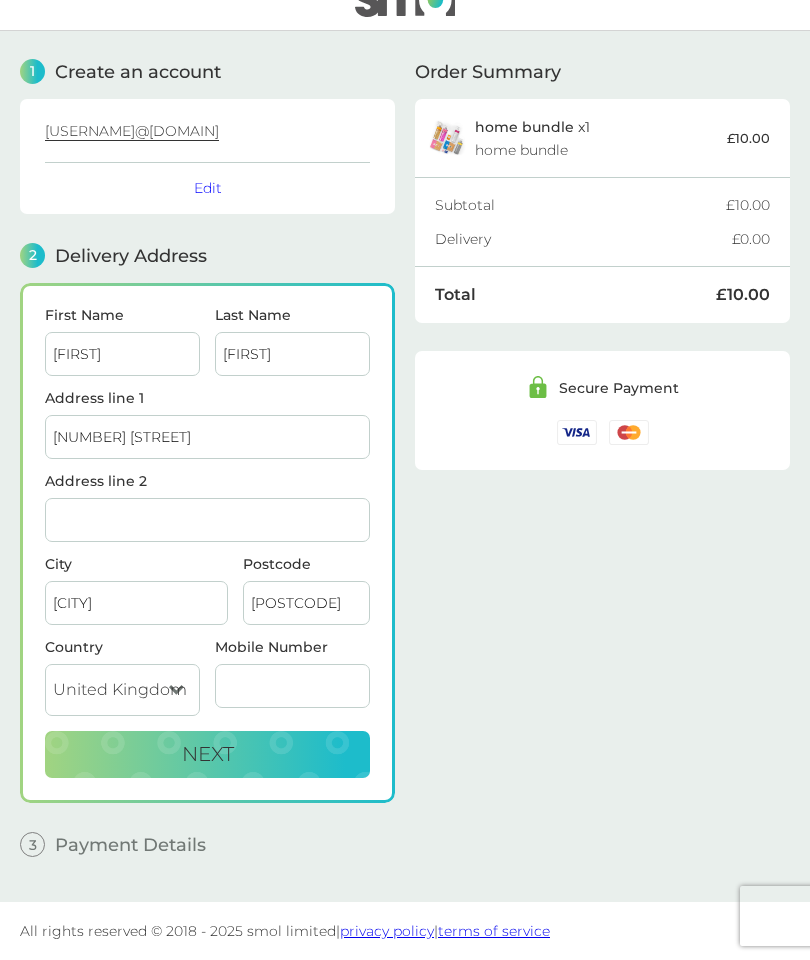 click on "Next" at bounding box center (207, 755) 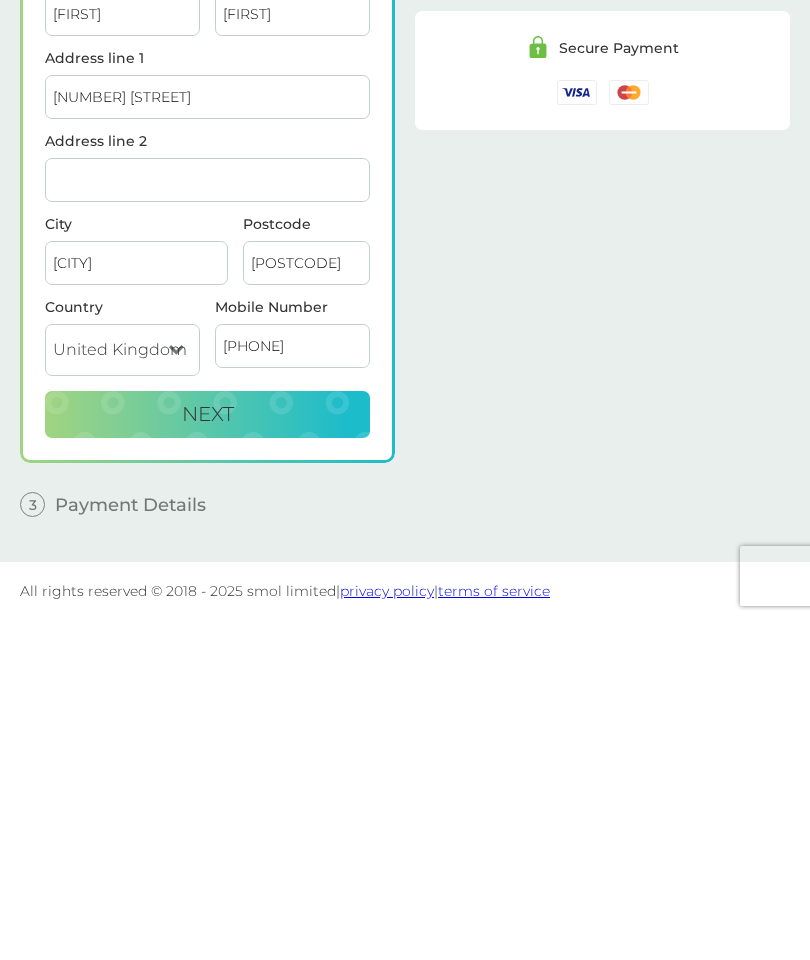 type on "[PHONE]" 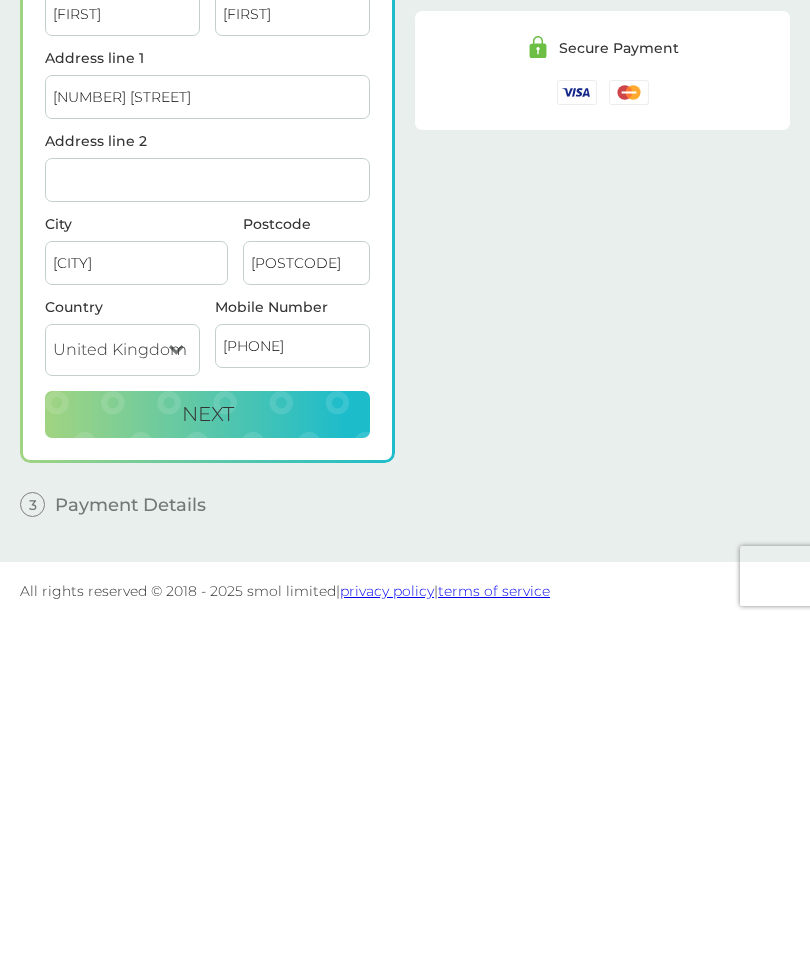 click on "Next" at bounding box center [208, 754] 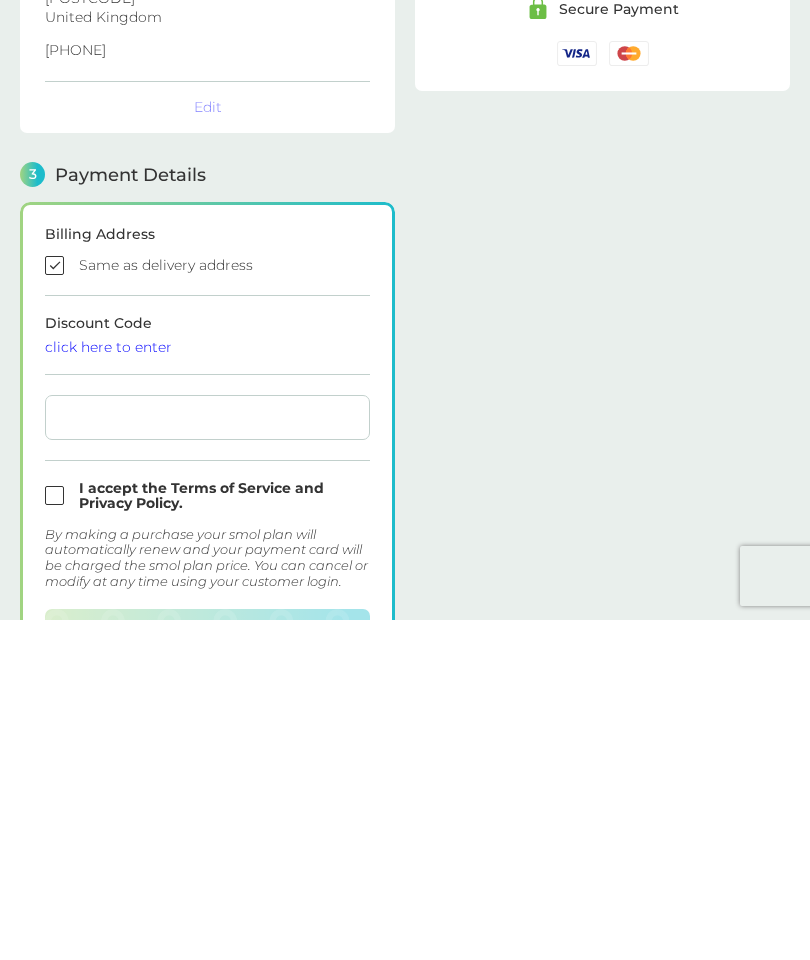 checkbox on "true" 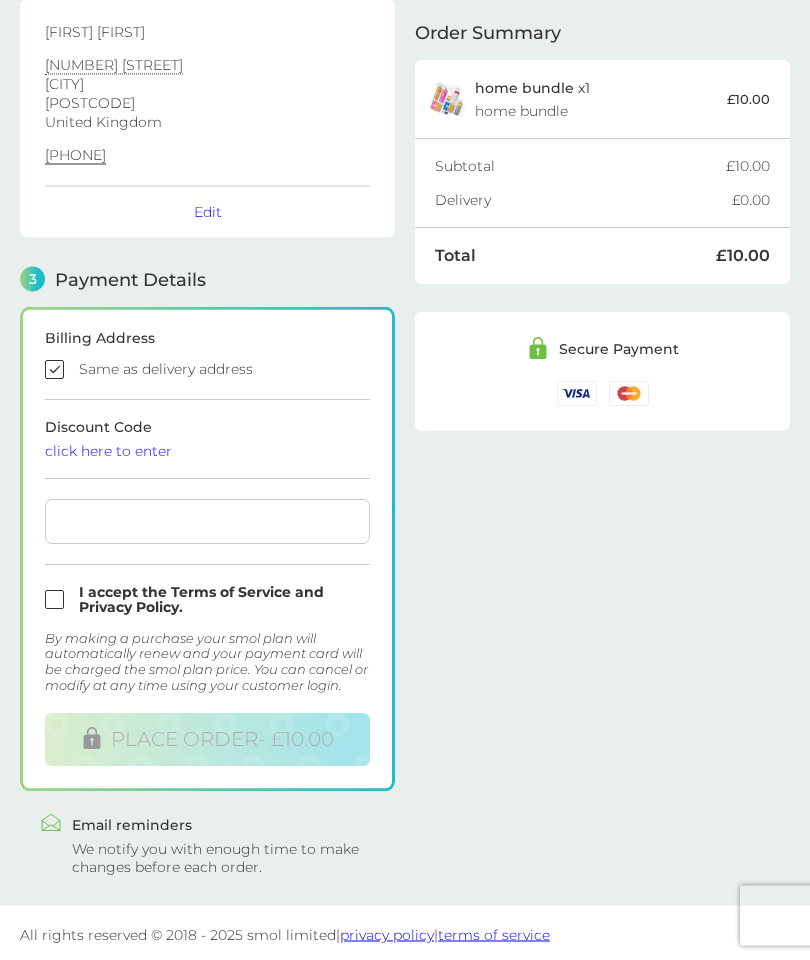 scroll, scrollTop: 316, scrollLeft: 0, axis: vertical 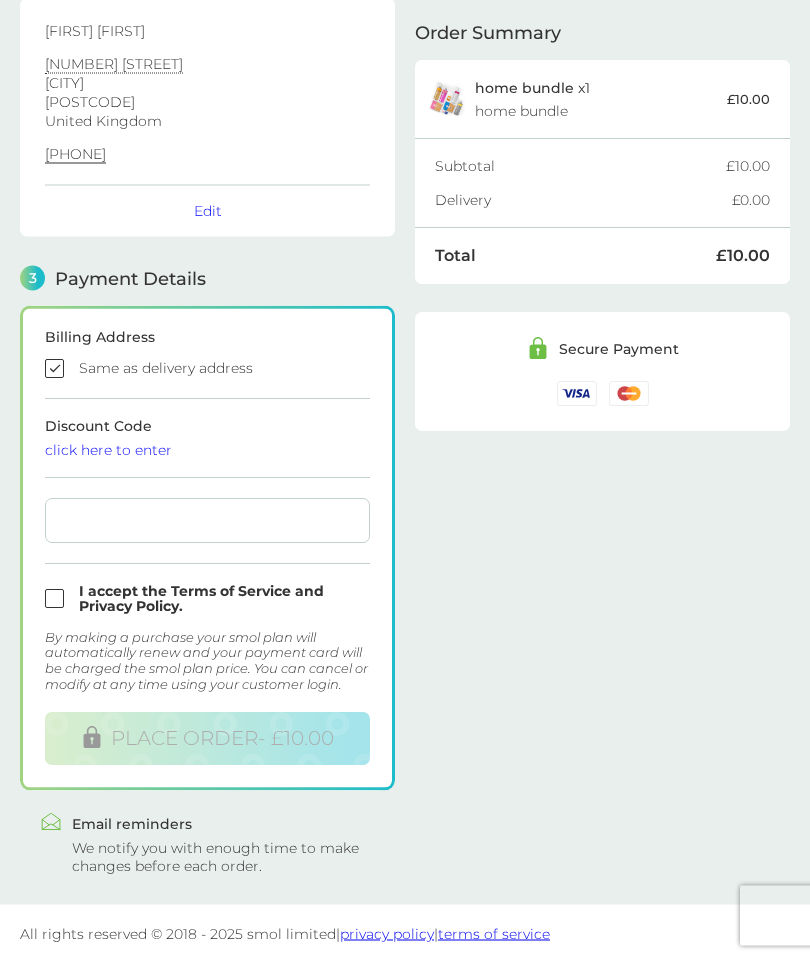 click at bounding box center [207, 600] 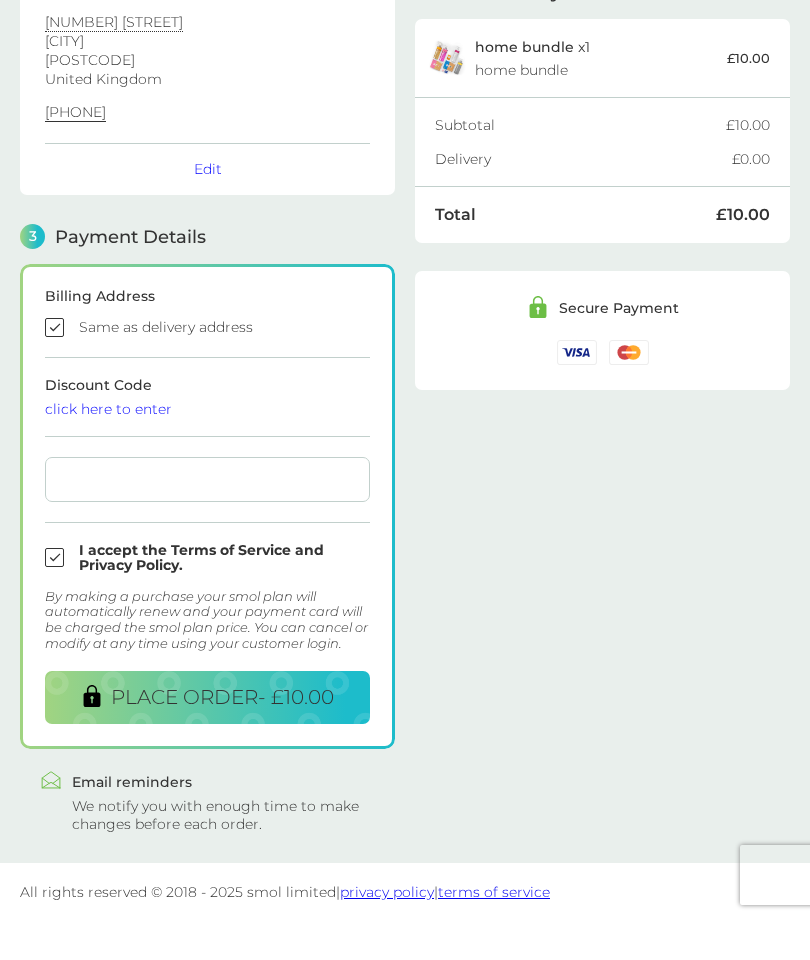 scroll, scrollTop: 237, scrollLeft: 0, axis: vertical 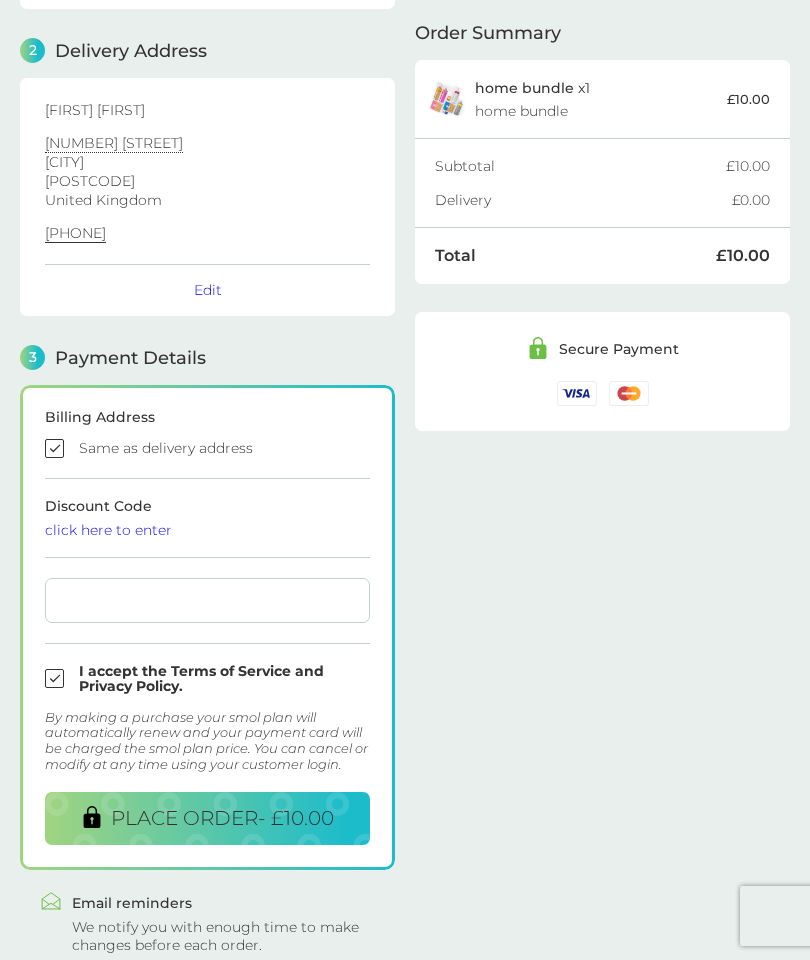 click on "PLACE ORDER  -   £10.00" at bounding box center [222, 818] 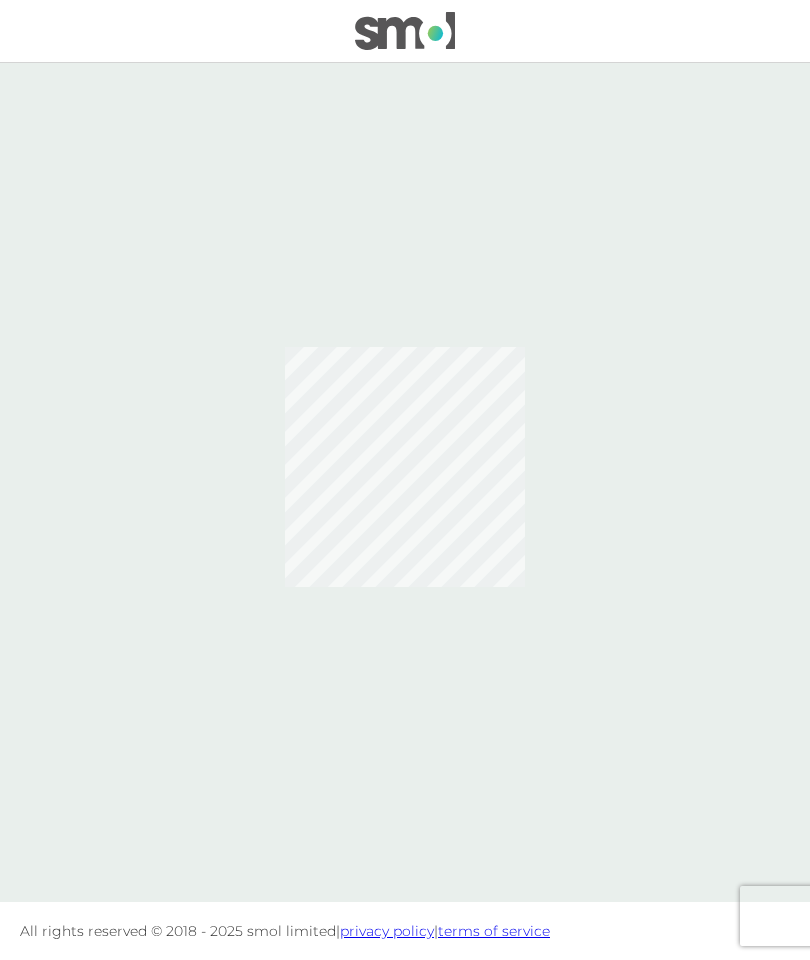 scroll, scrollTop: 0, scrollLeft: 0, axis: both 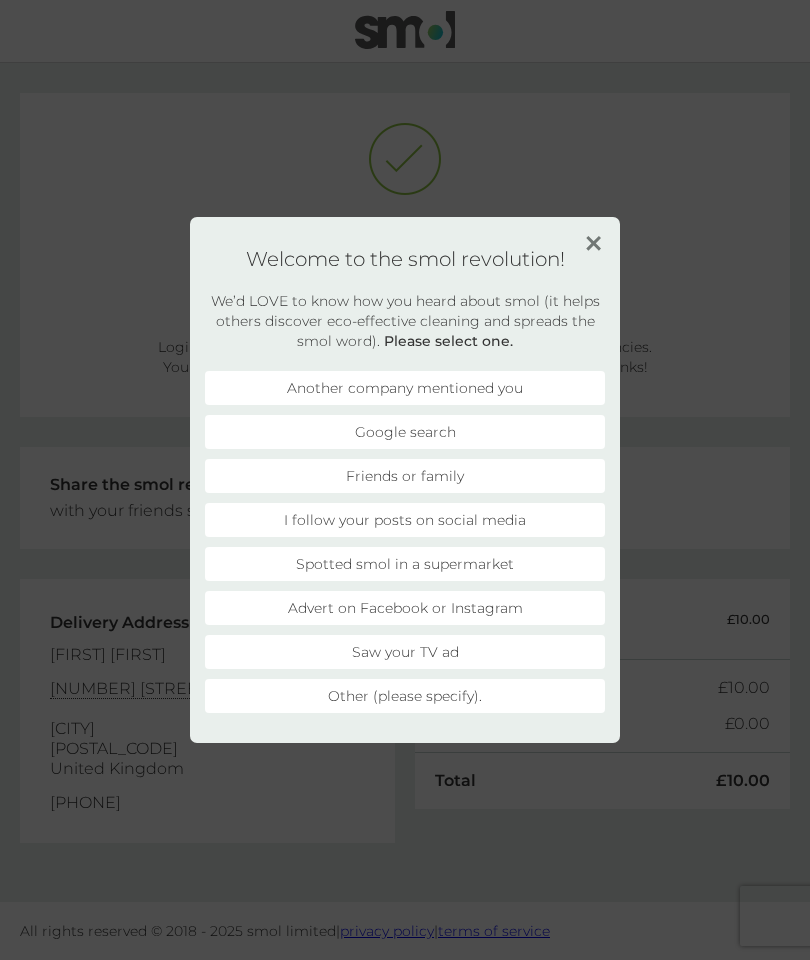 click on "Advert on Facebook or Instagram" at bounding box center (405, 608) 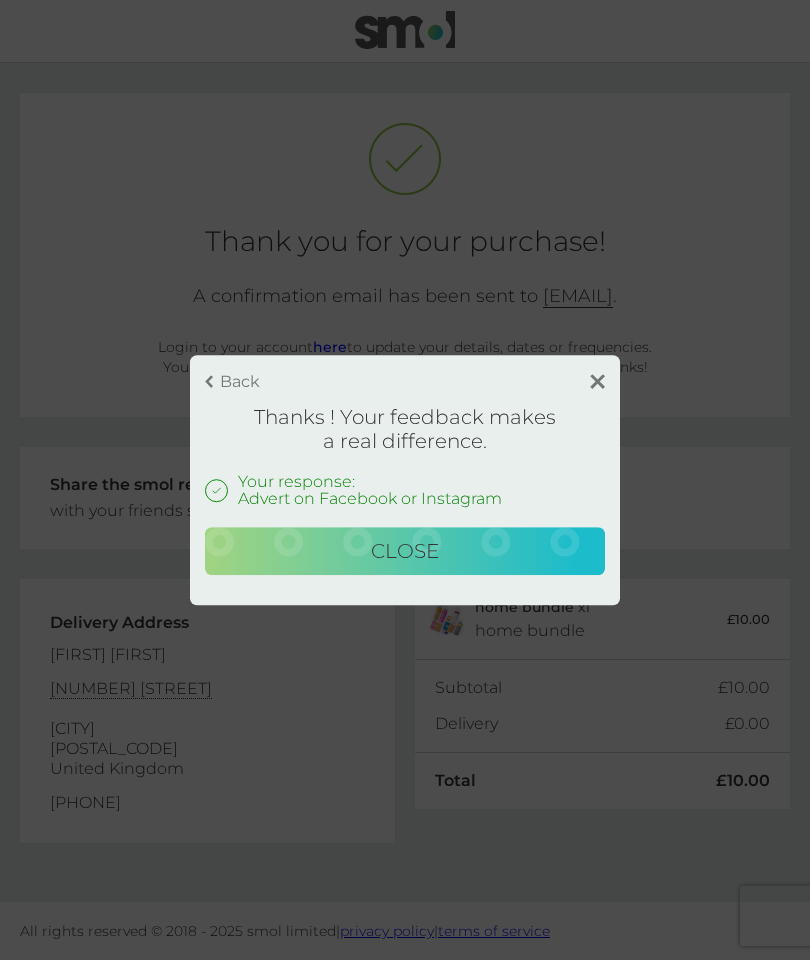 click on "Close" at bounding box center (405, 551) 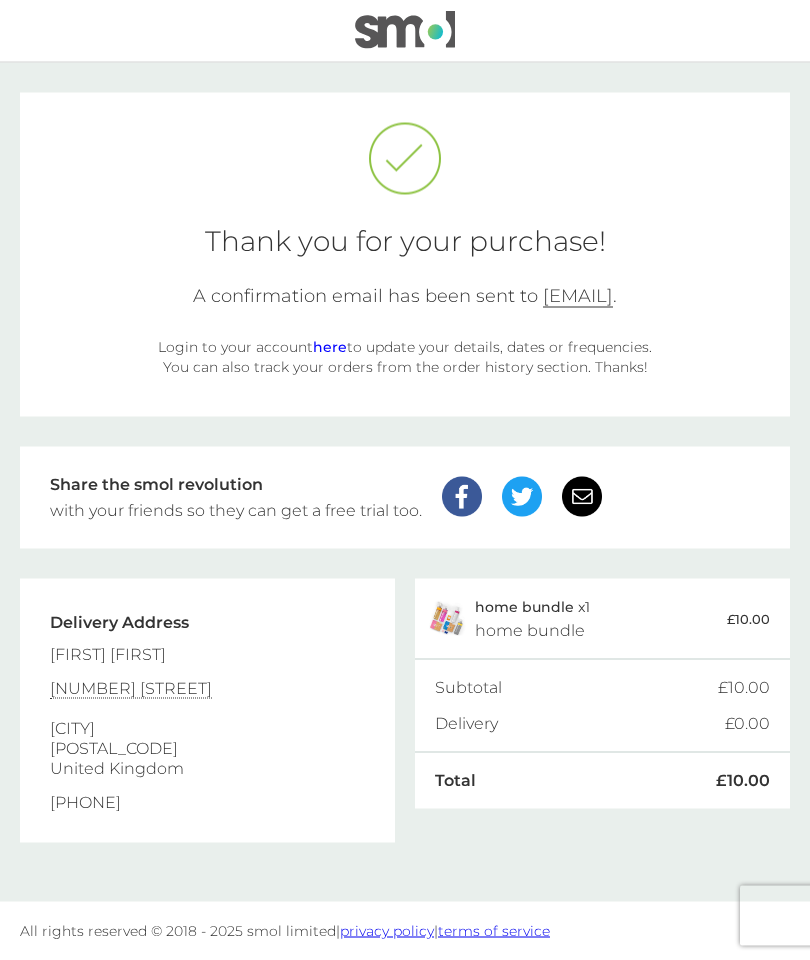 scroll, scrollTop: 80, scrollLeft: 0, axis: vertical 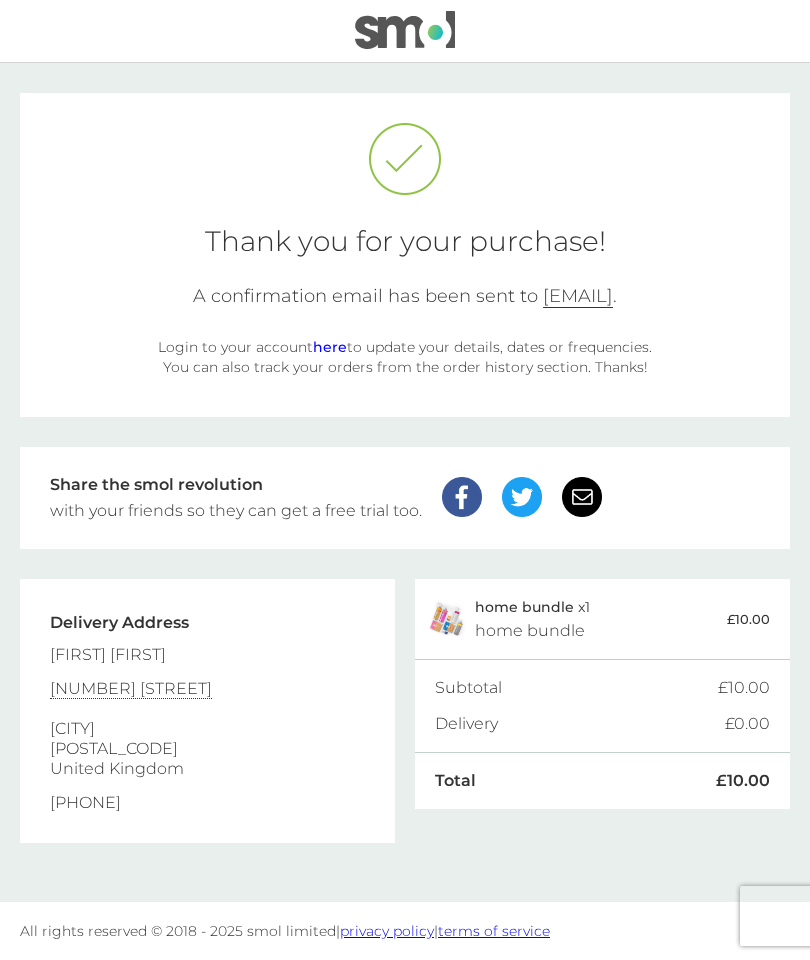 click on "here" at bounding box center [330, 347] 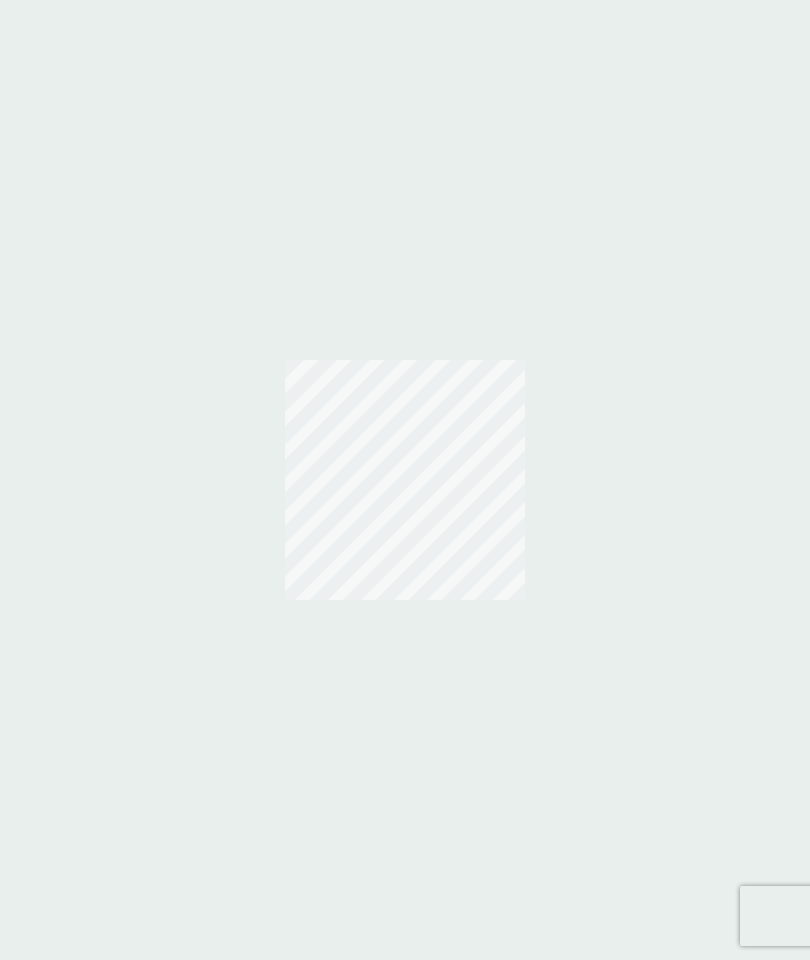 scroll, scrollTop: 0, scrollLeft: 0, axis: both 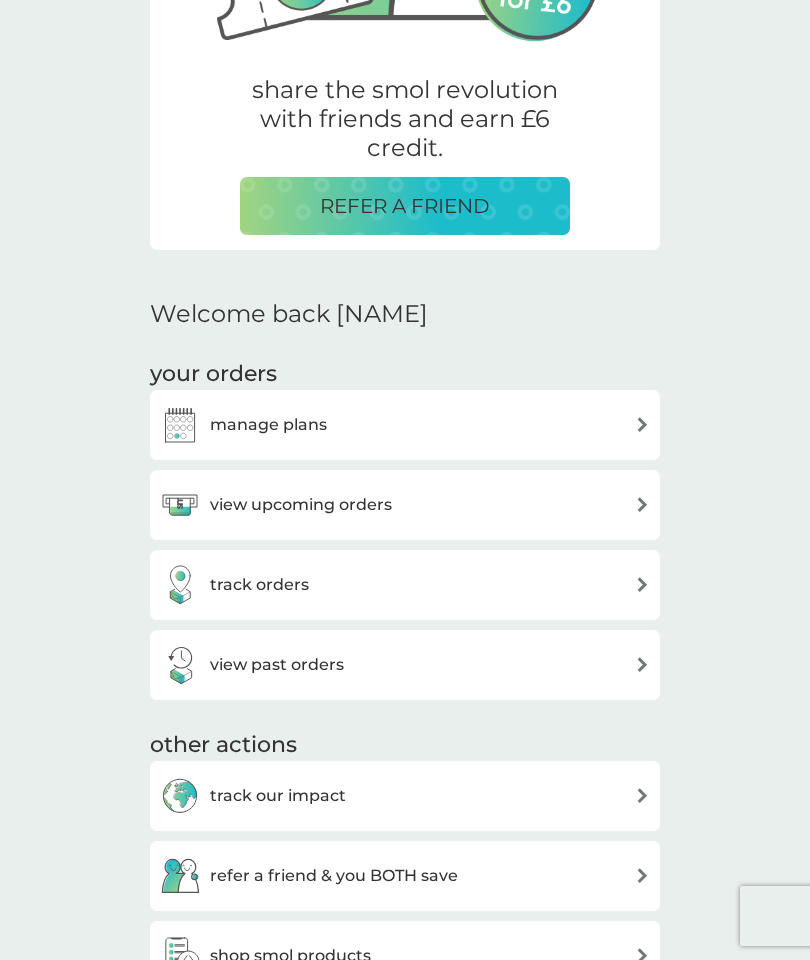 click at bounding box center (642, 504) 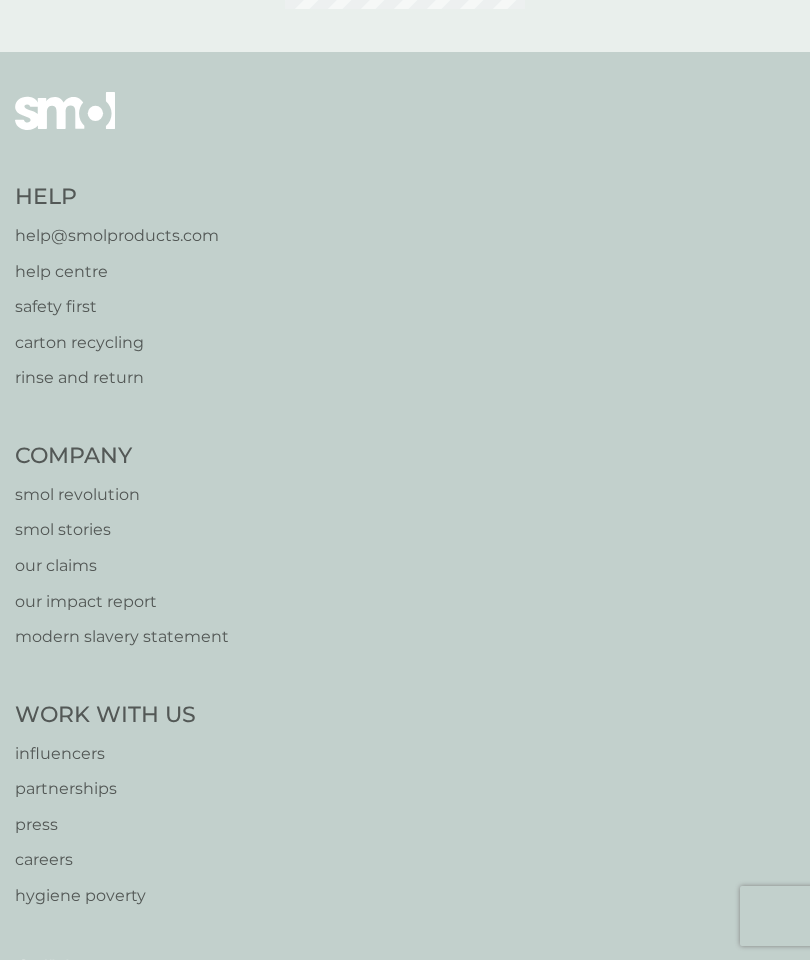 scroll, scrollTop: 0, scrollLeft: 0, axis: both 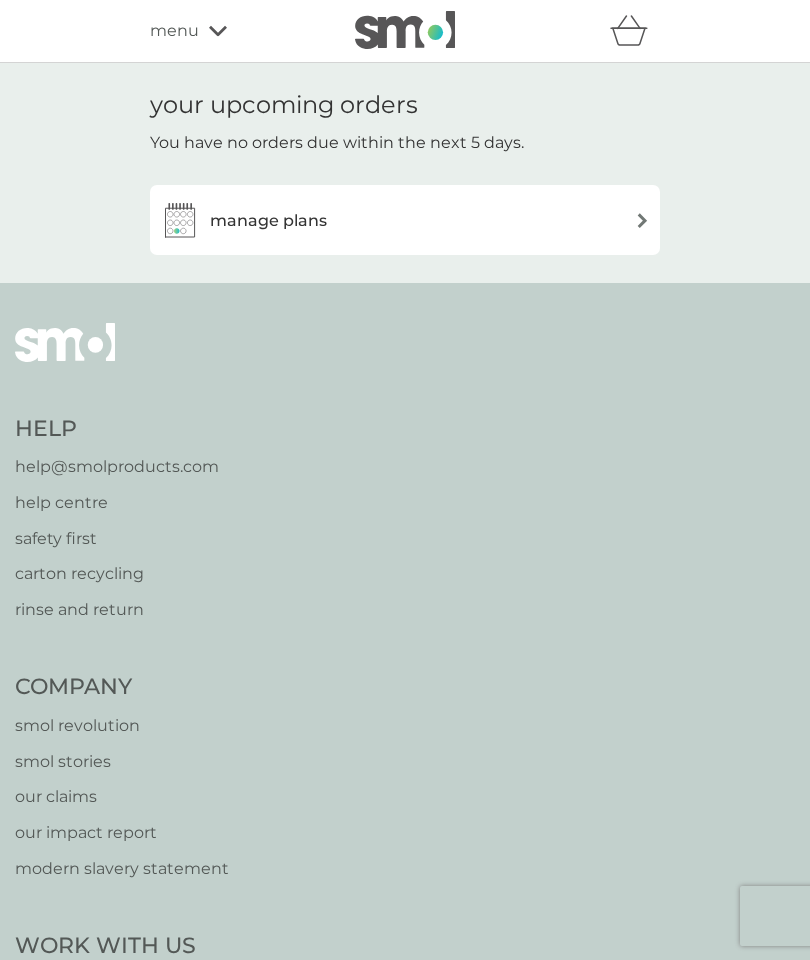 click on "manage plans" at bounding box center (268, 221) 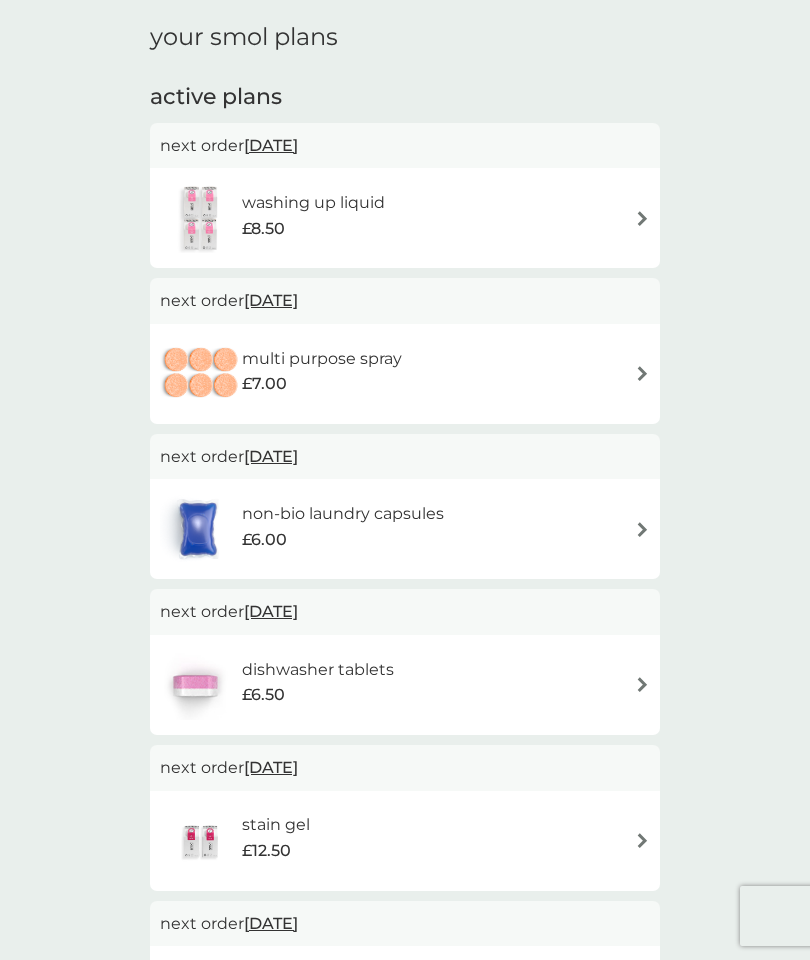 scroll, scrollTop: 67, scrollLeft: 0, axis: vertical 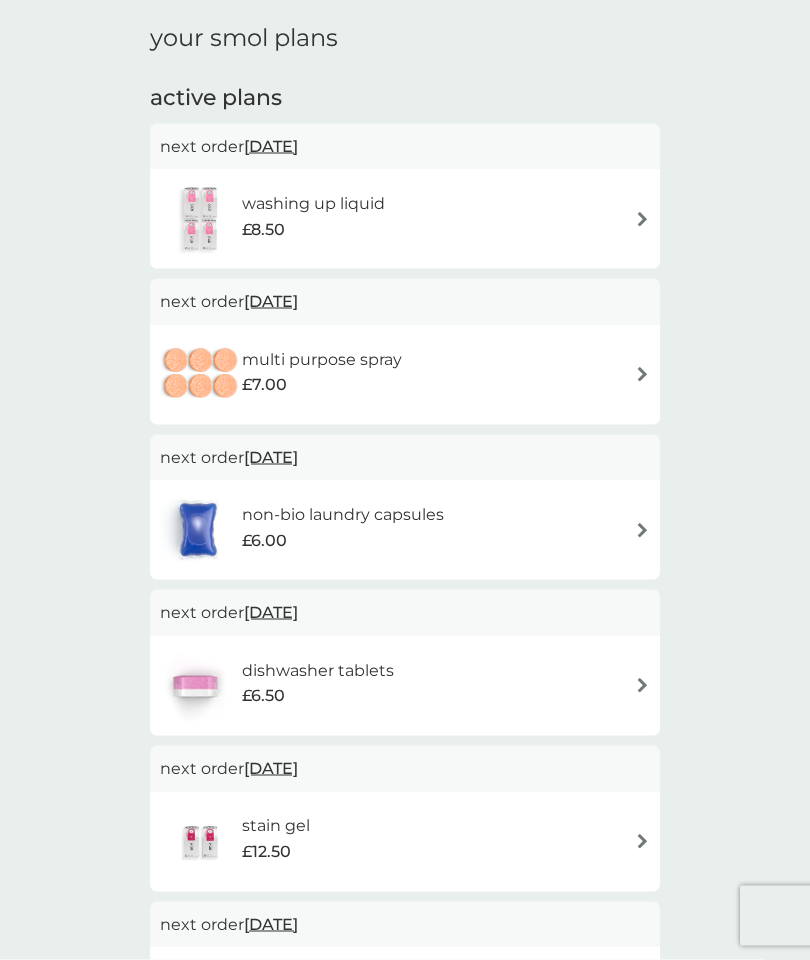 click at bounding box center [642, 374] 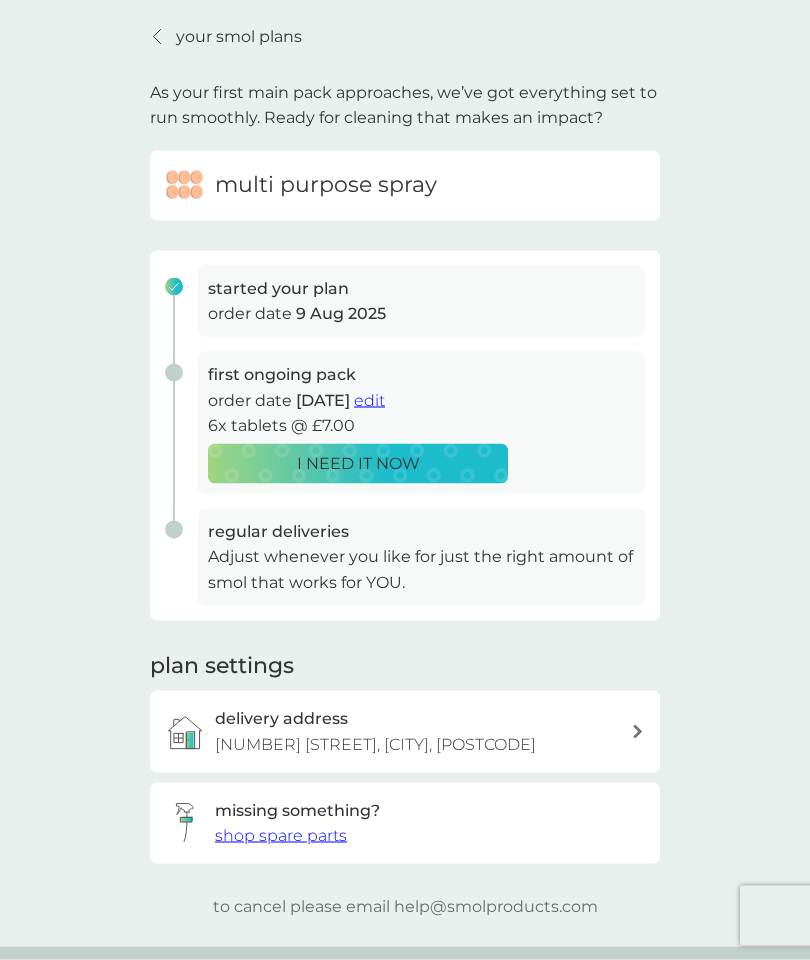 scroll, scrollTop: 0, scrollLeft: 0, axis: both 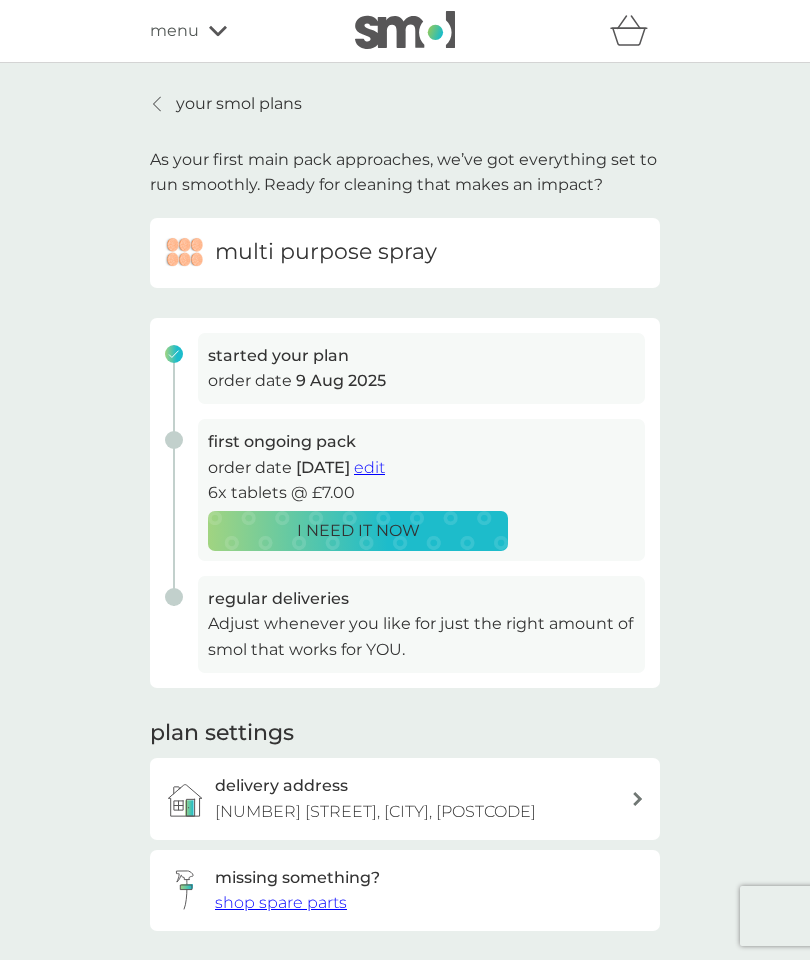 click at bounding box center [158, 104] 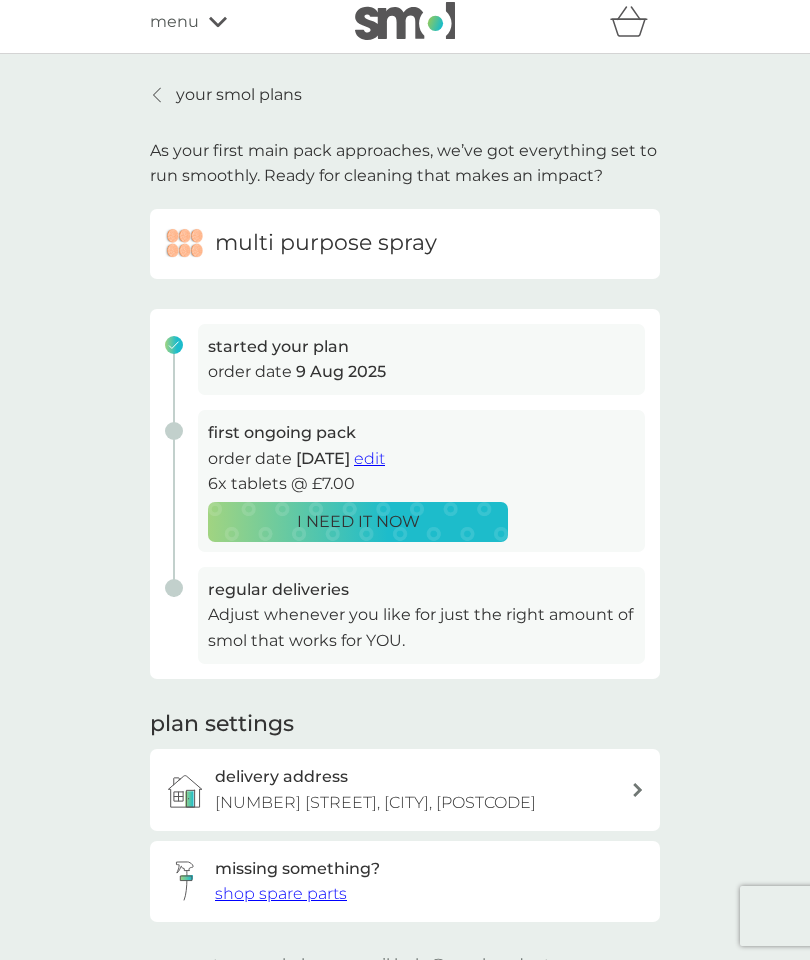 scroll, scrollTop: 0, scrollLeft: 0, axis: both 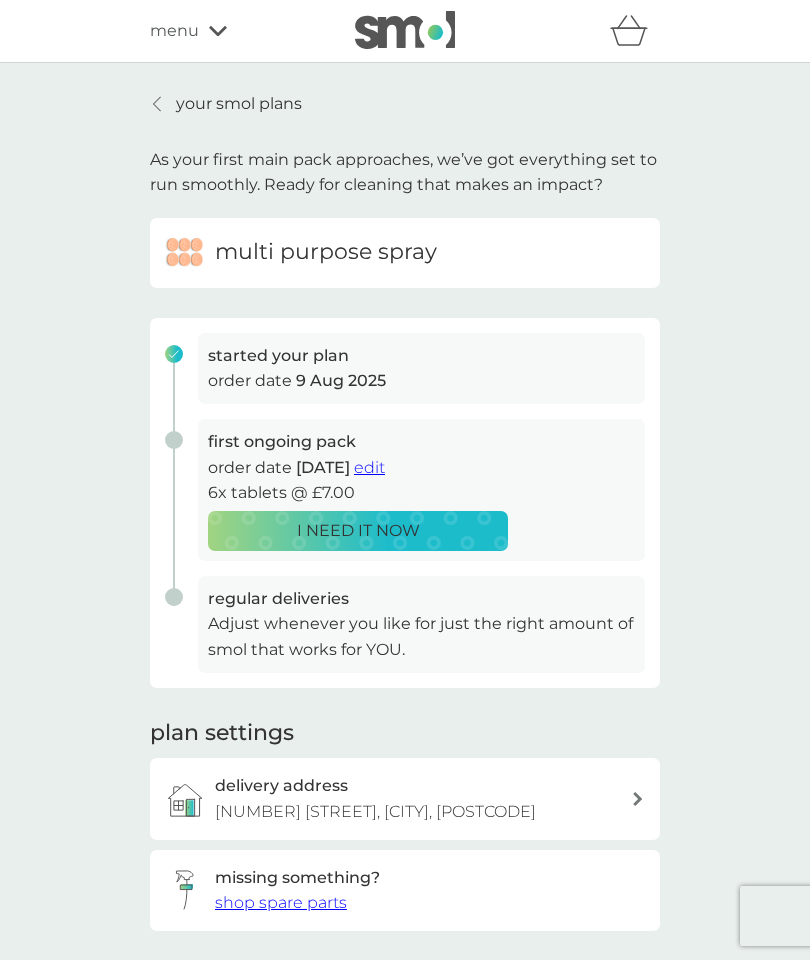 click on "Adjust whenever you like for just the right amount of smol that works for YOU." at bounding box center (421, 636) 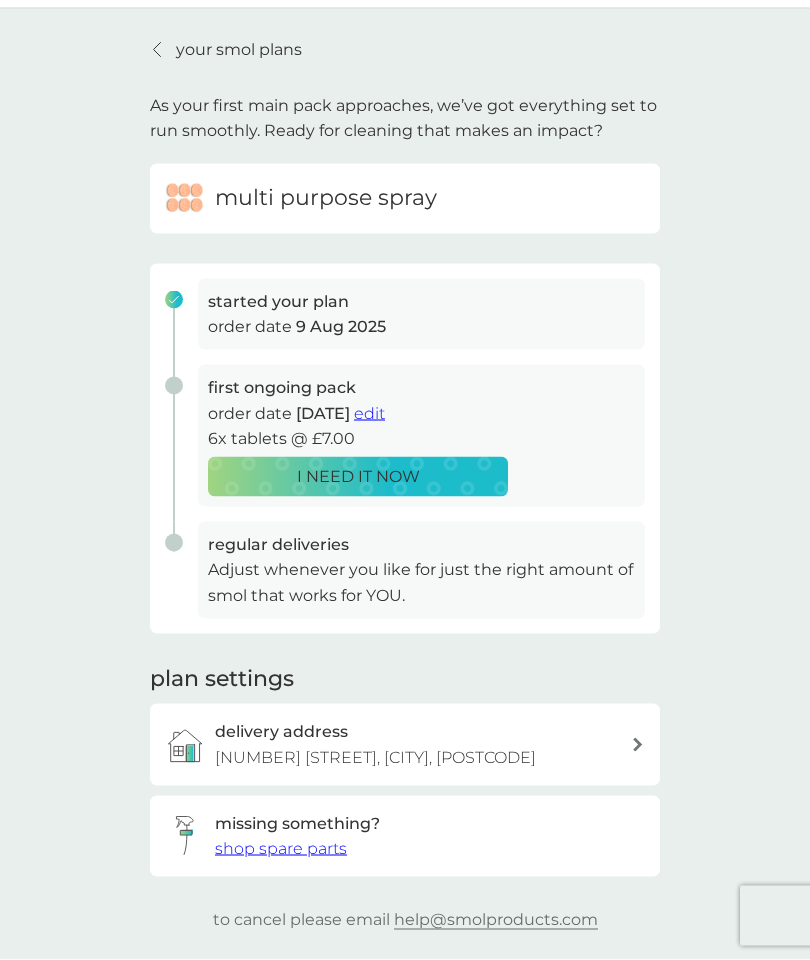 scroll, scrollTop: 55, scrollLeft: 0, axis: vertical 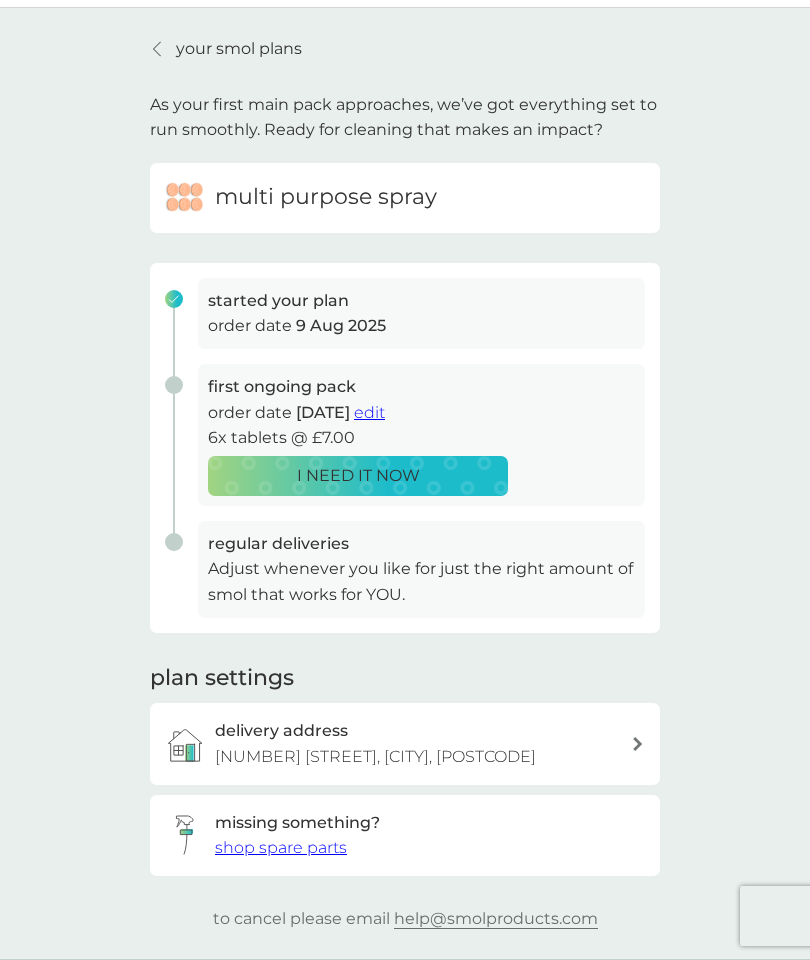 click on "multi purpose spray" at bounding box center (326, 197) 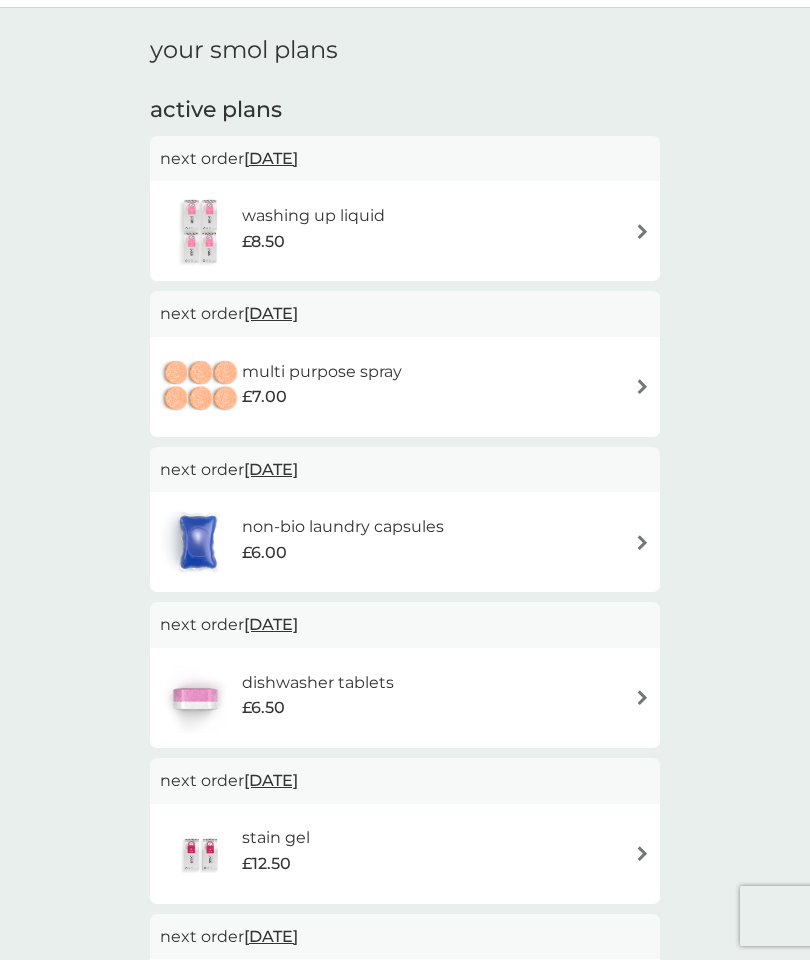 scroll, scrollTop: 0, scrollLeft: 0, axis: both 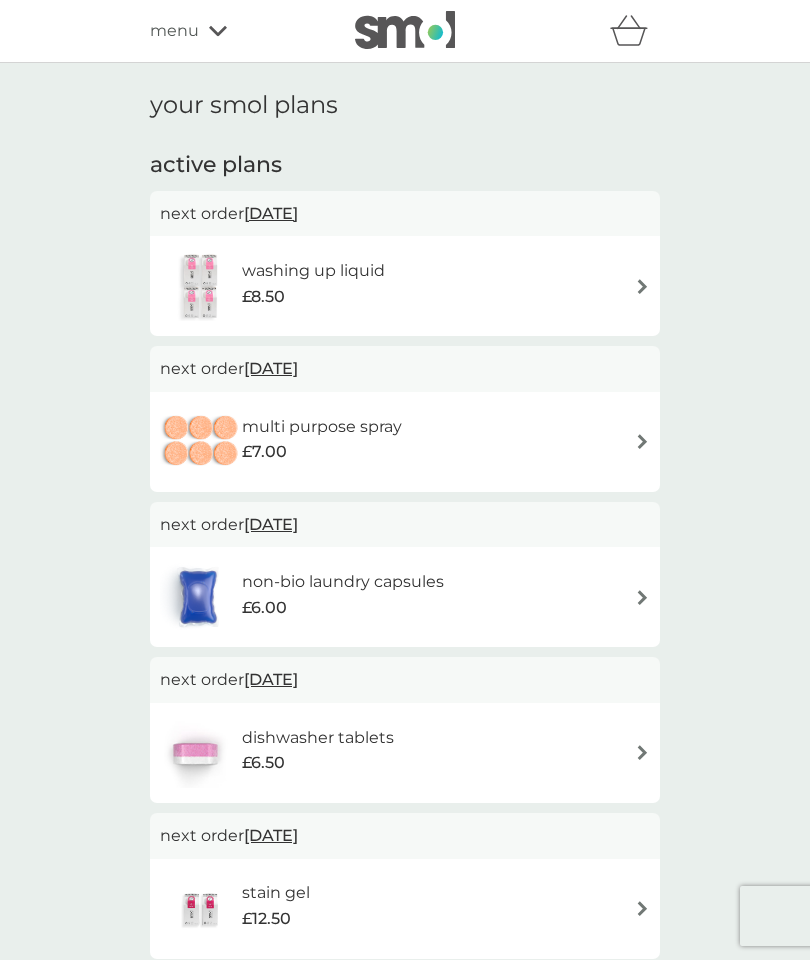 click at bounding box center (642, 286) 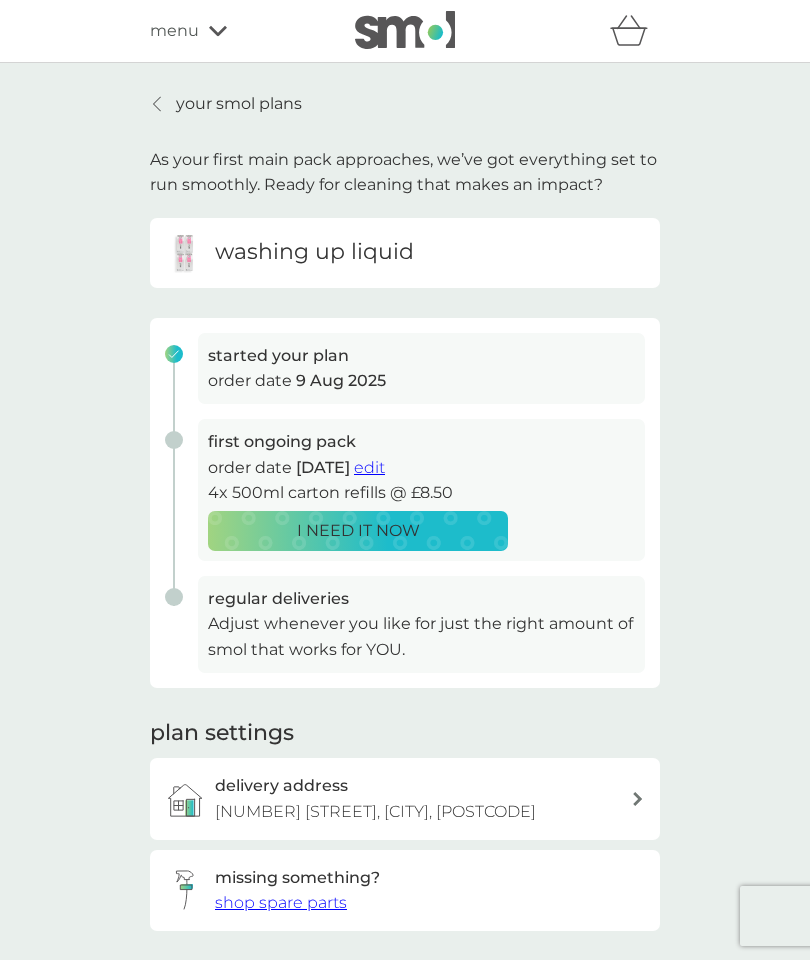 click on "washing up liquid" at bounding box center (314, 252) 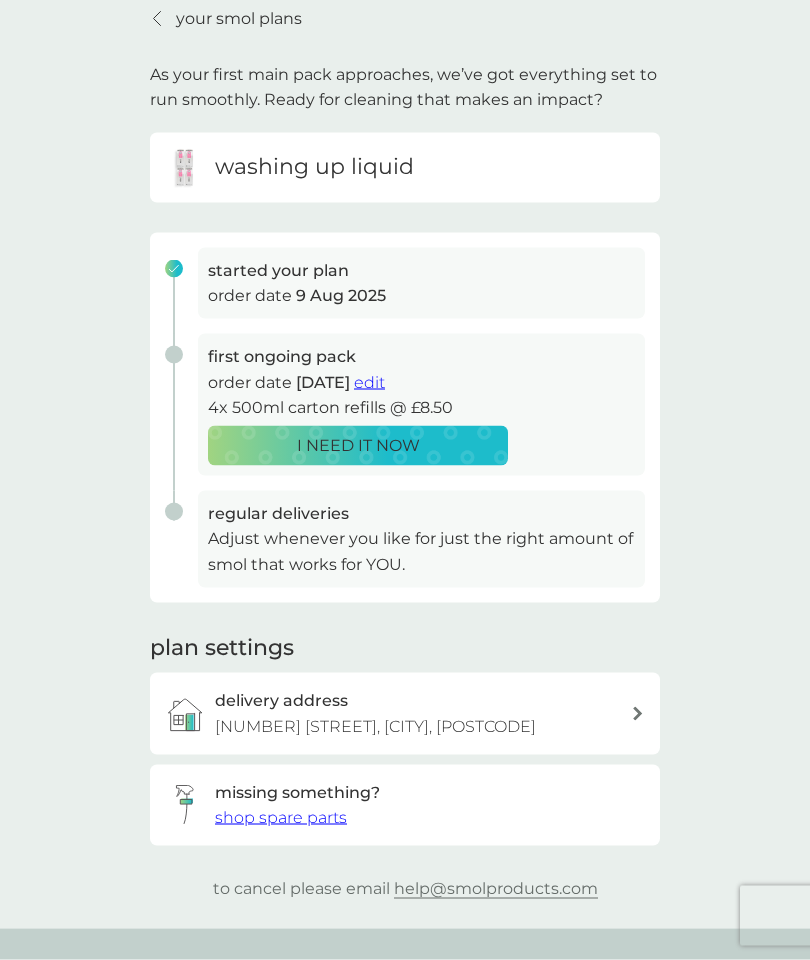 scroll, scrollTop: 86, scrollLeft: 0, axis: vertical 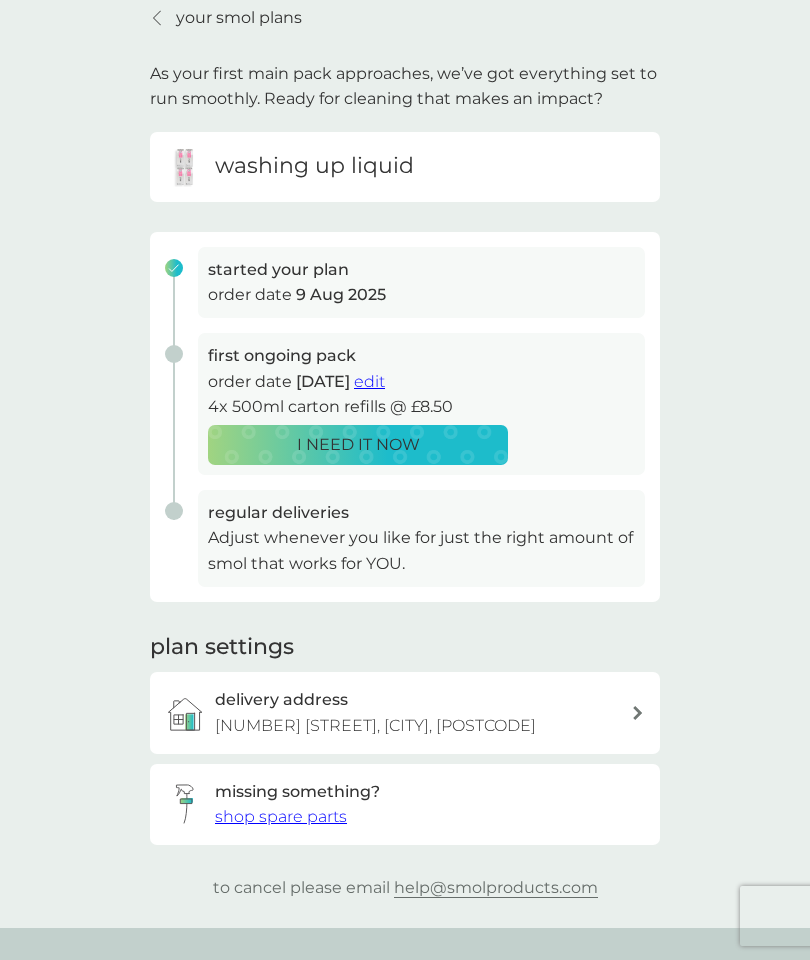 click on "Adjust whenever you like for just the right amount of smol that works for YOU." at bounding box center (421, 550) 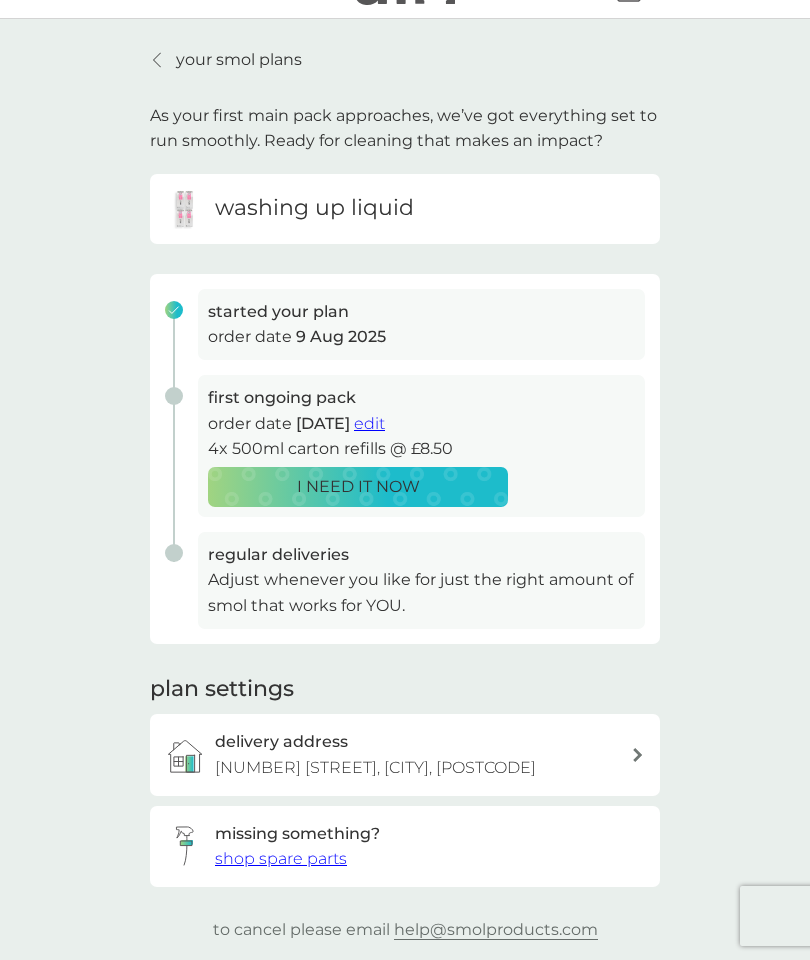 scroll, scrollTop: 0, scrollLeft: 0, axis: both 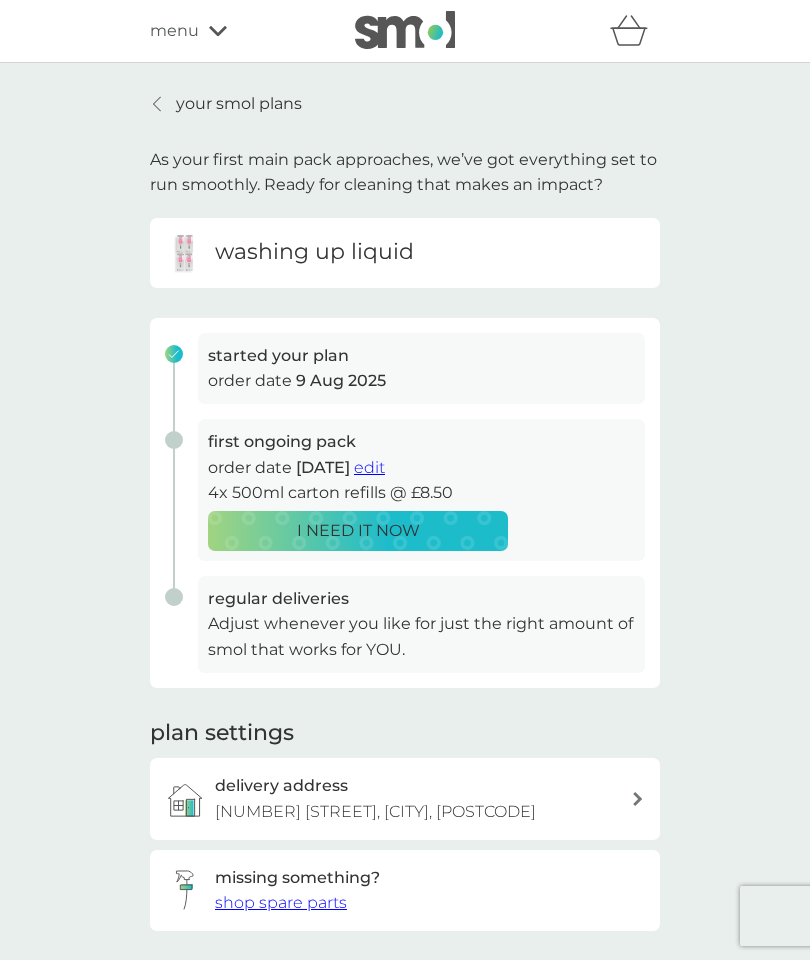 click on "menu" at bounding box center [235, 31] 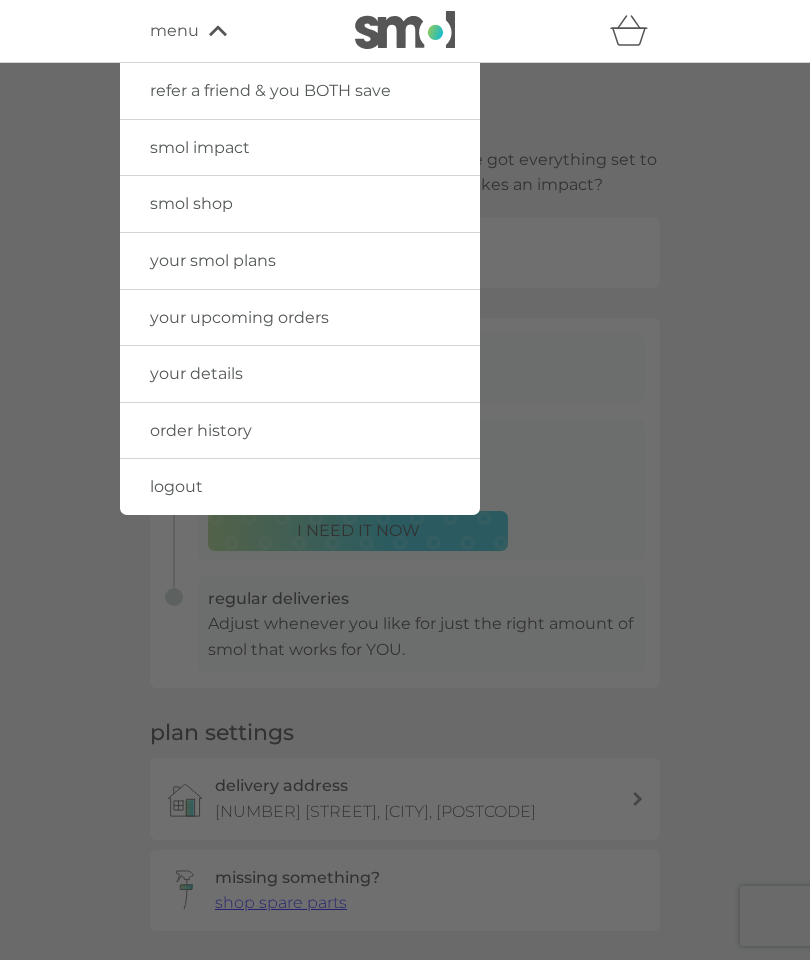 click on "your upcoming orders" at bounding box center [239, 317] 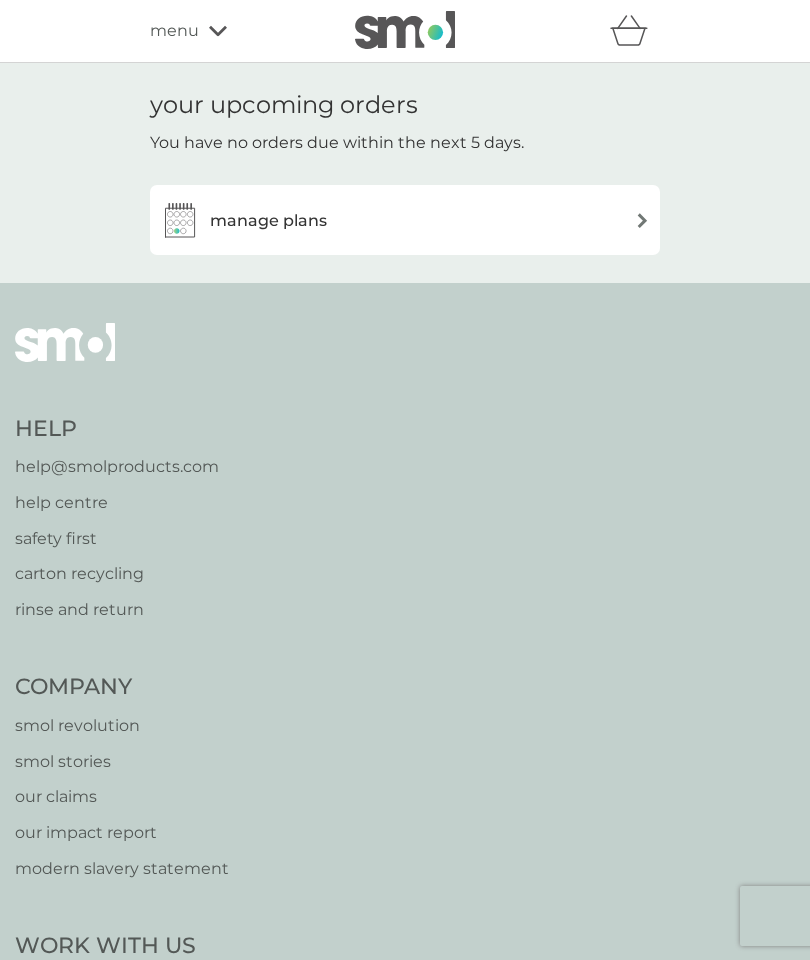 click on "manage plans" at bounding box center [268, 221] 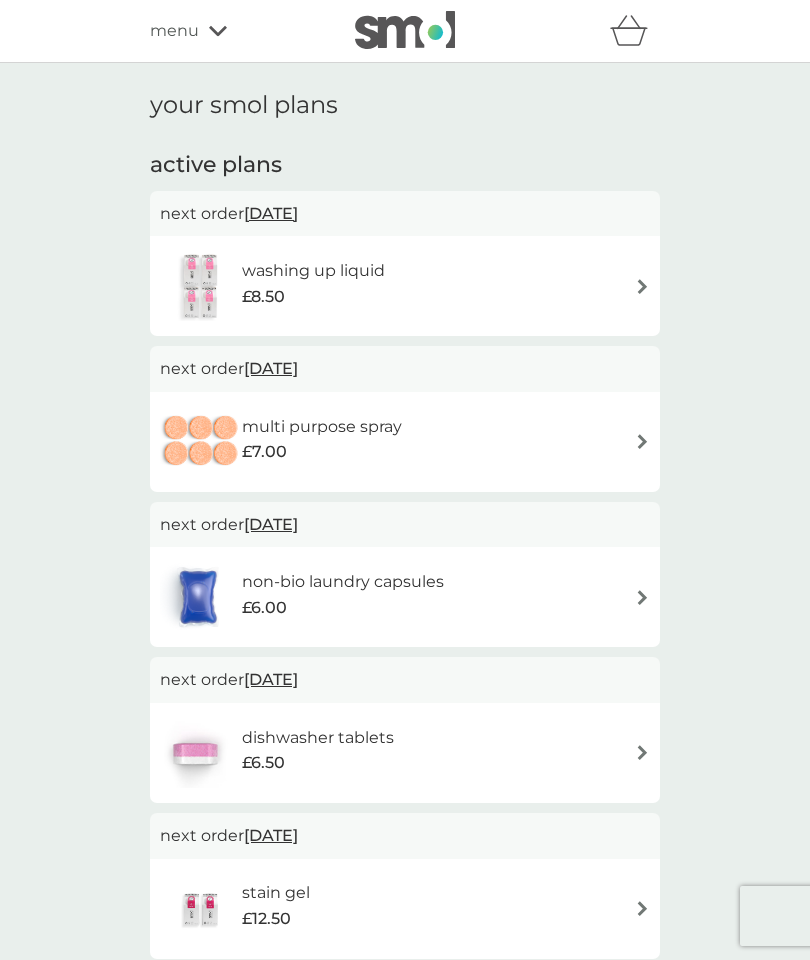 click at bounding box center [642, 286] 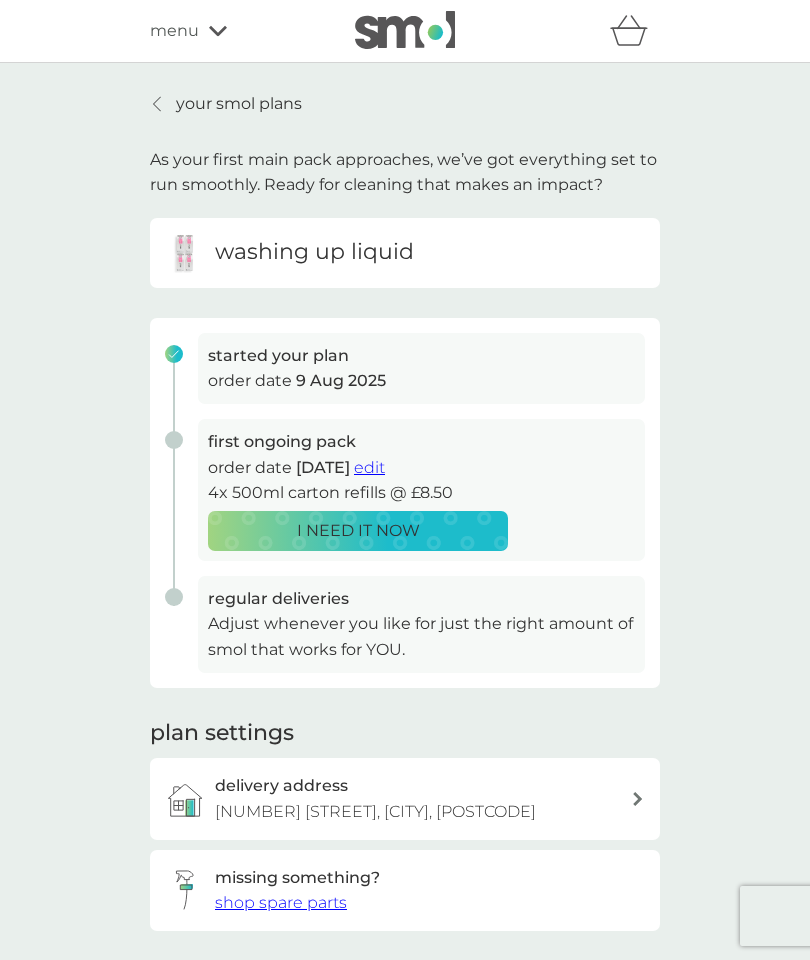 click on "started your plan" at bounding box center (421, 356) 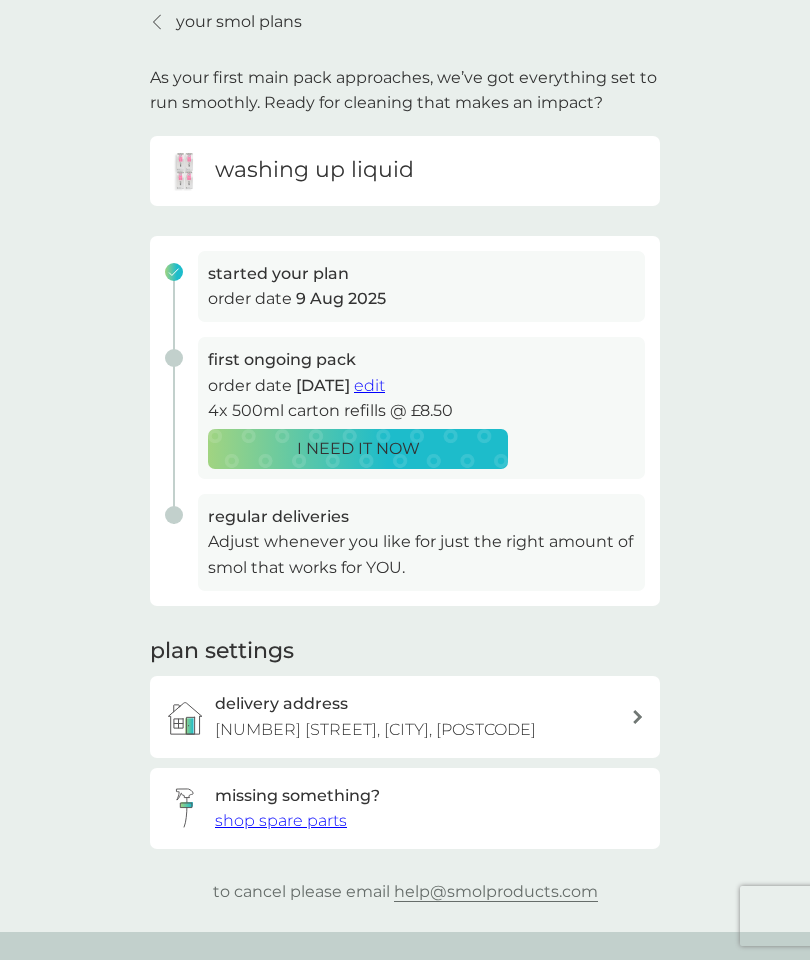 scroll, scrollTop: 0, scrollLeft: 0, axis: both 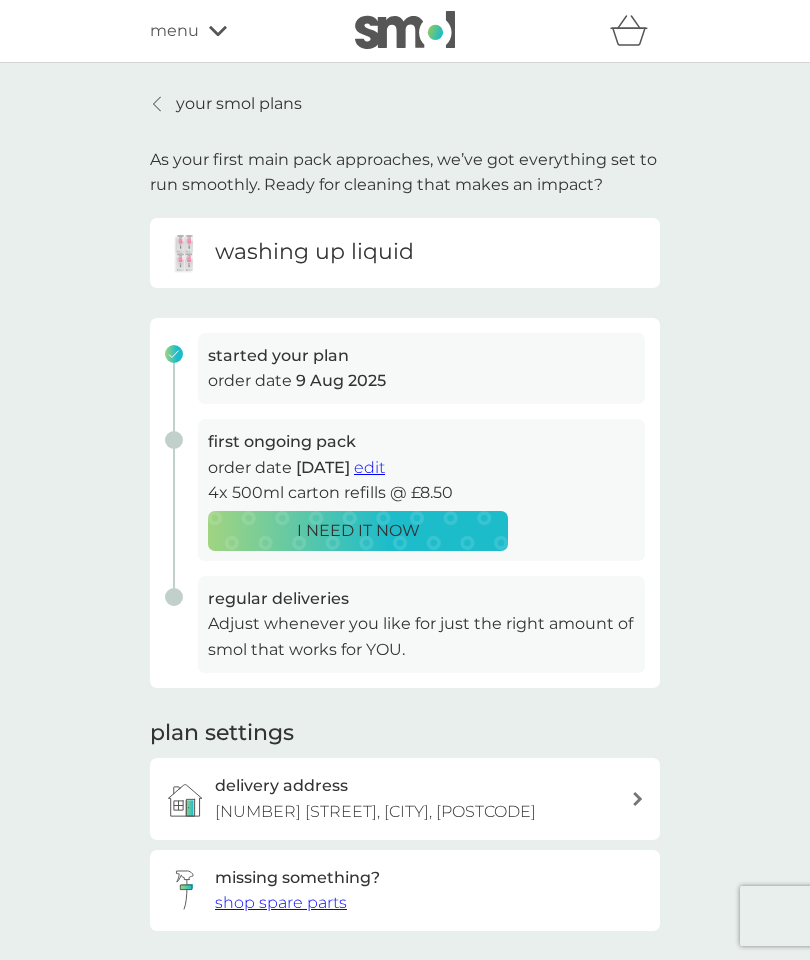 click on "menu" at bounding box center [174, 31] 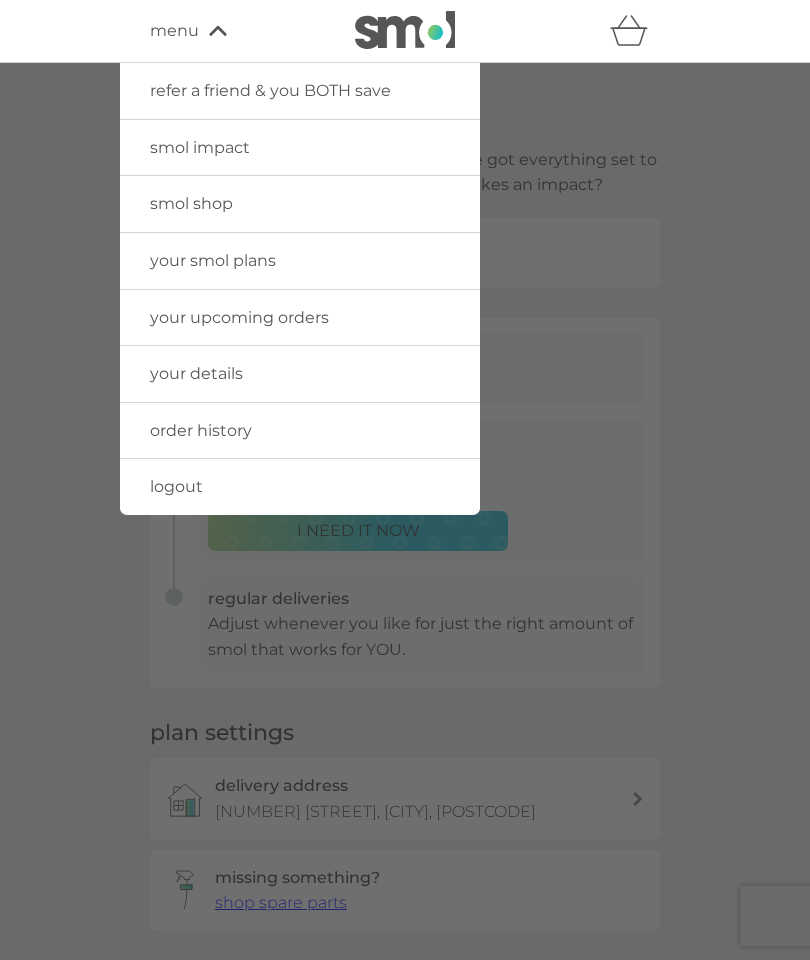 click at bounding box center (405, 543) 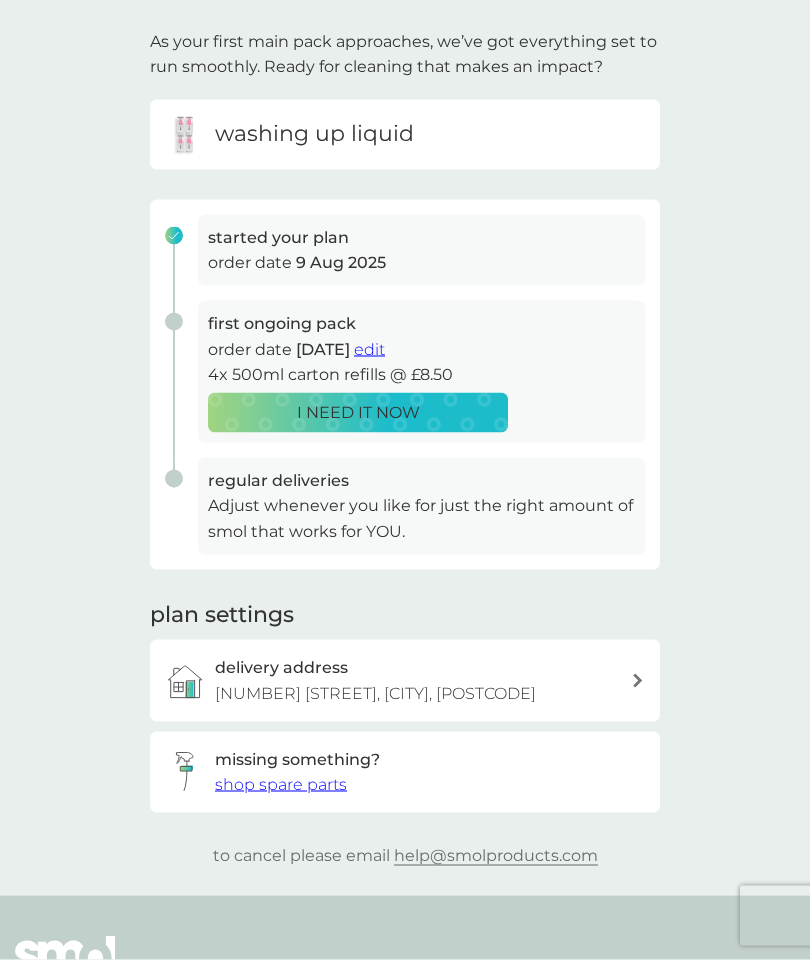 scroll, scrollTop: 0, scrollLeft: 0, axis: both 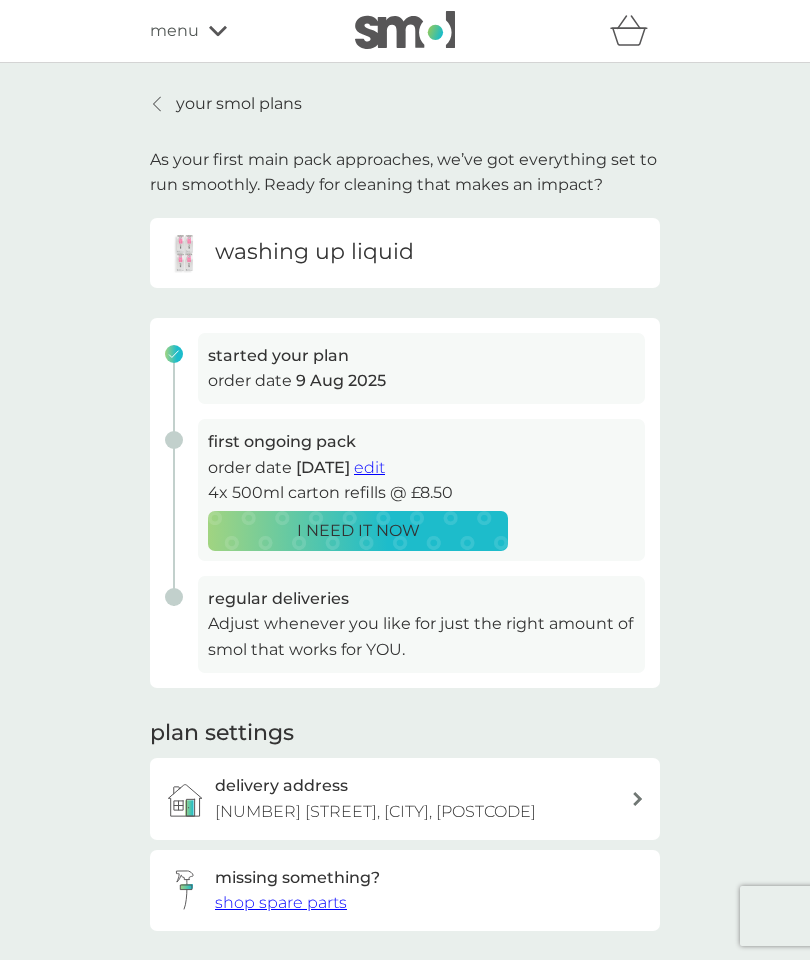 click on "Adjust whenever you like for just the right amount of smol that works for YOU." at bounding box center (421, 636) 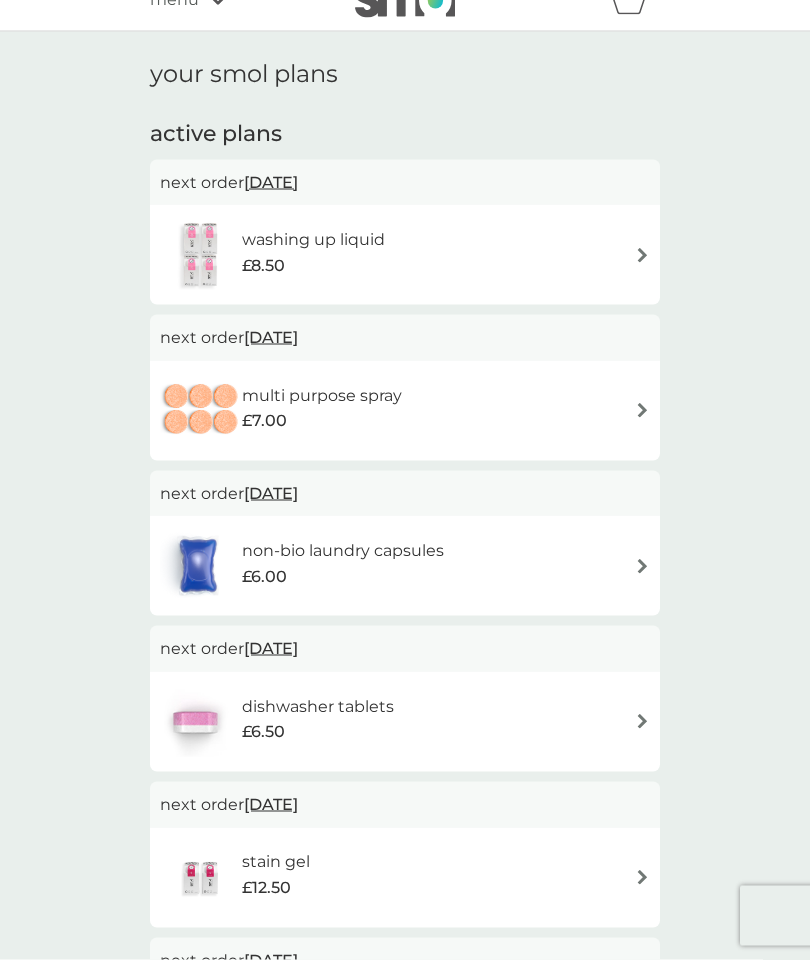 scroll, scrollTop: 32, scrollLeft: 0, axis: vertical 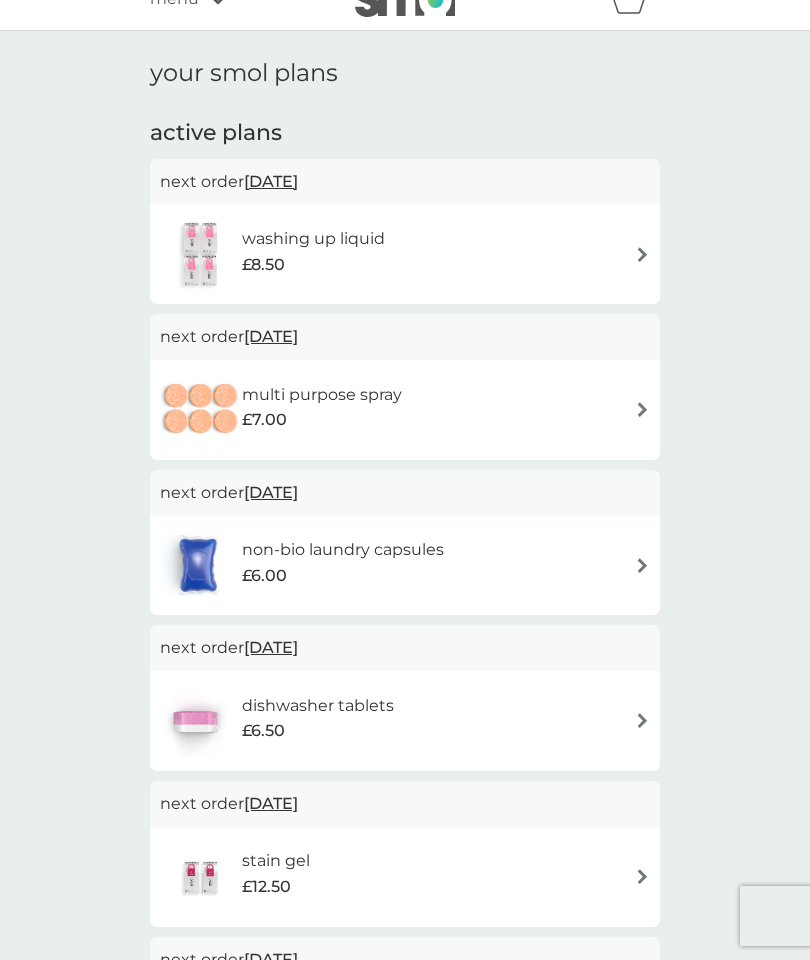 click on "23 Aug 2025" at bounding box center [271, 492] 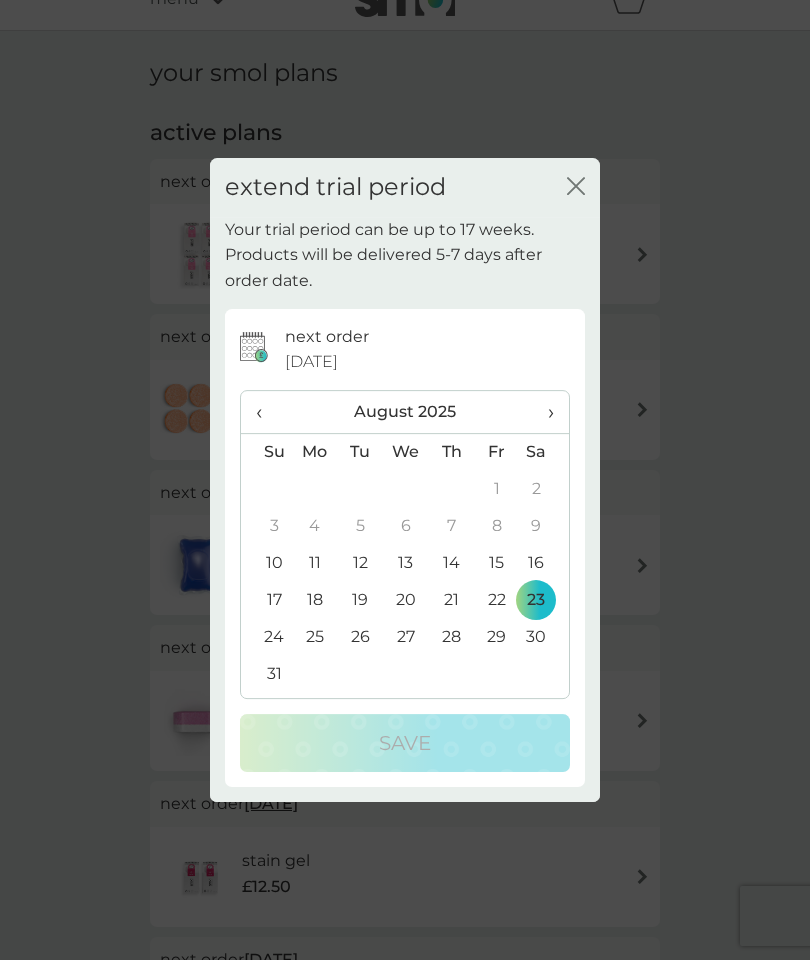click on "close" at bounding box center (576, 187) 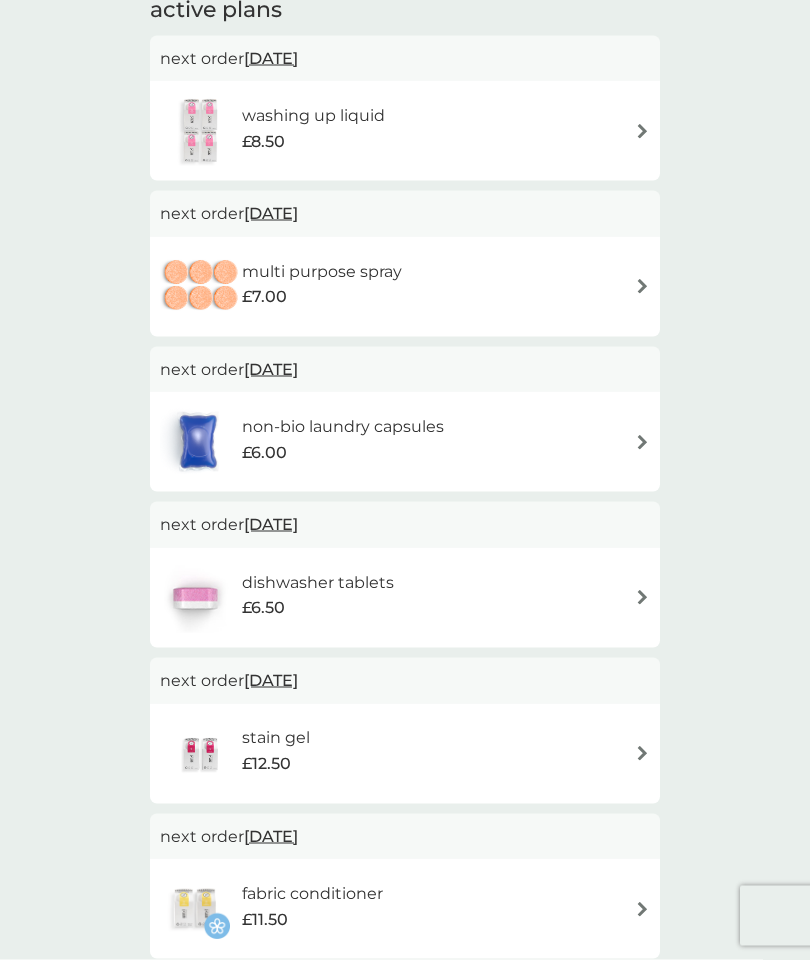 scroll, scrollTop: 156, scrollLeft: 0, axis: vertical 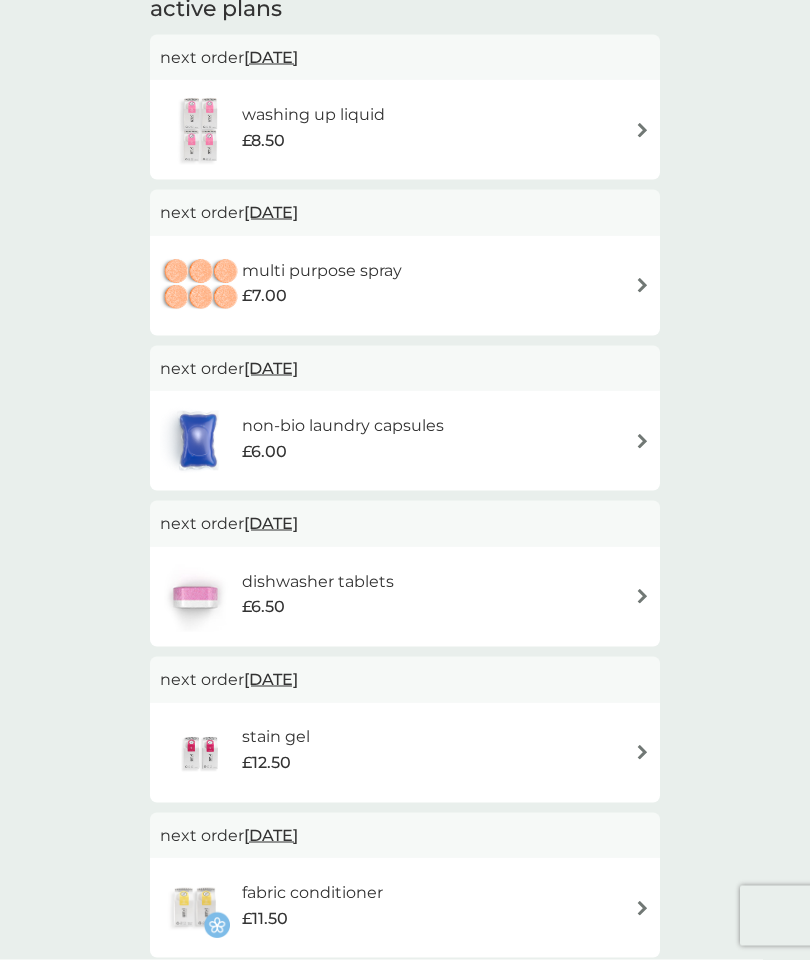 click on "23 Aug 2025" at bounding box center (271, 523) 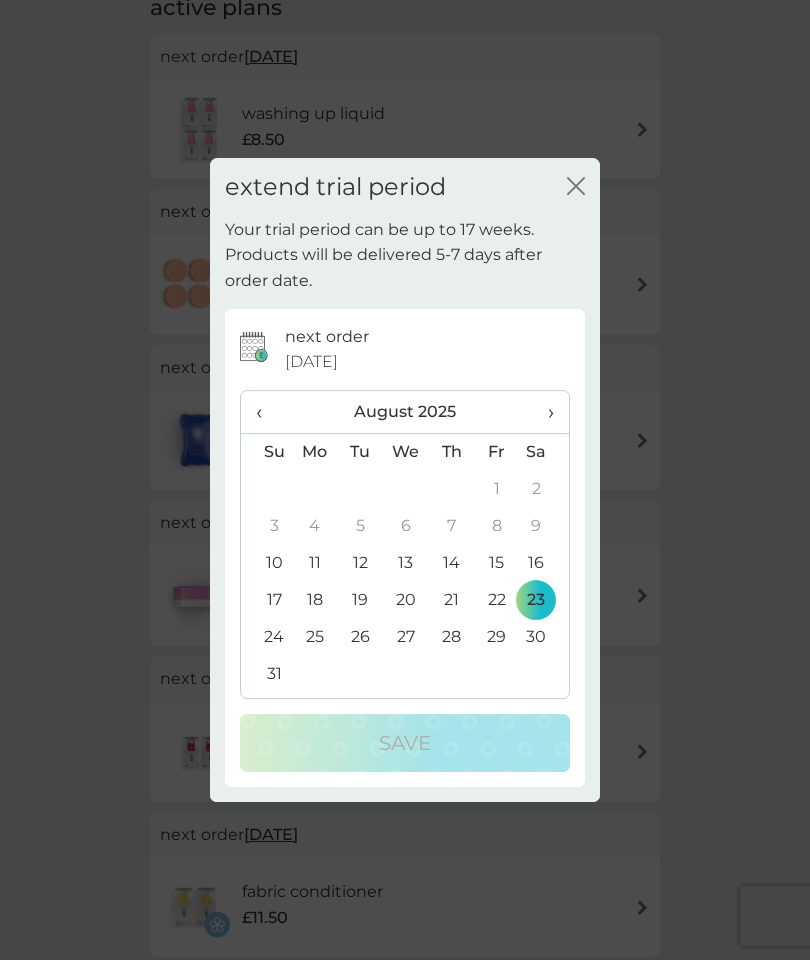 click on "close" at bounding box center (576, 187) 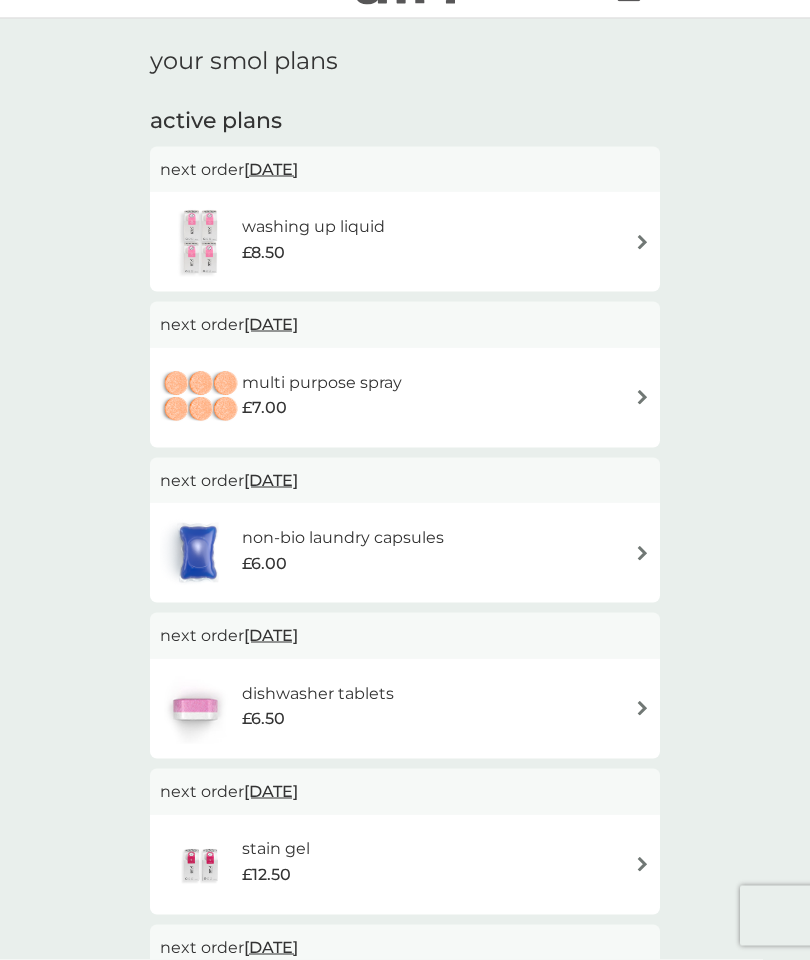 scroll, scrollTop: 0, scrollLeft: 0, axis: both 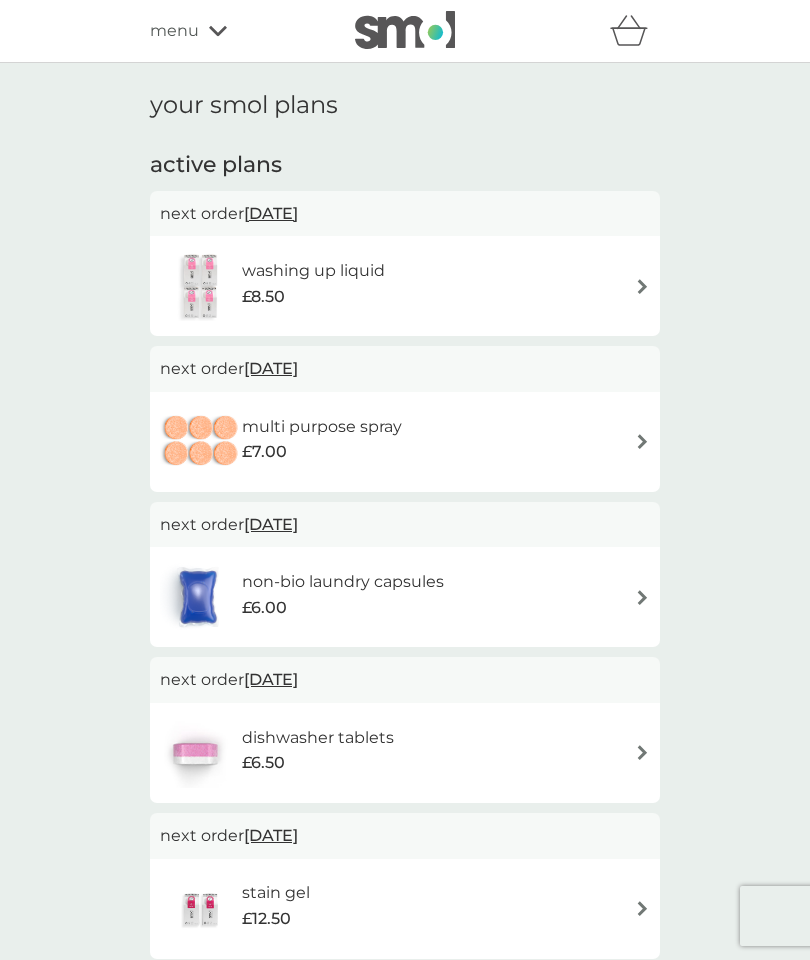 click on "23 Aug 2025" at bounding box center (271, 213) 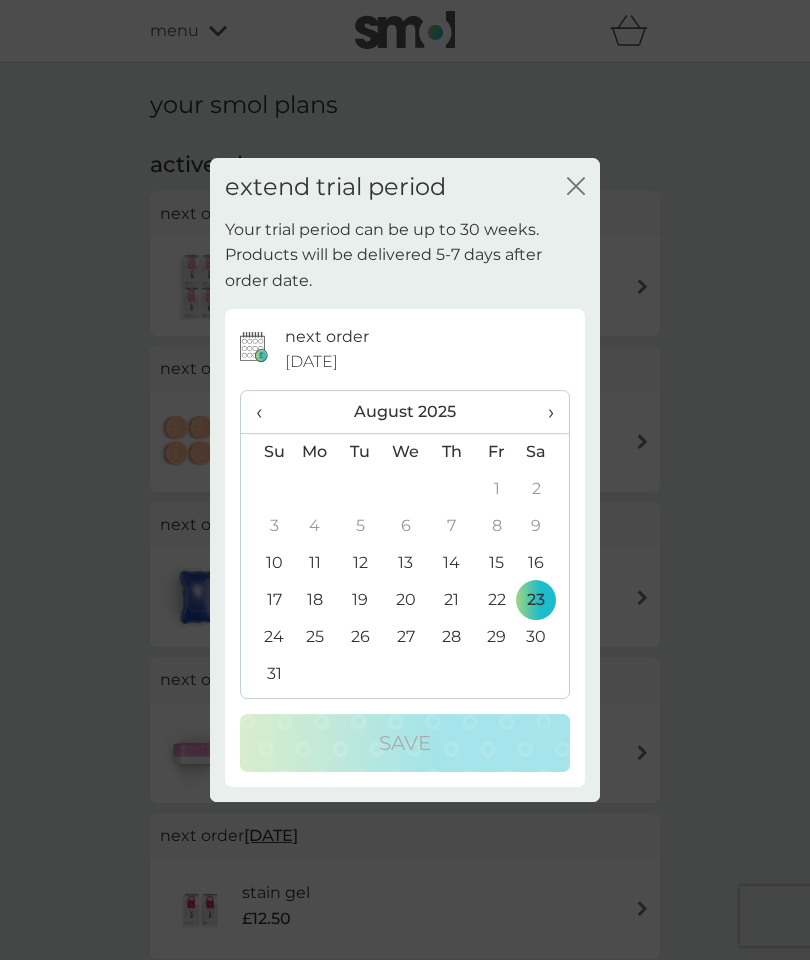 click on "›" at bounding box center [544, 412] 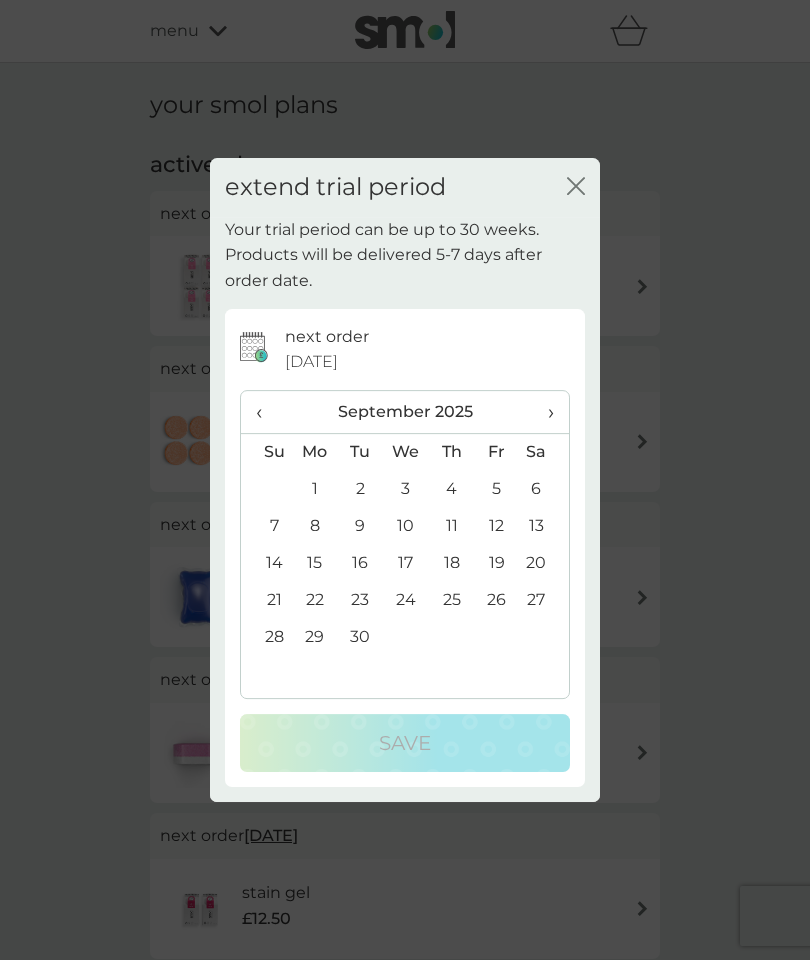 click on "›" at bounding box center (544, 412) 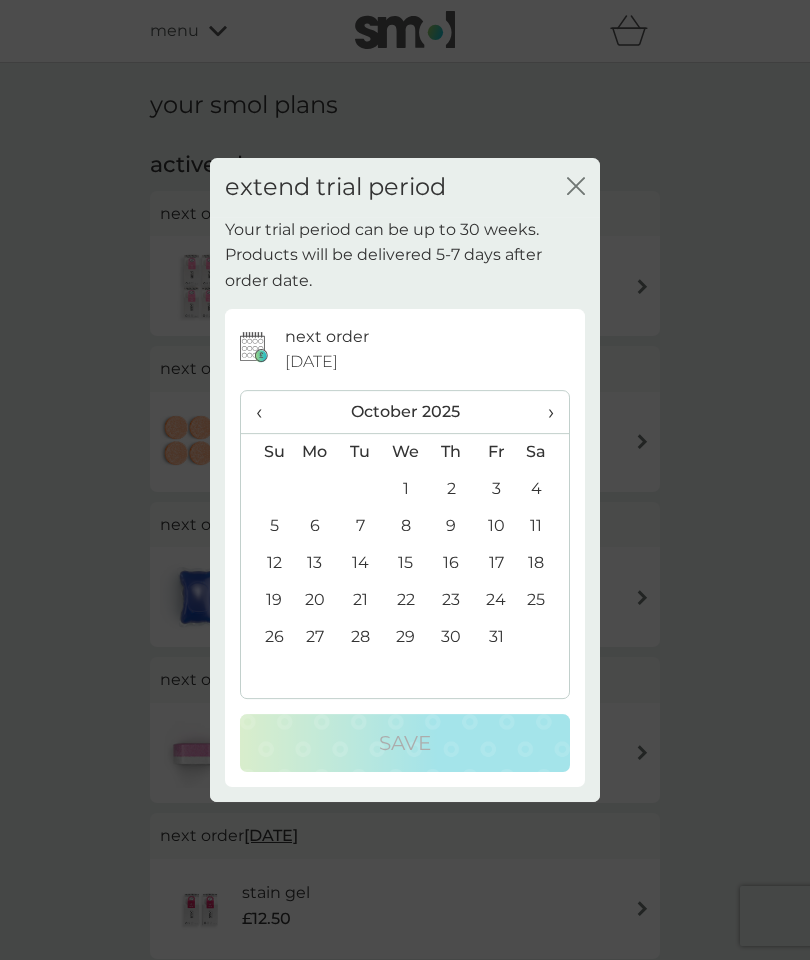 click on "›" at bounding box center (544, 412) 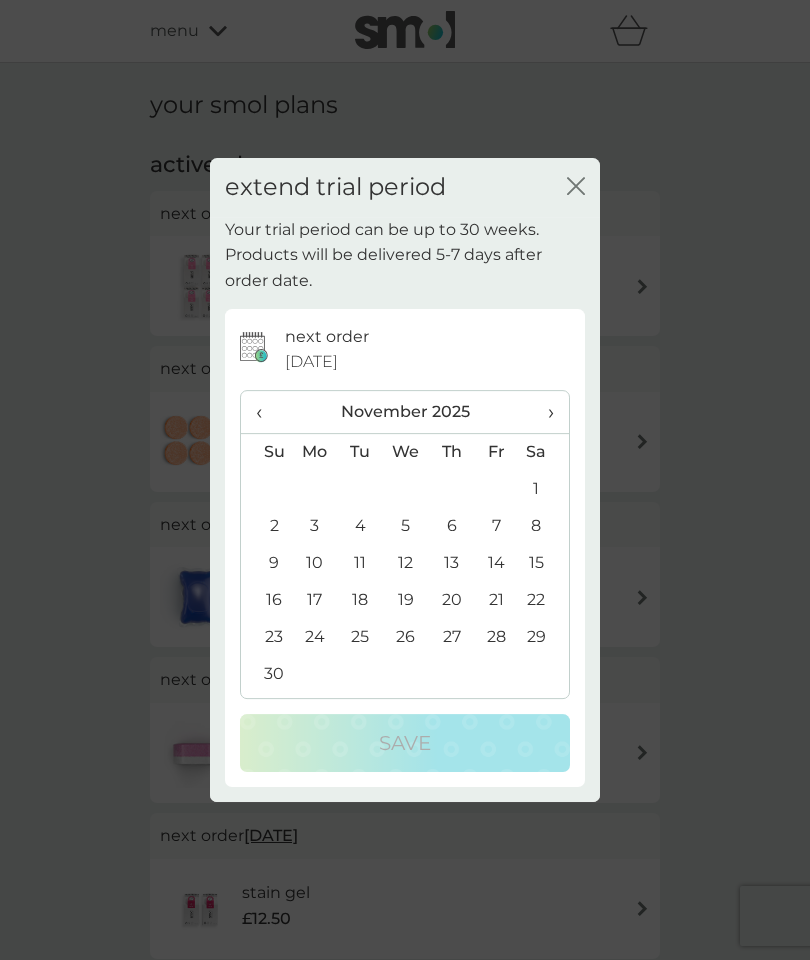 click 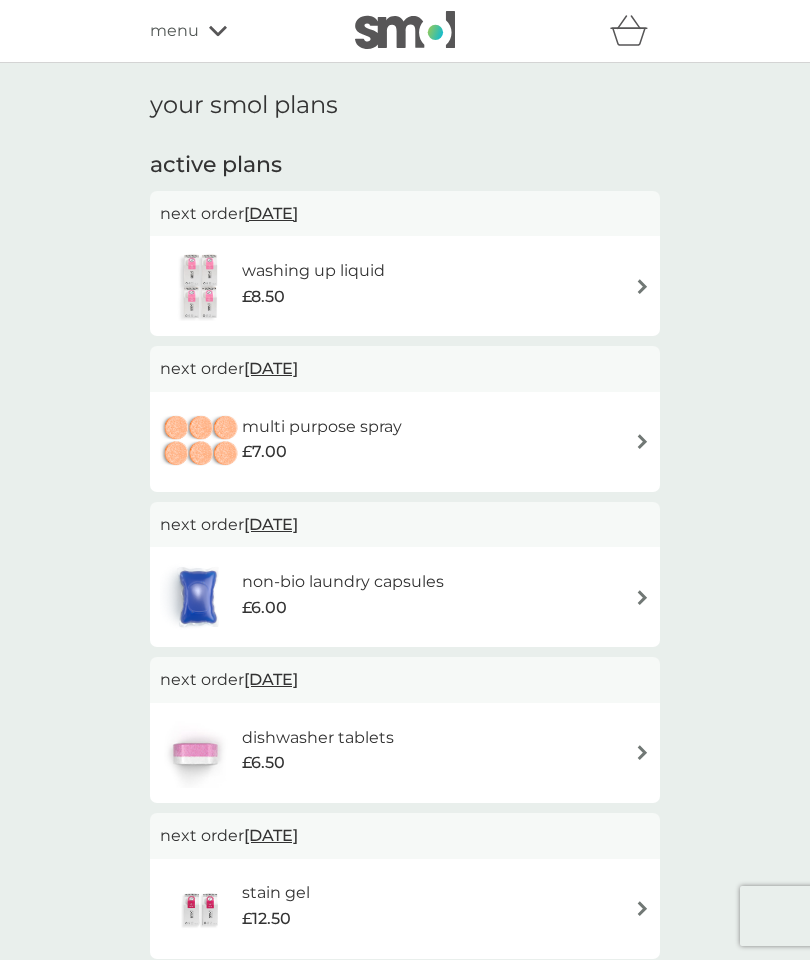 click on "23 Aug 2025" at bounding box center (271, 368) 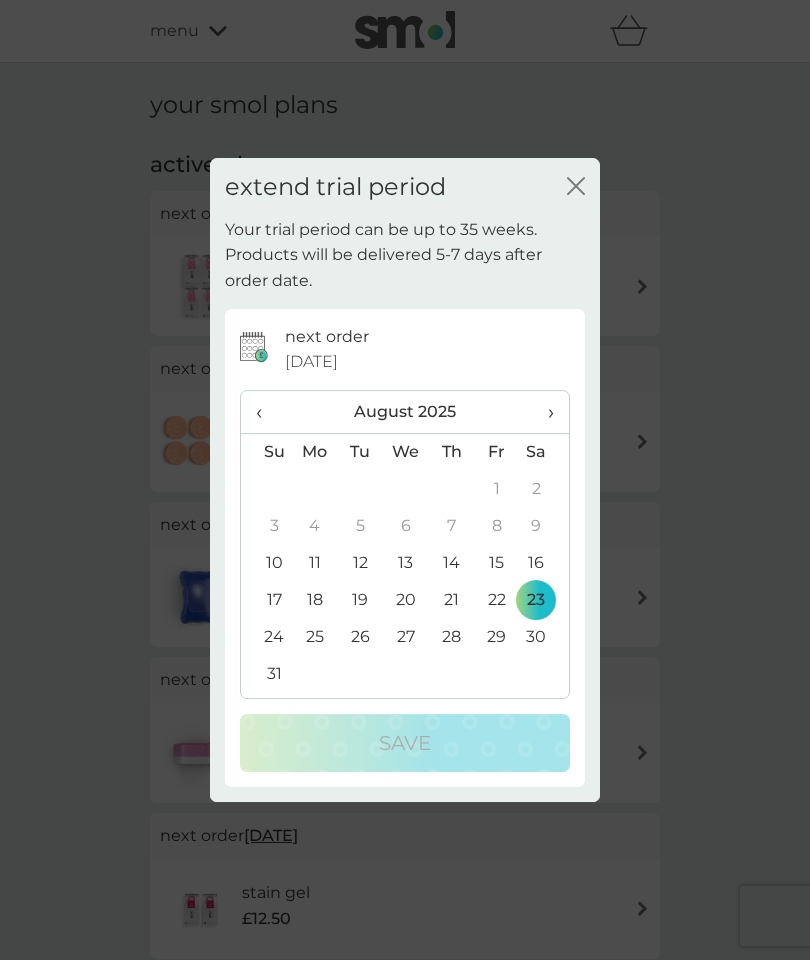 click on "close" at bounding box center (576, 187) 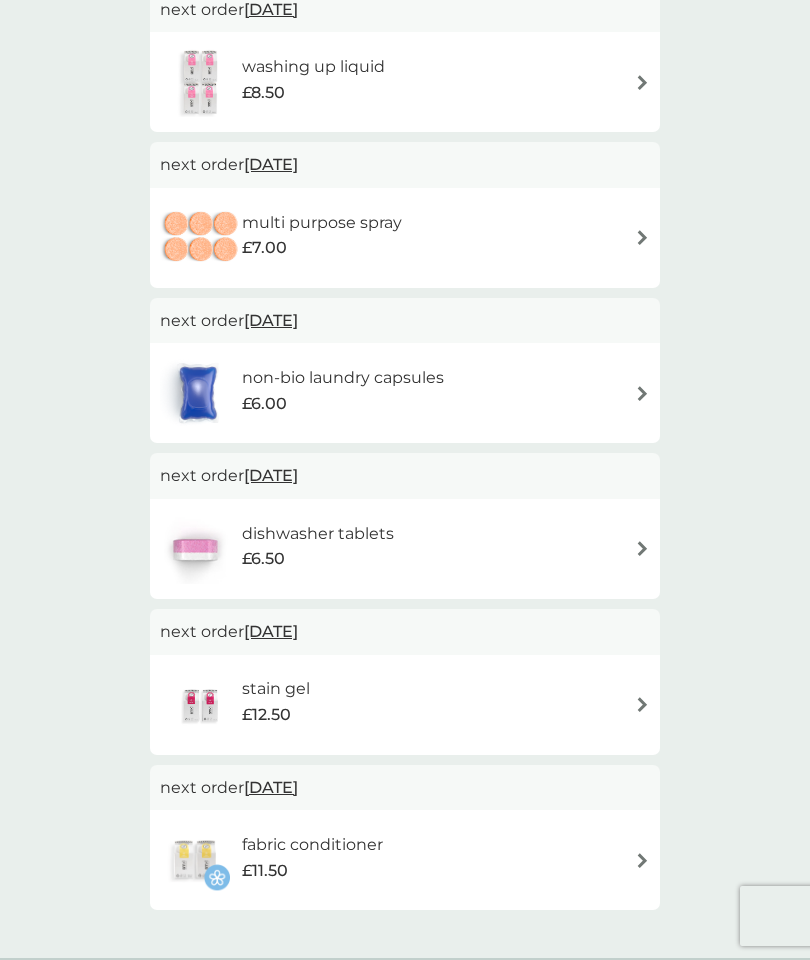 scroll, scrollTop: 209, scrollLeft: 0, axis: vertical 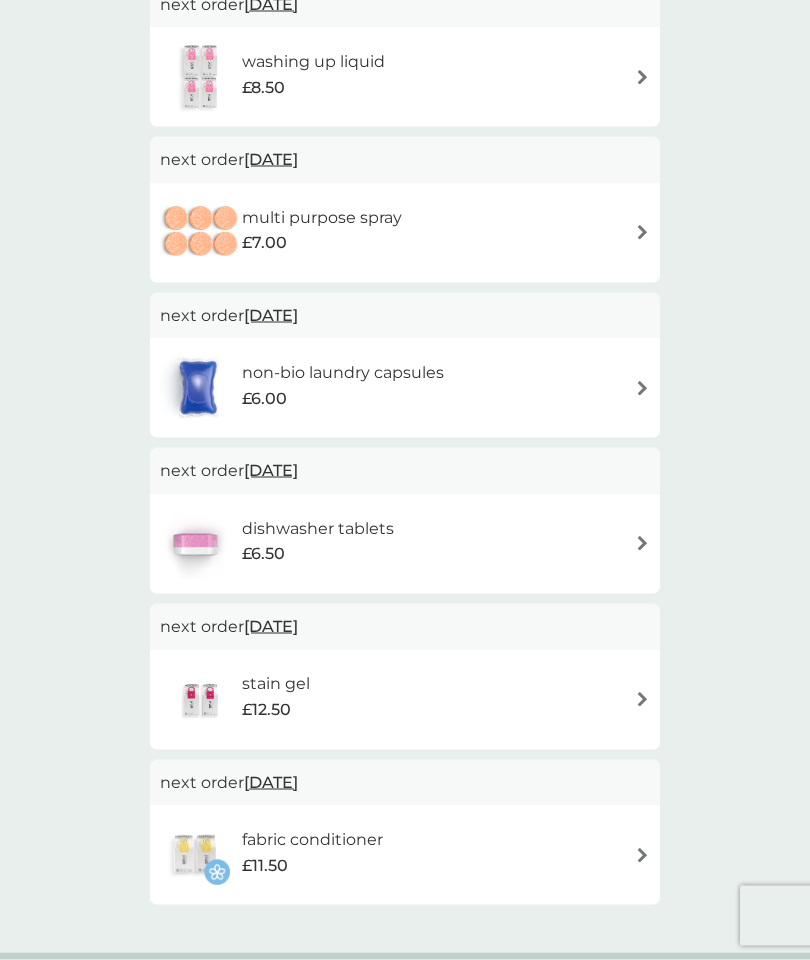 click at bounding box center [642, 699] 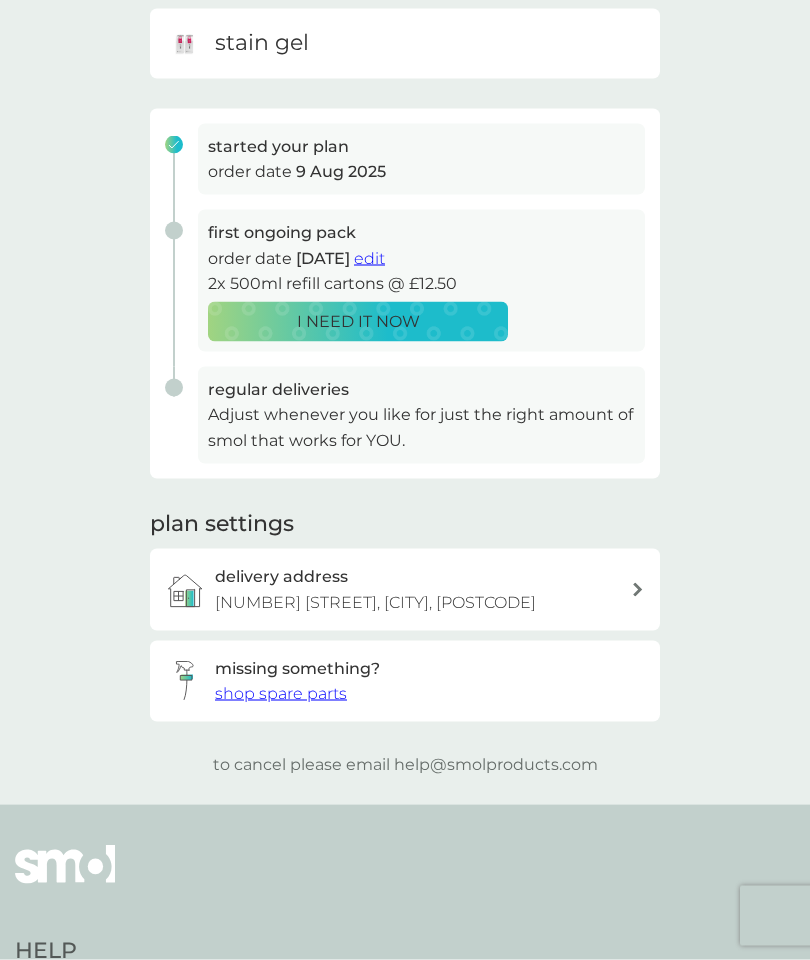 scroll, scrollTop: 0, scrollLeft: 0, axis: both 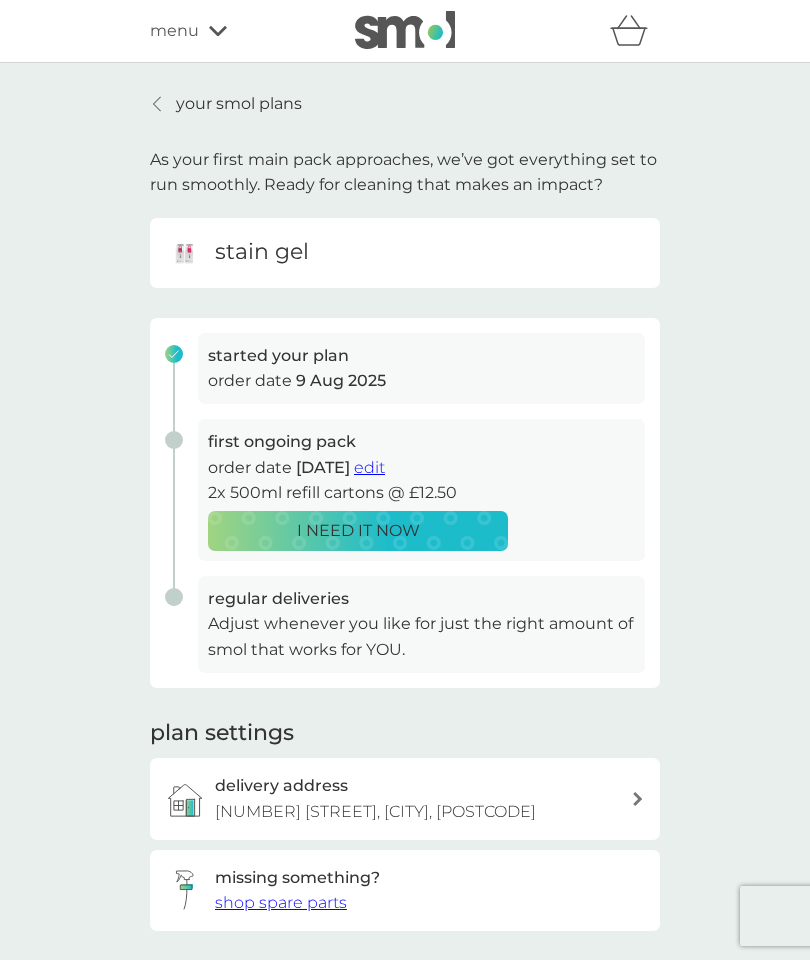 click on "your smol plans" at bounding box center (239, 104) 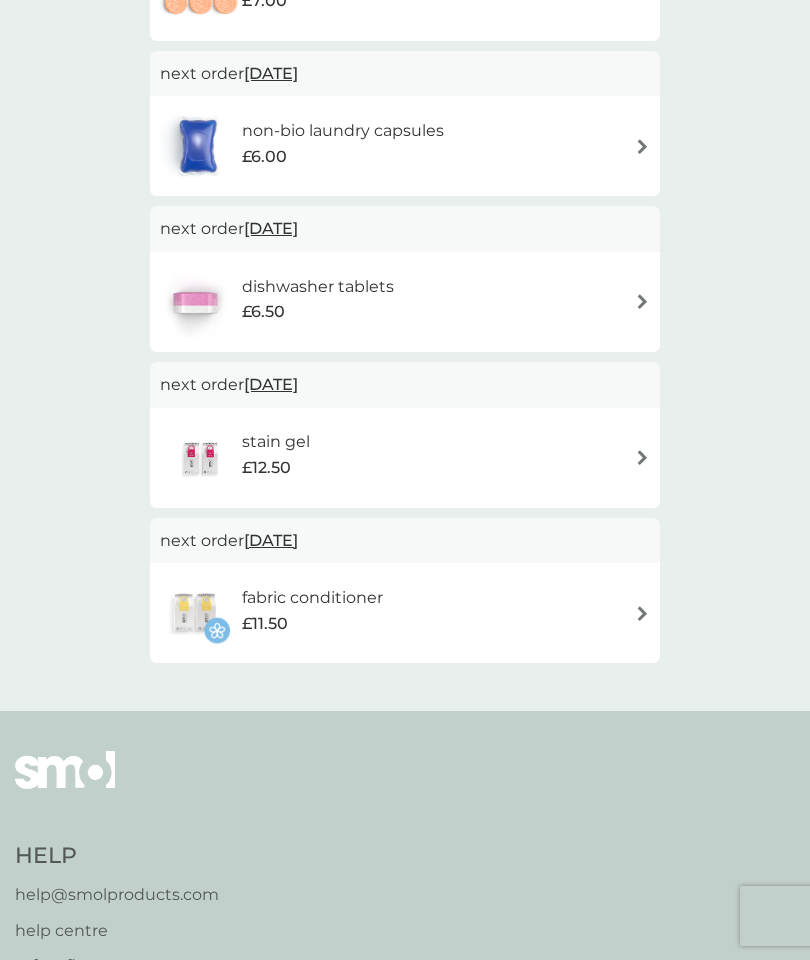 scroll, scrollTop: 445, scrollLeft: 0, axis: vertical 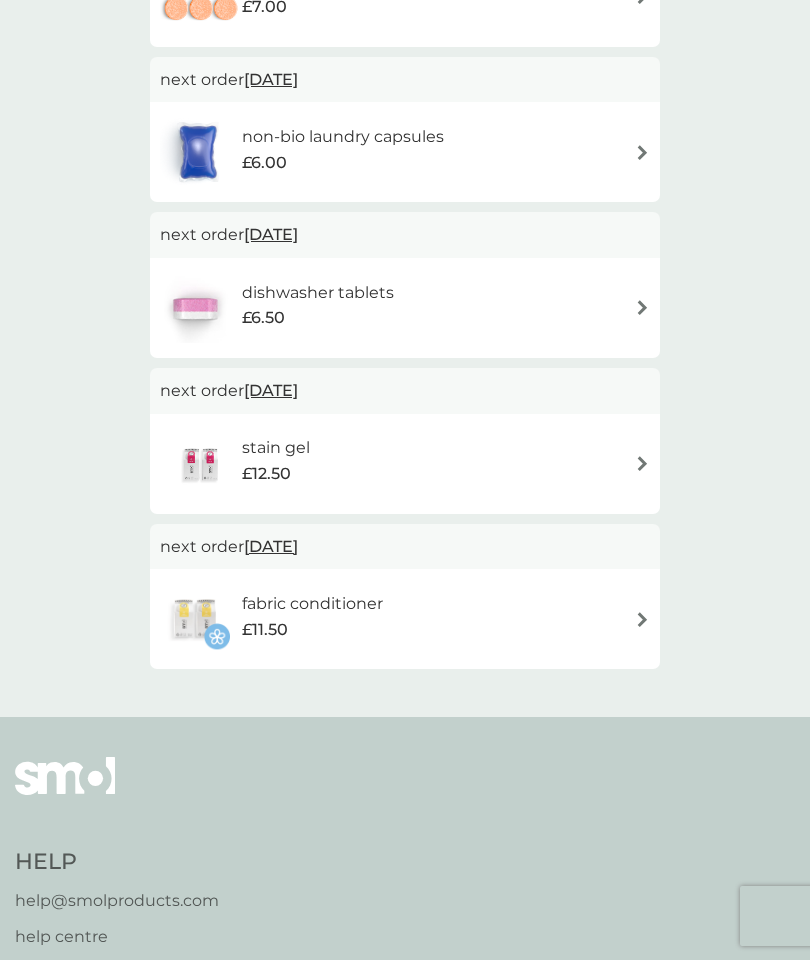 click on "11 Oct 2025" at bounding box center [271, 546] 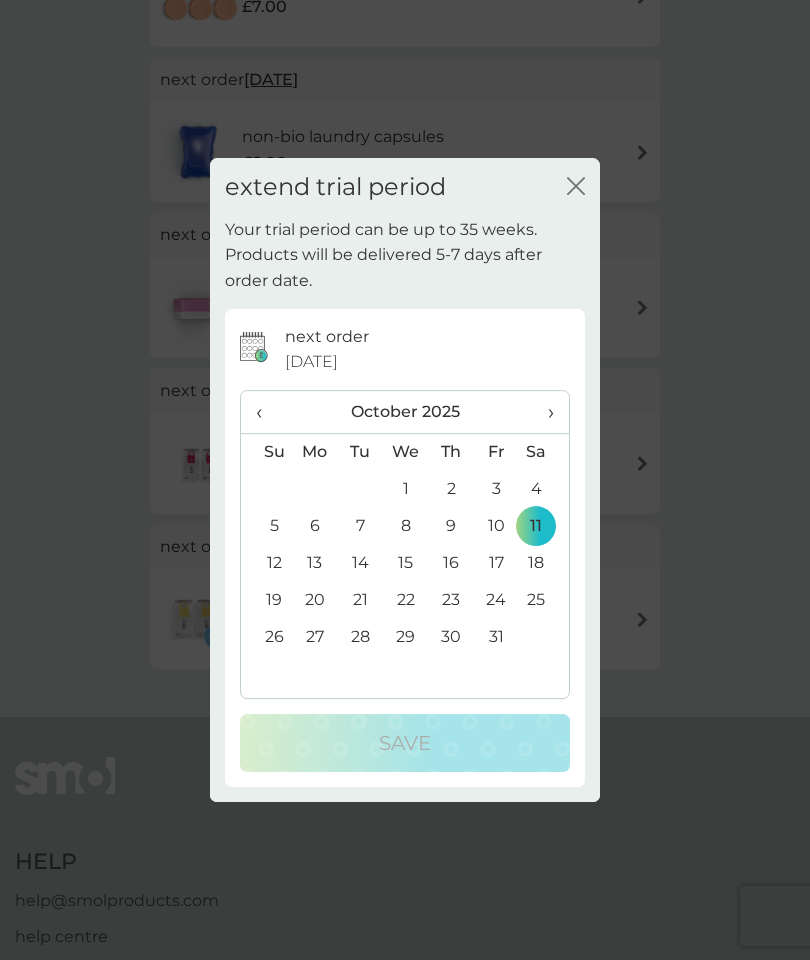 click on "27" at bounding box center [315, 637] 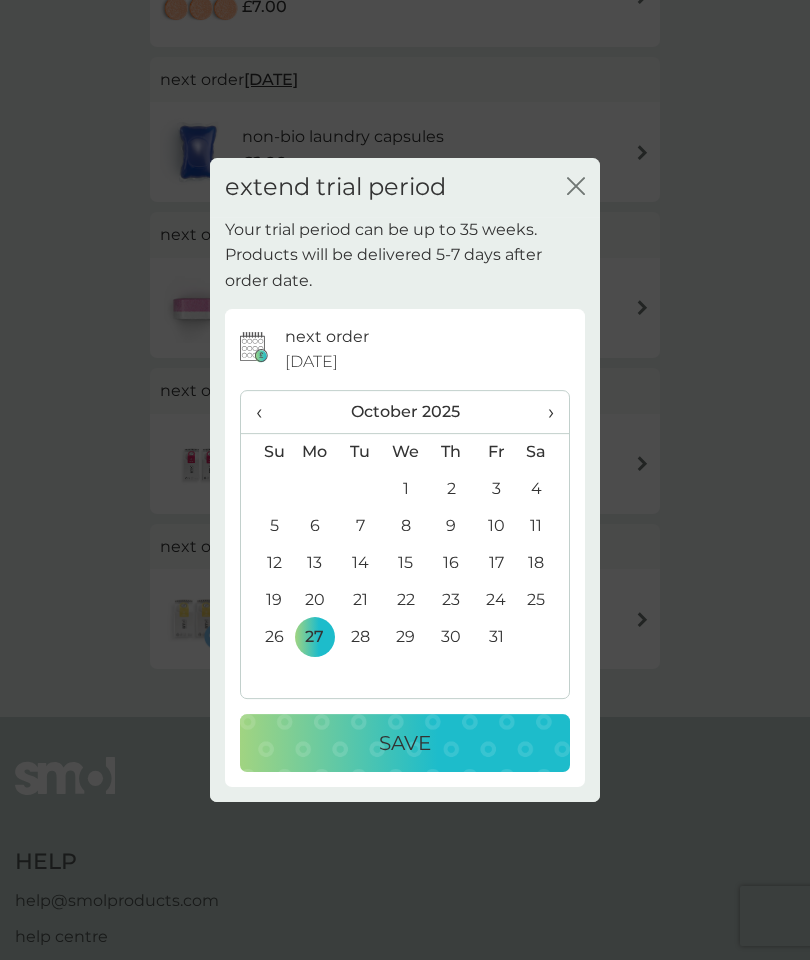 click on "Save" at bounding box center [405, 743] 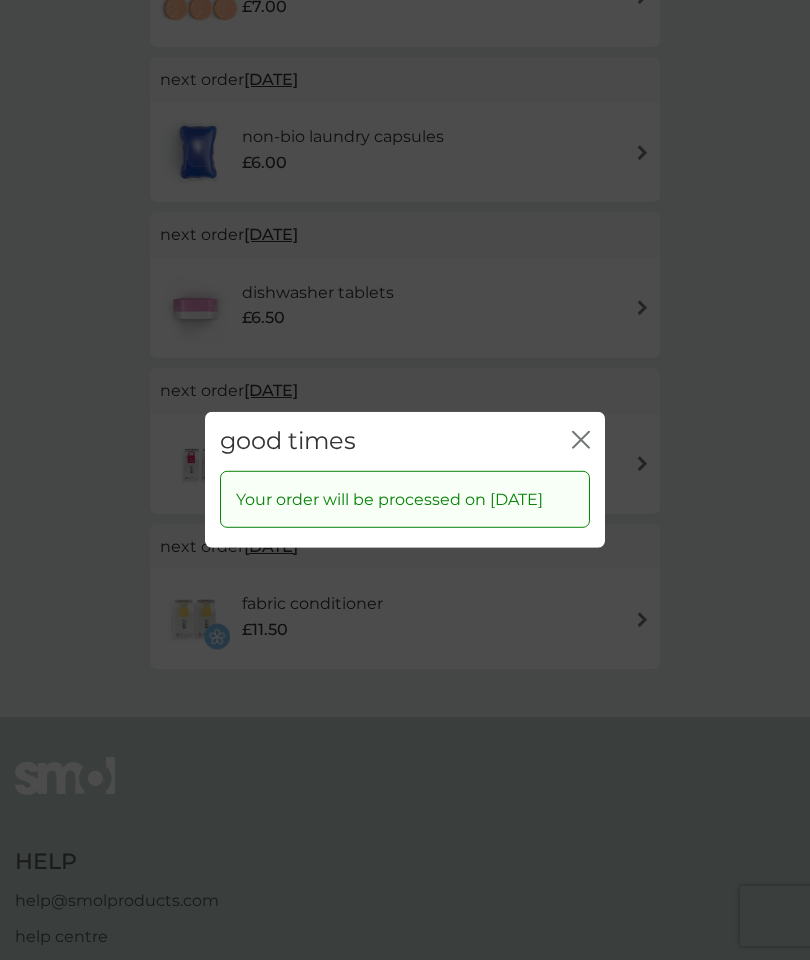 click 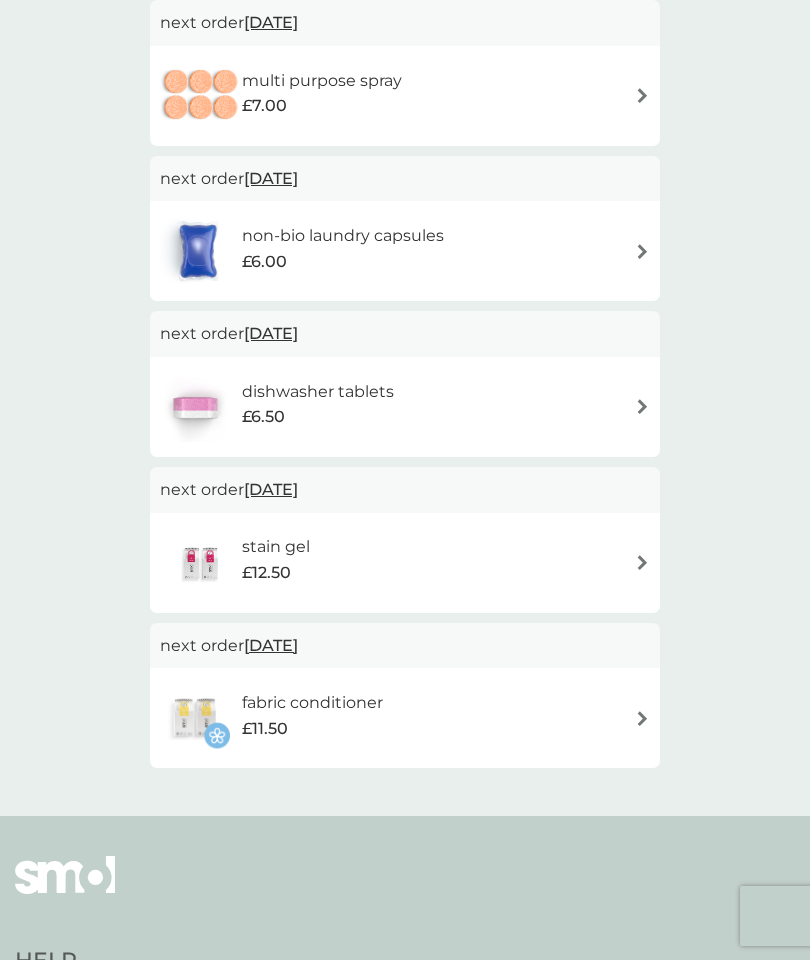 scroll, scrollTop: 344, scrollLeft: 0, axis: vertical 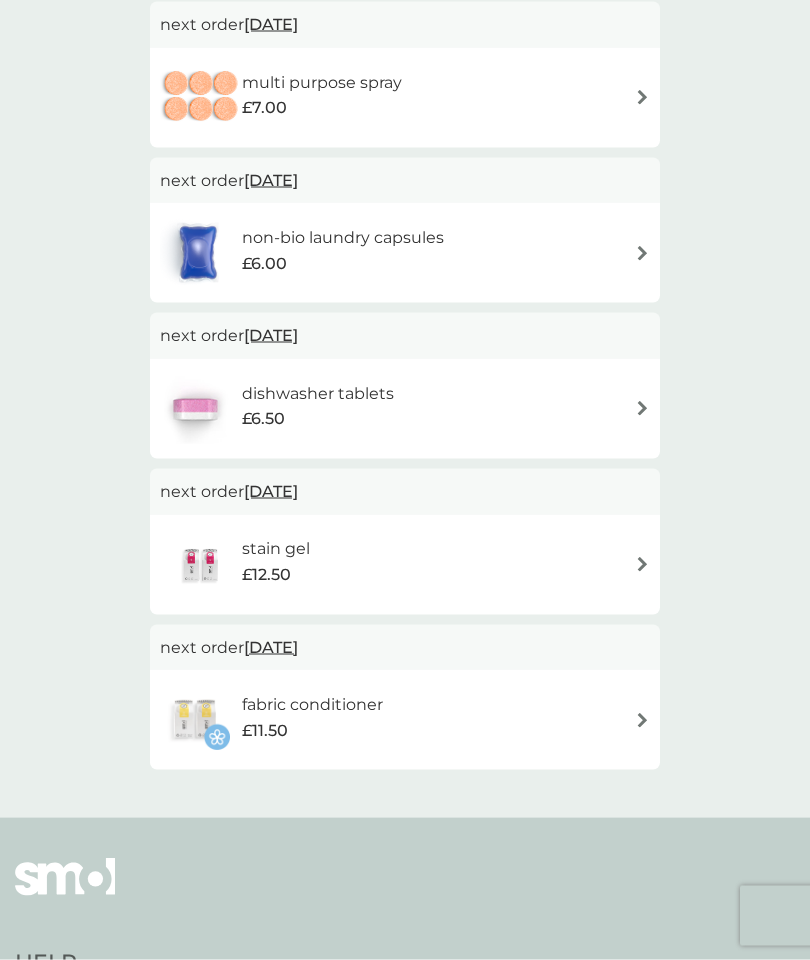 click on "11 Oct 2025" at bounding box center [271, 491] 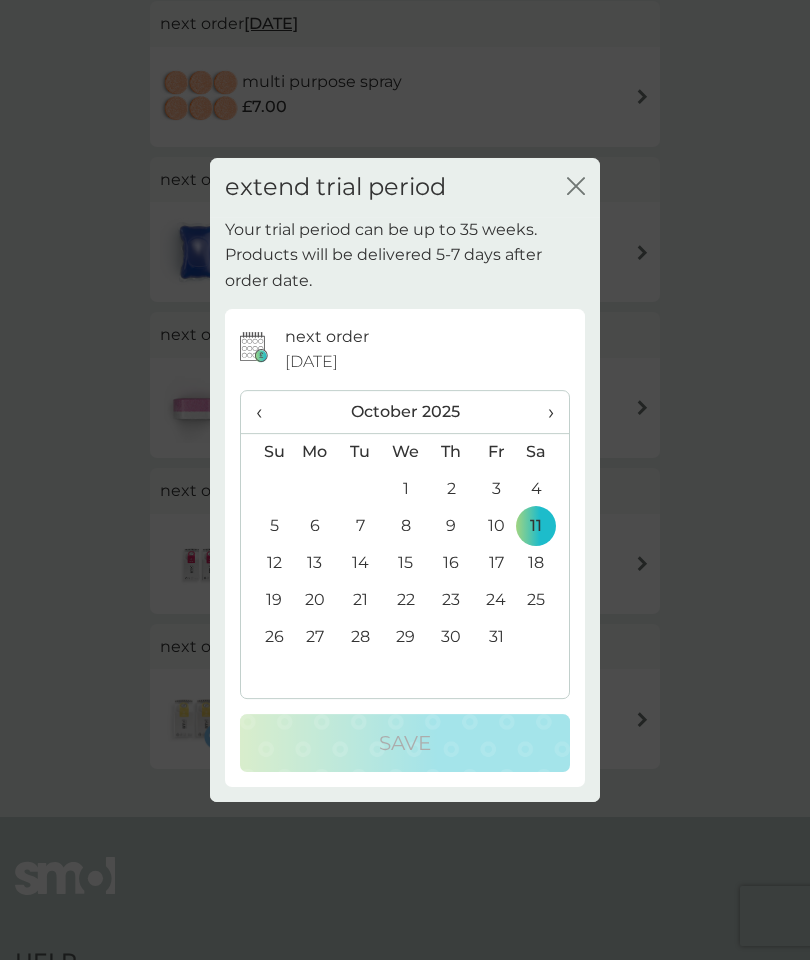 click on "›" at bounding box center (544, 412) 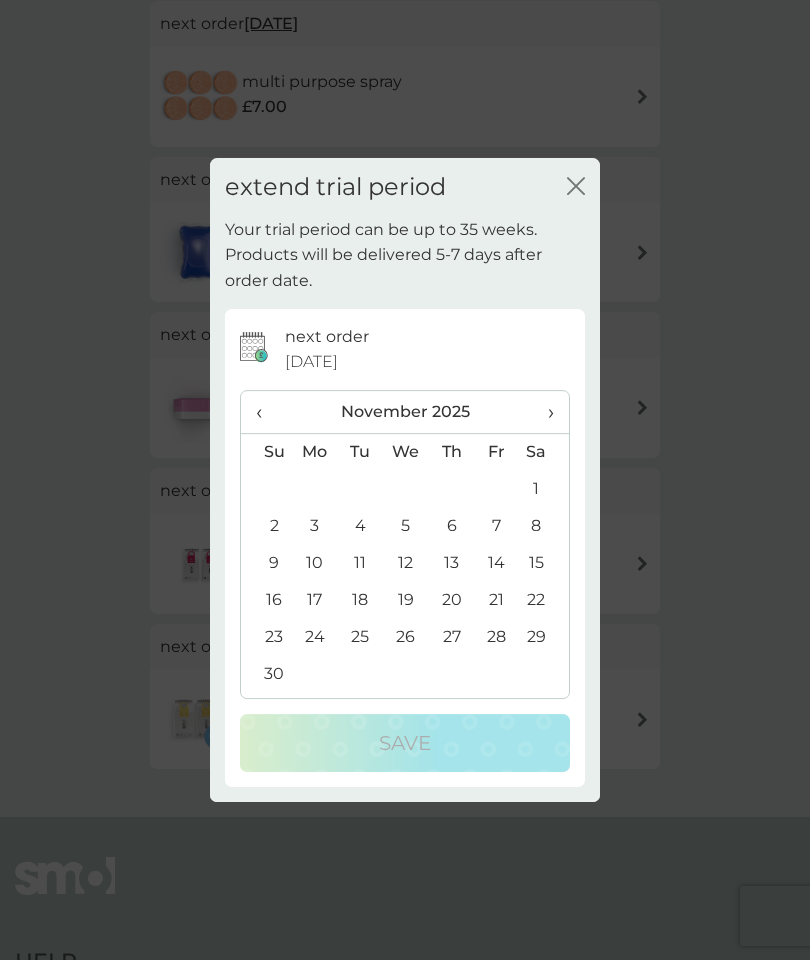 click on "24" at bounding box center (315, 637) 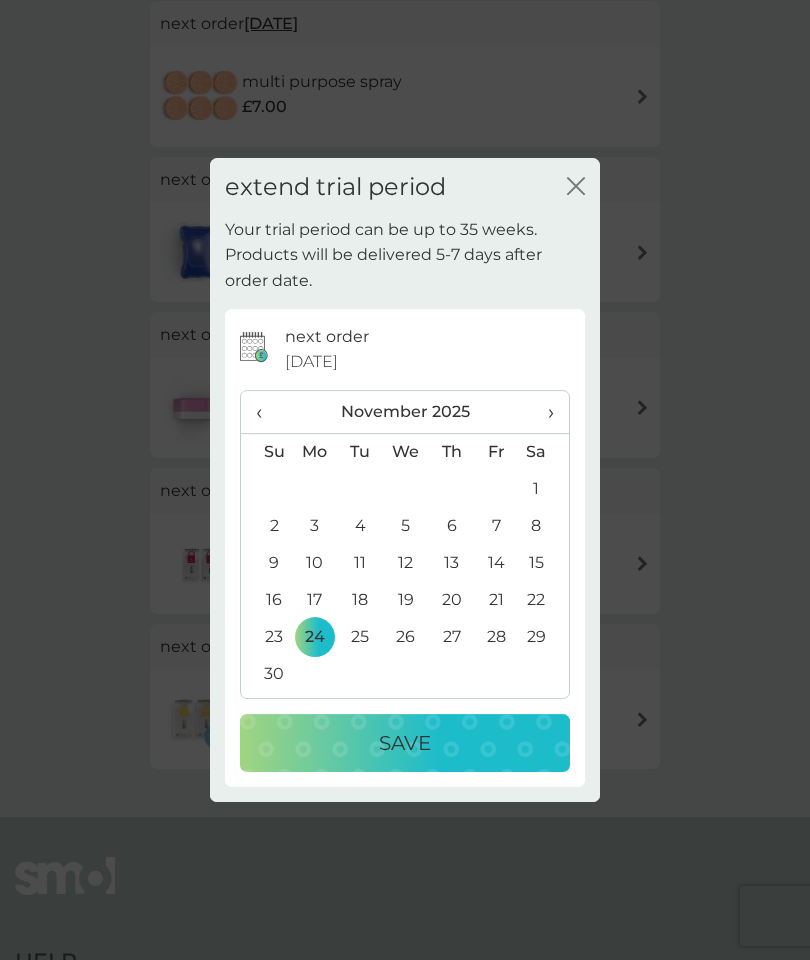 click on "Save" at bounding box center (405, 743) 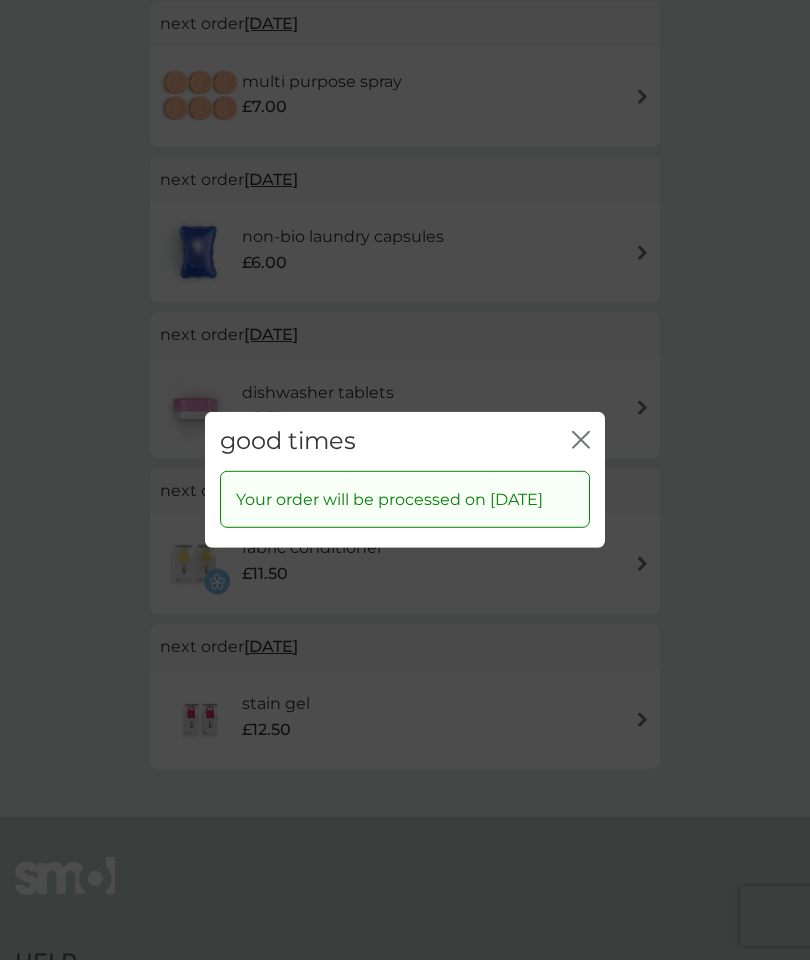 click 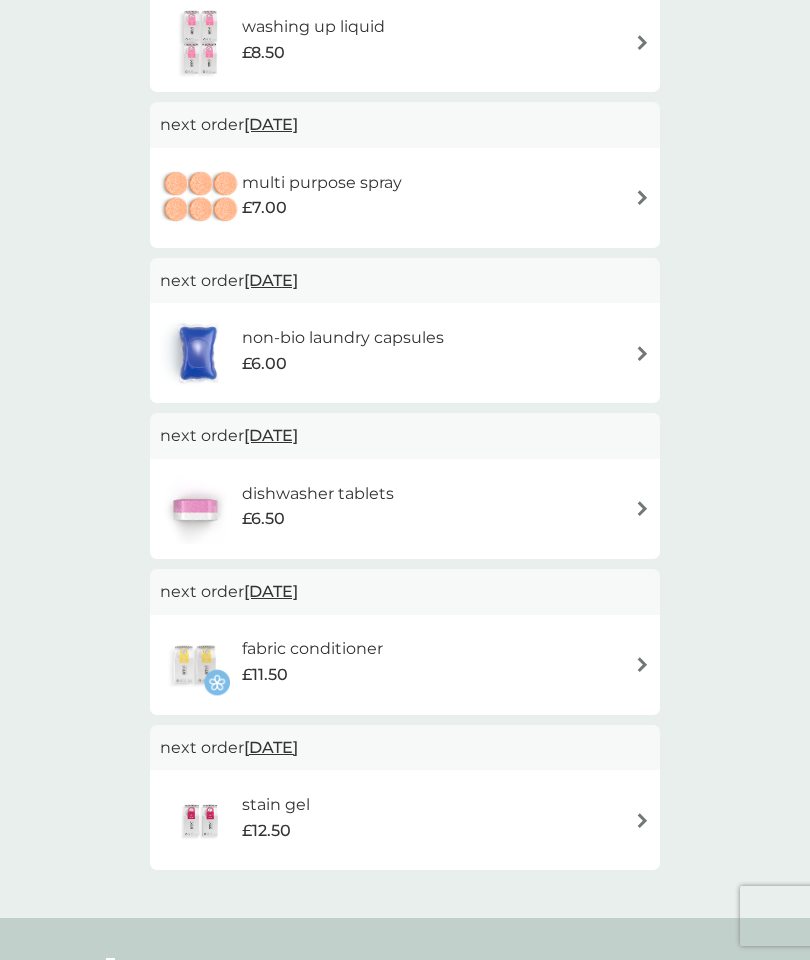 scroll, scrollTop: 242, scrollLeft: 0, axis: vertical 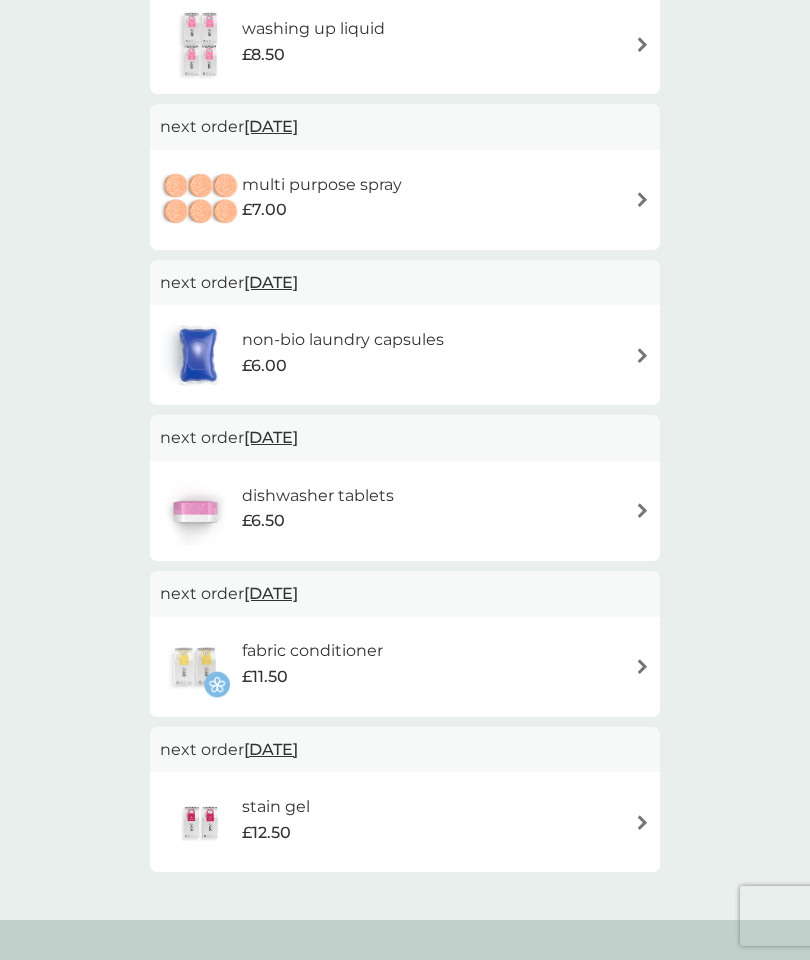 click on "23 Aug 2025" at bounding box center [271, 437] 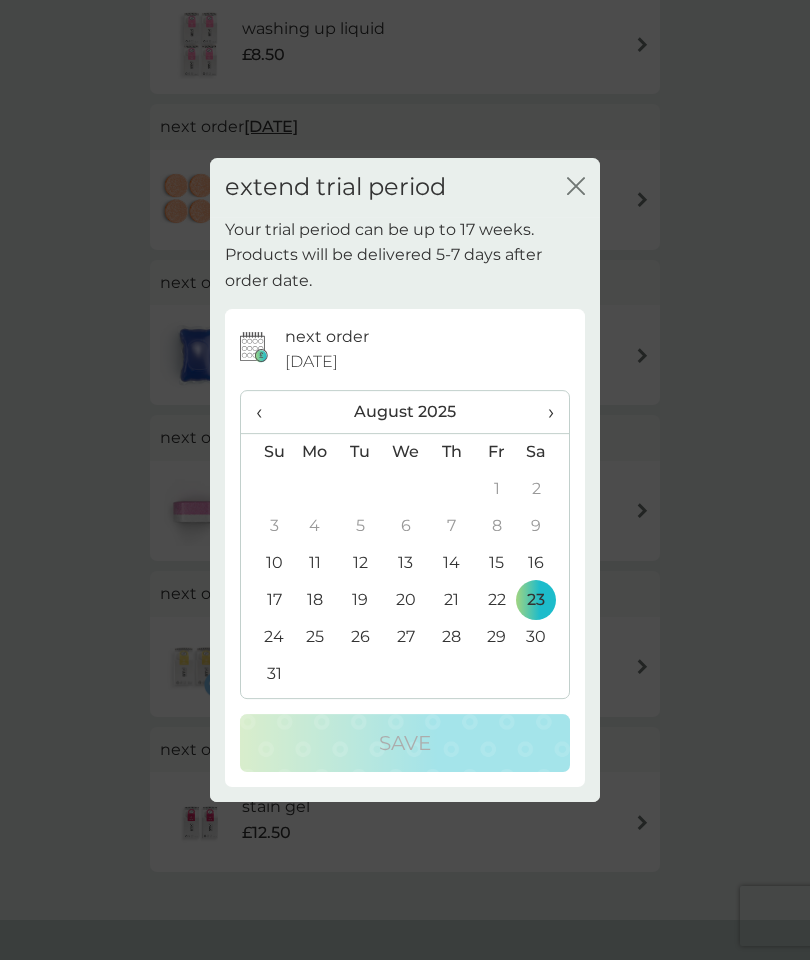 click on "›" at bounding box center [544, 412] 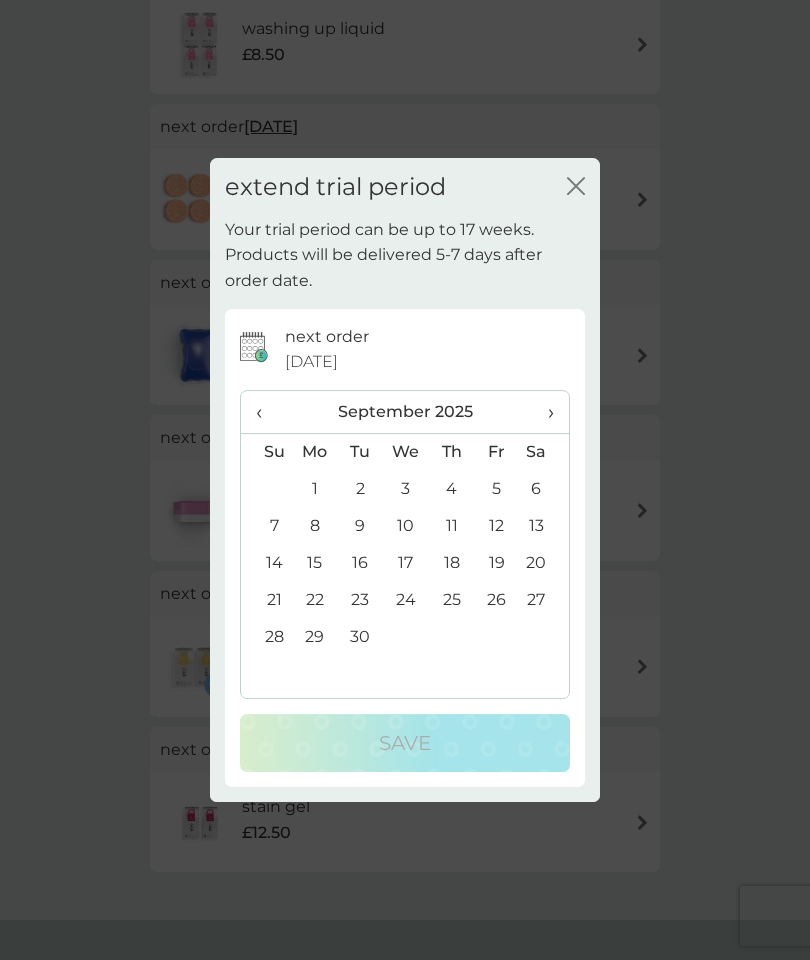 click on "29" at bounding box center [315, 637] 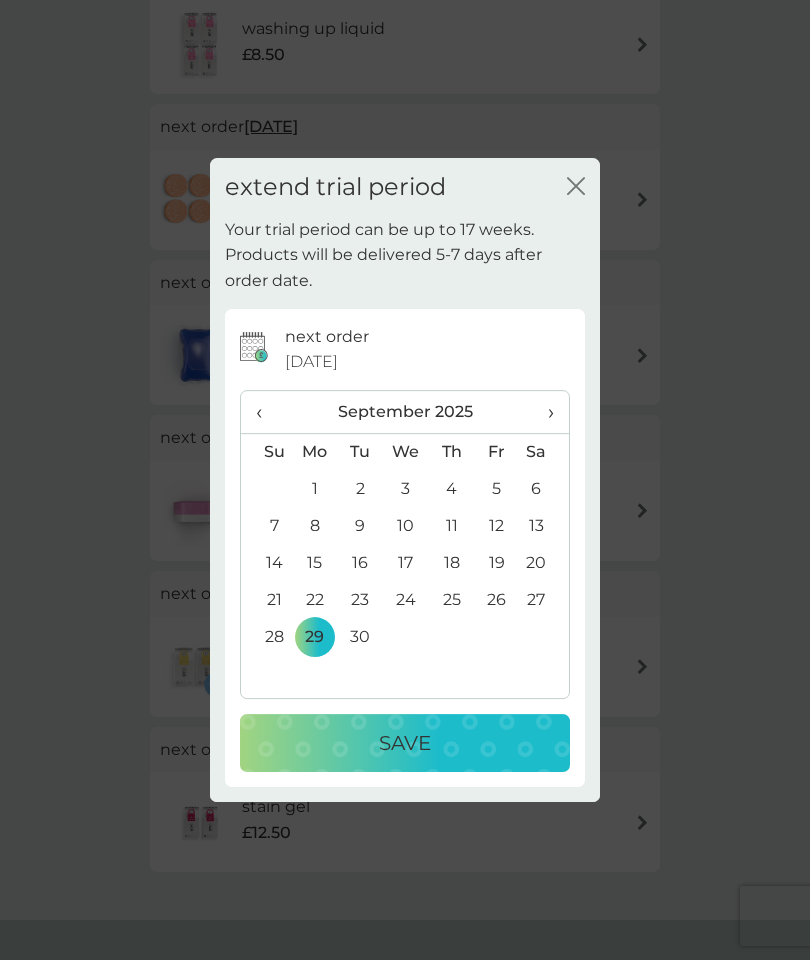 click on "Save" at bounding box center [405, 743] 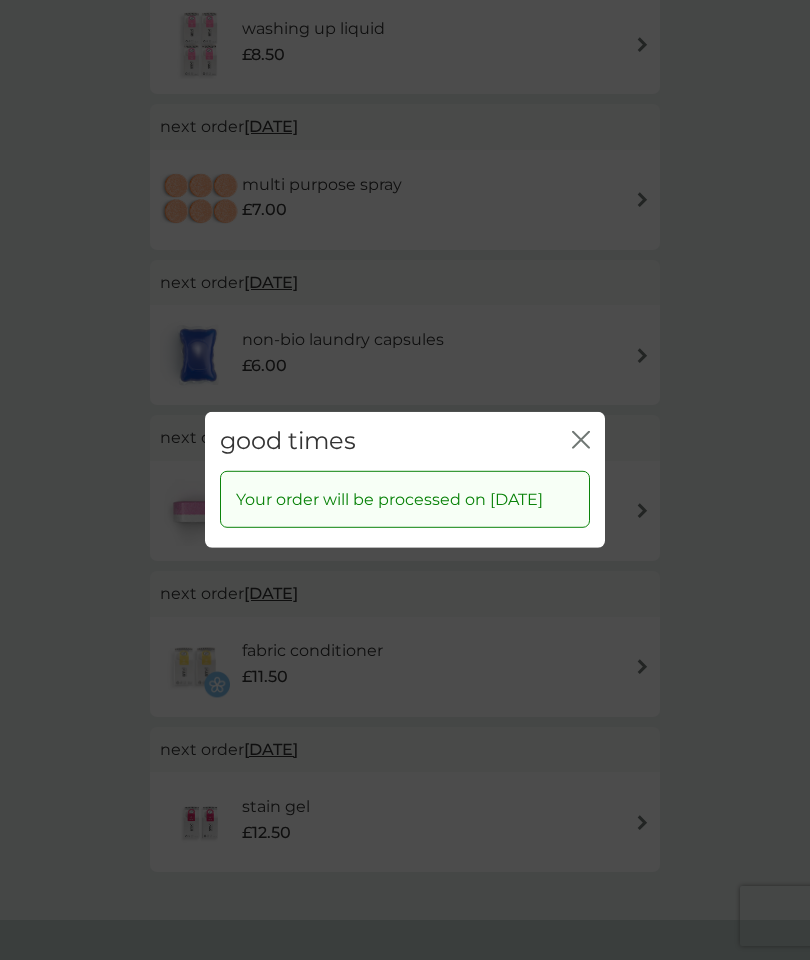 click on "close" 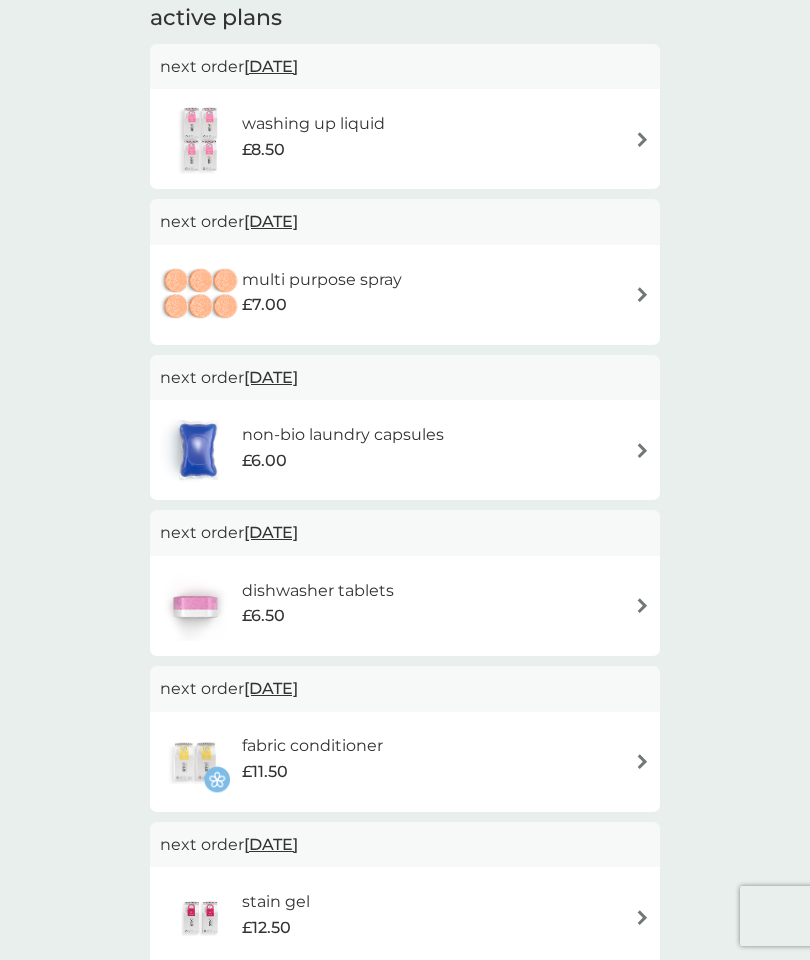 scroll, scrollTop: 146, scrollLeft: 0, axis: vertical 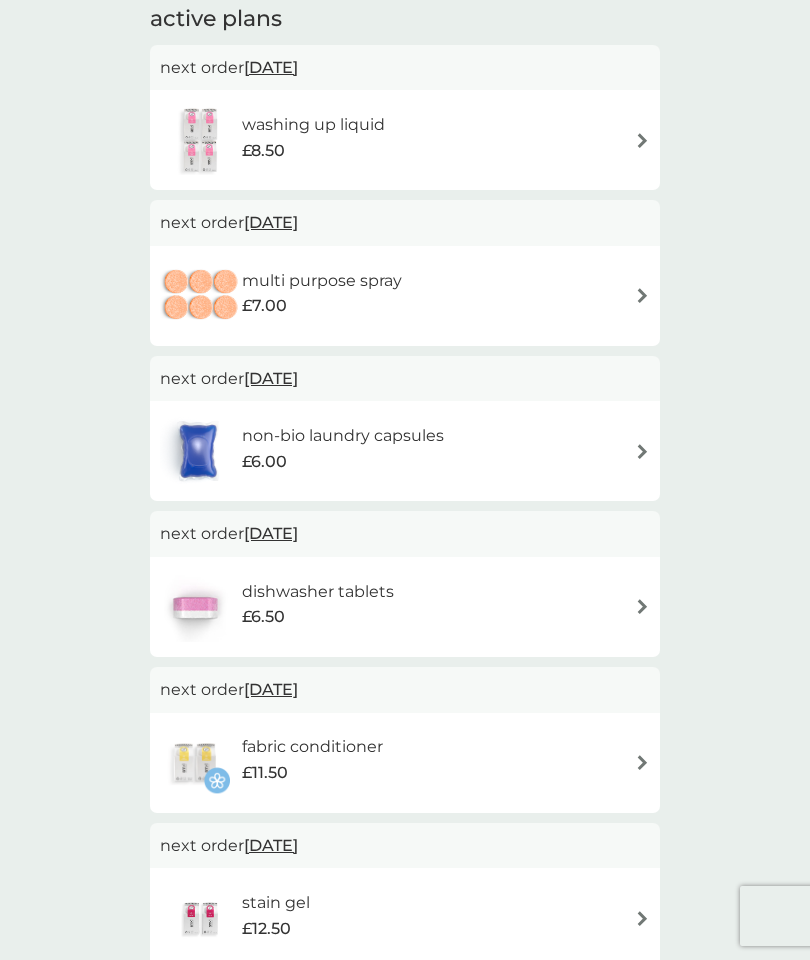 click on "23 Aug 2025" at bounding box center [271, 378] 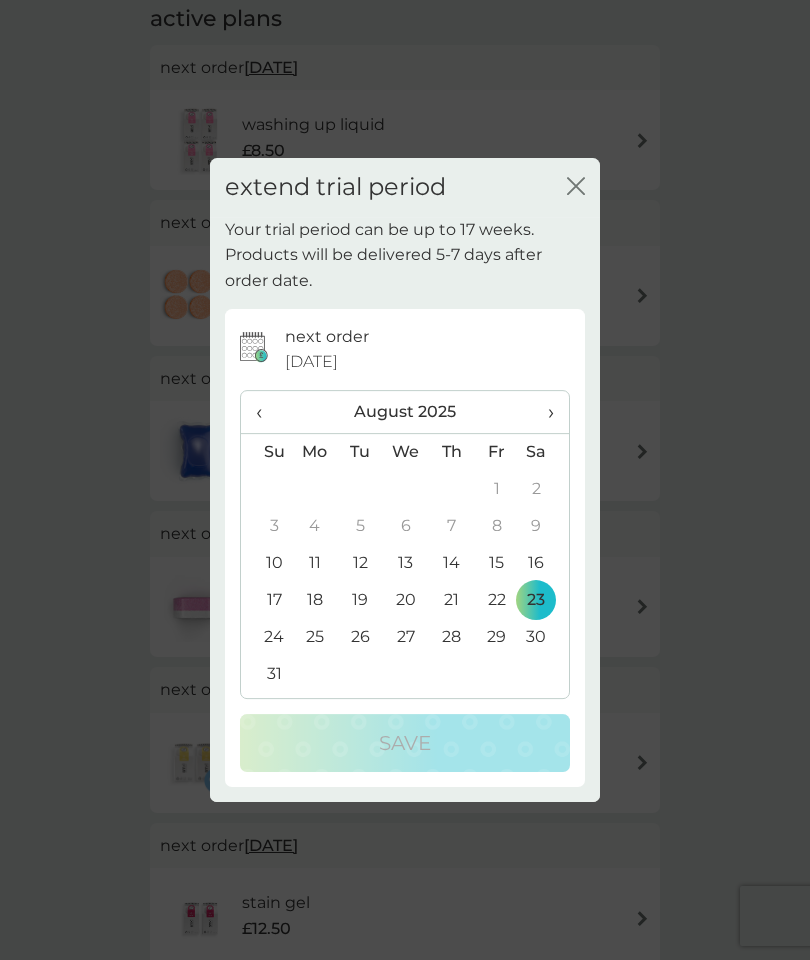 click on "›" at bounding box center (544, 412) 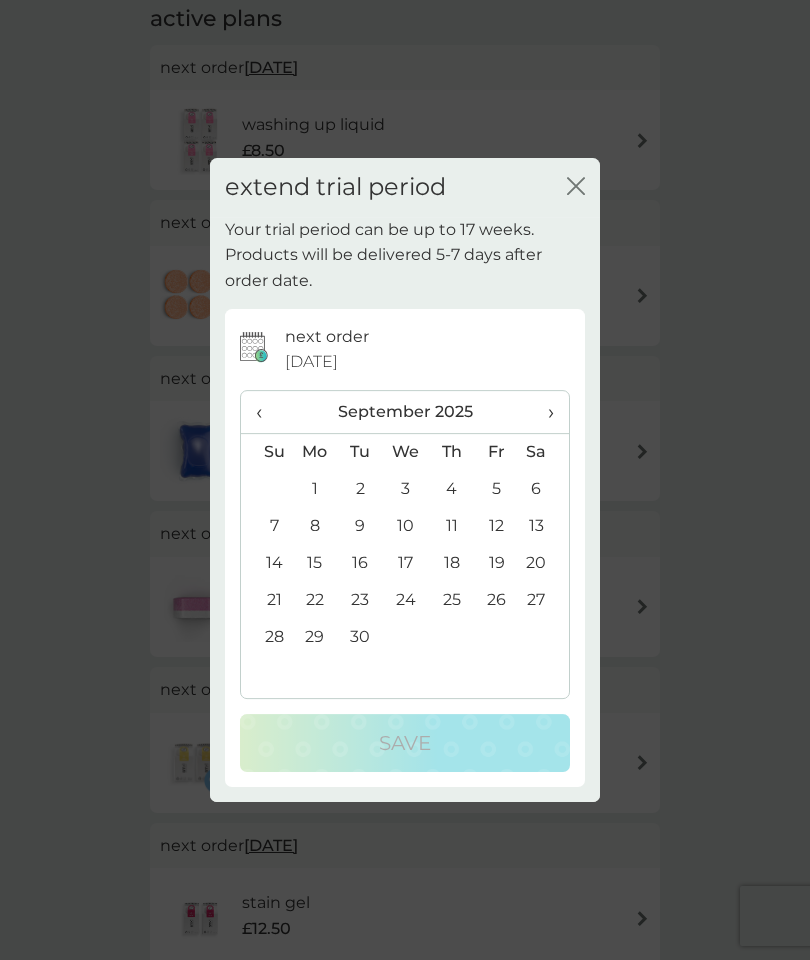click on "›" at bounding box center [544, 412] 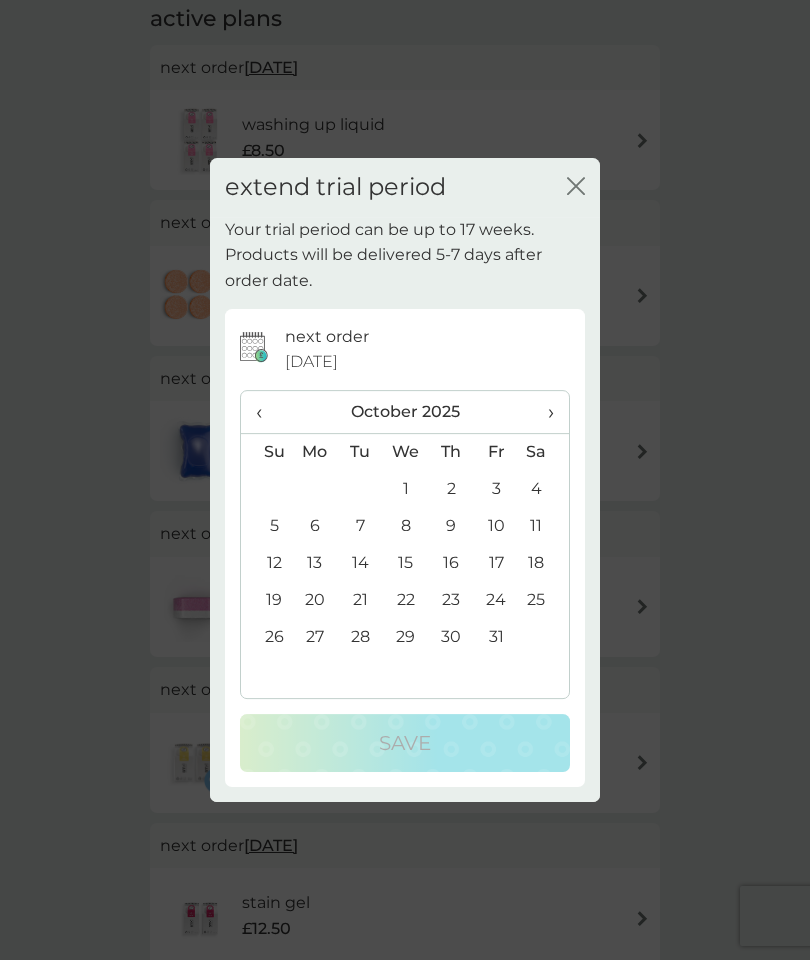 click on "1" at bounding box center [406, 489] 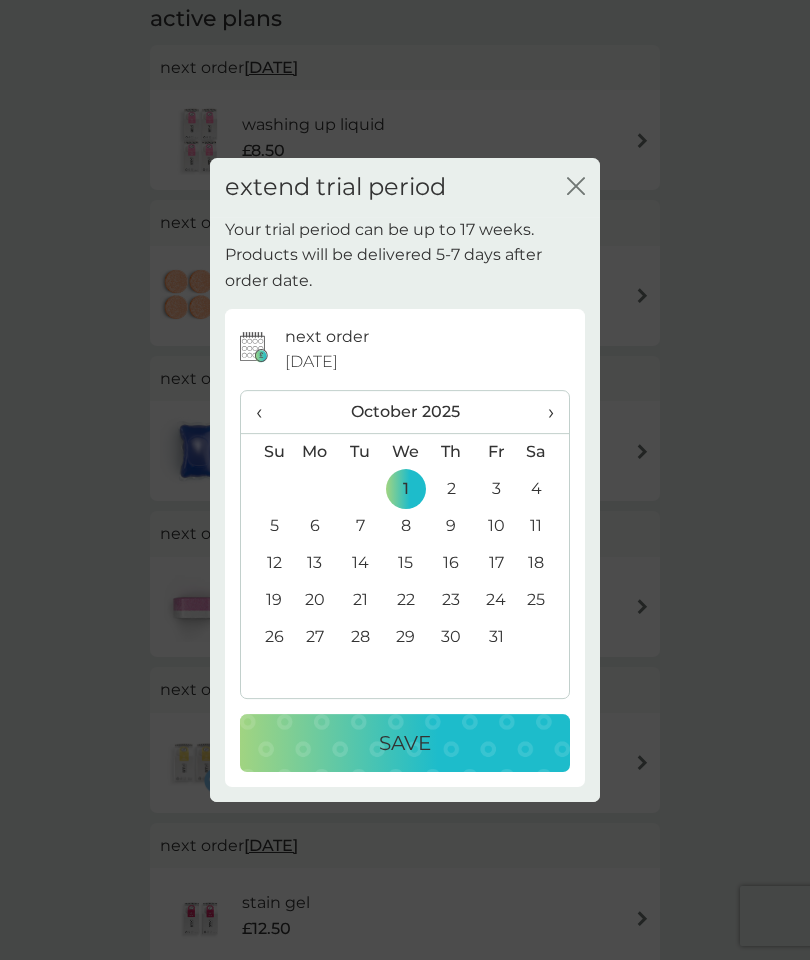 click on "Save" at bounding box center (405, 743) 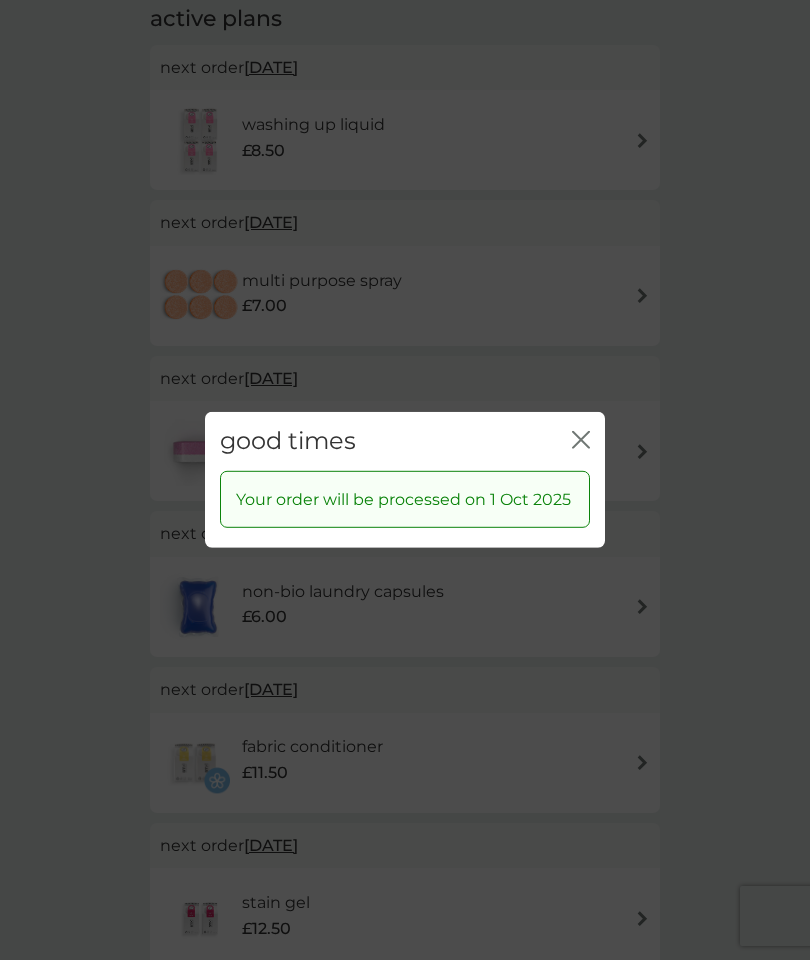 click on "close" 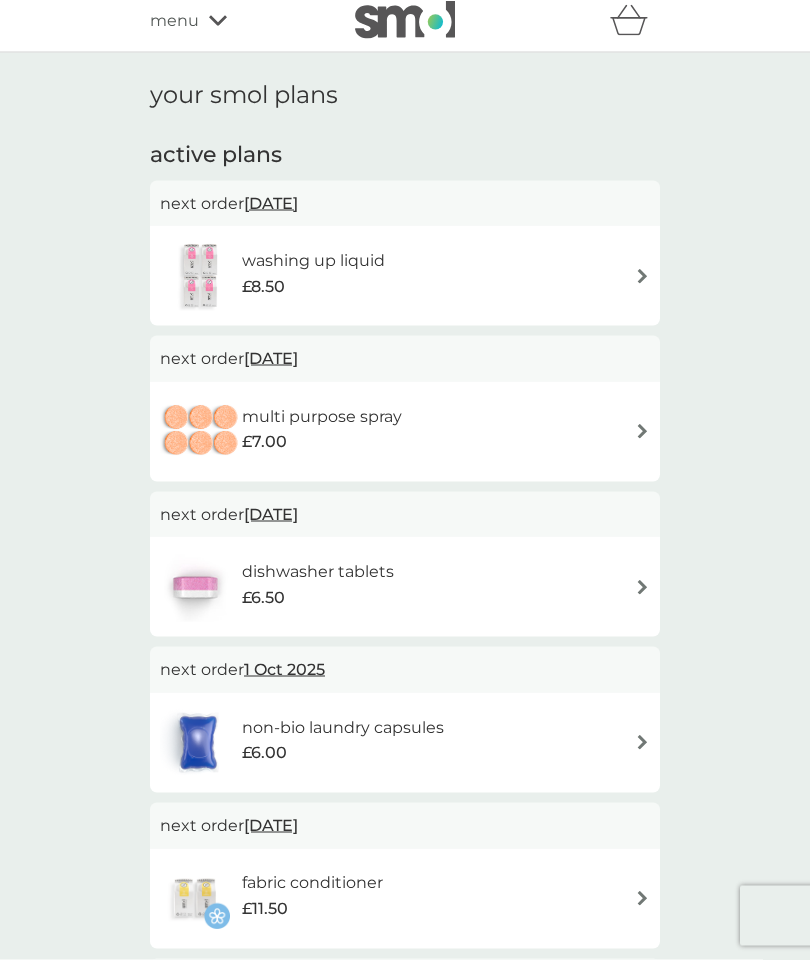 scroll, scrollTop: 9, scrollLeft: 0, axis: vertical 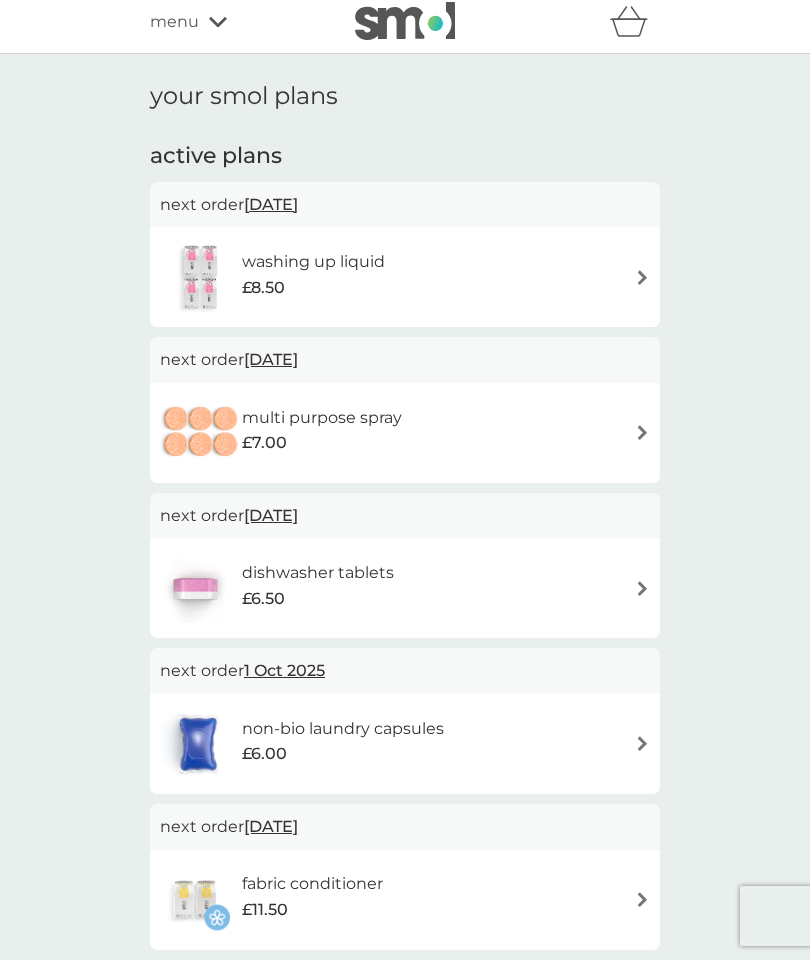 click on "23 Aug 2025" at bounding box center [271, 359] 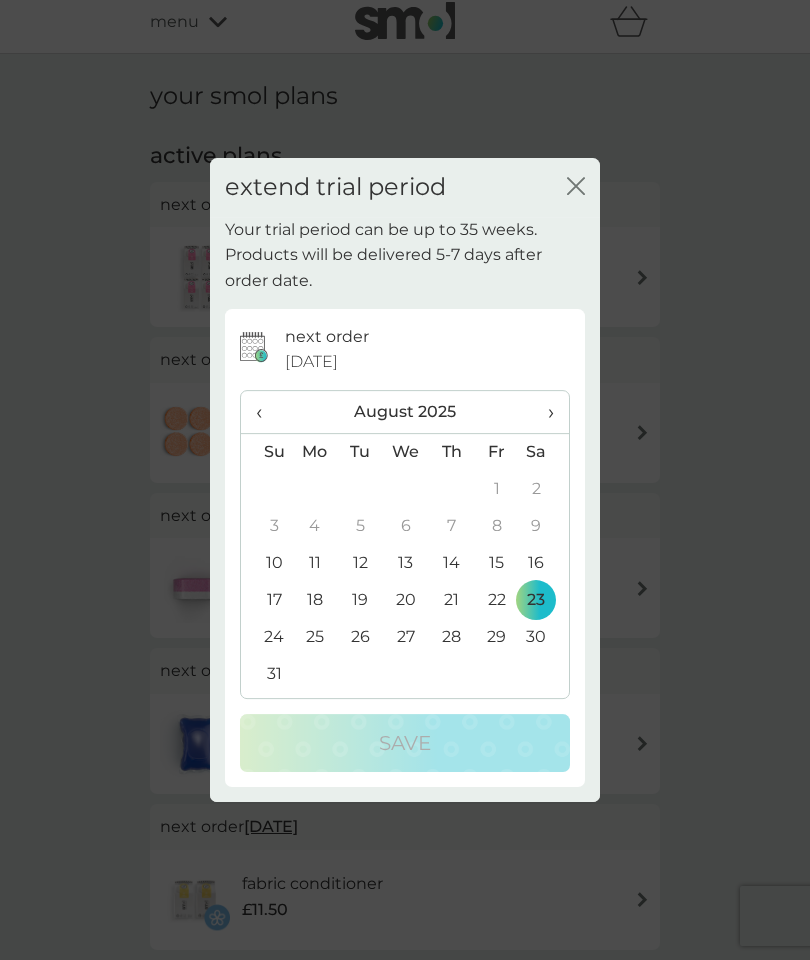 click on "›" at bounding box center (544, 412) 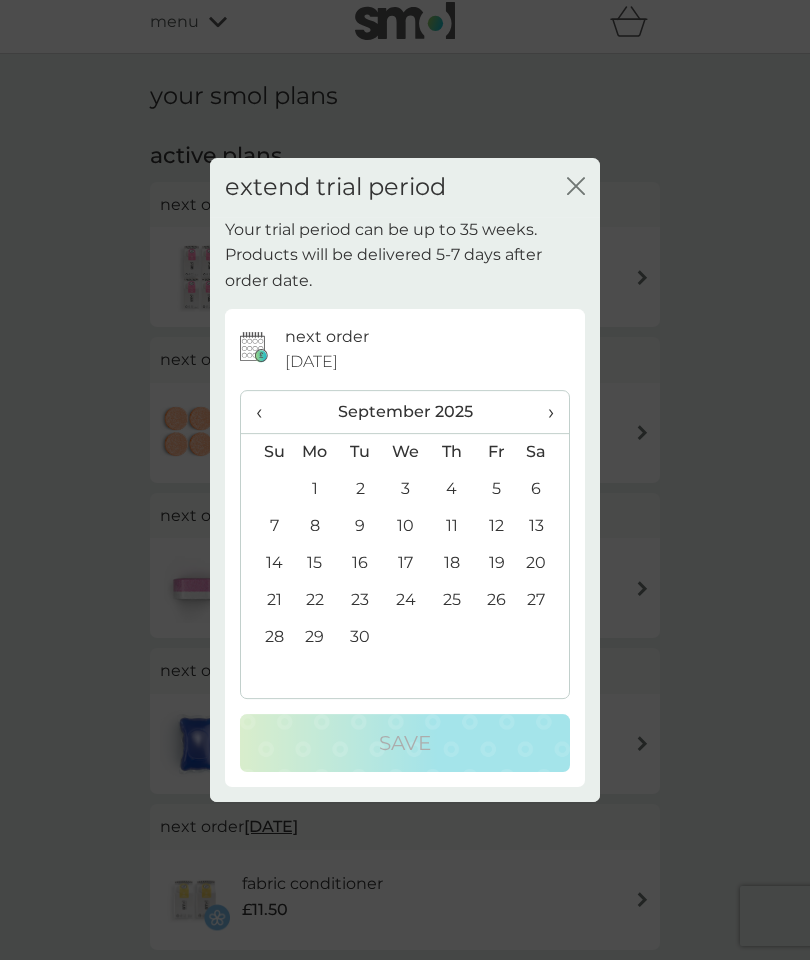 click on "›" at bounding box center [544, 412] 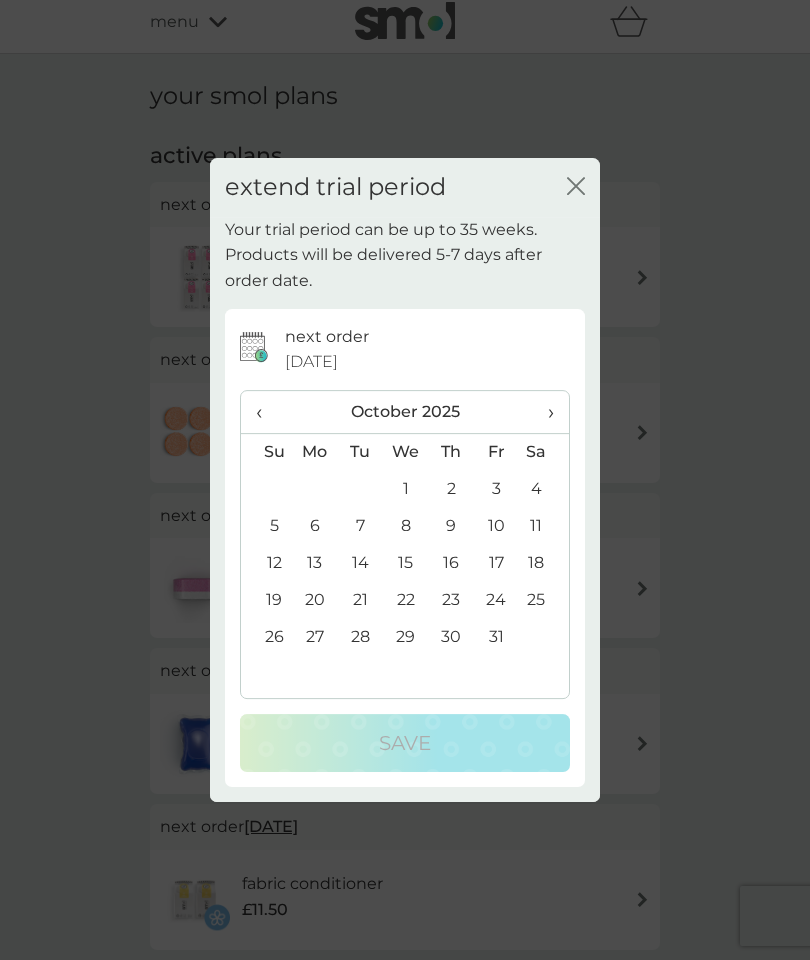 click on "›" at bounding box center [544, 412] 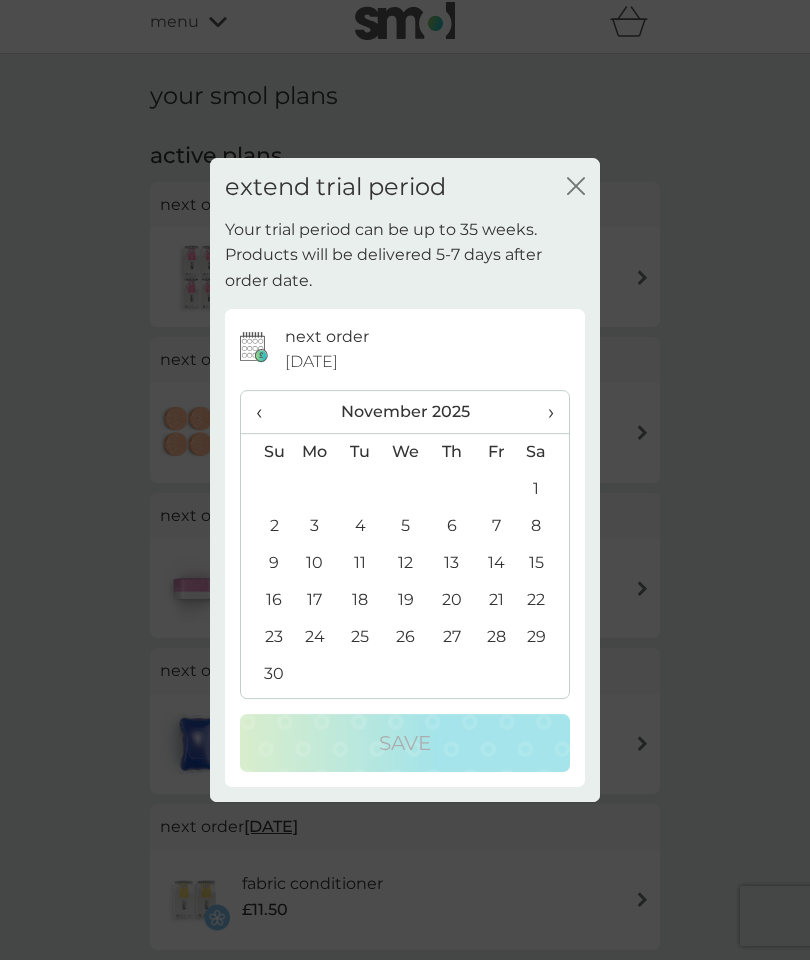 click on "24" at bounding box center [315, 637] 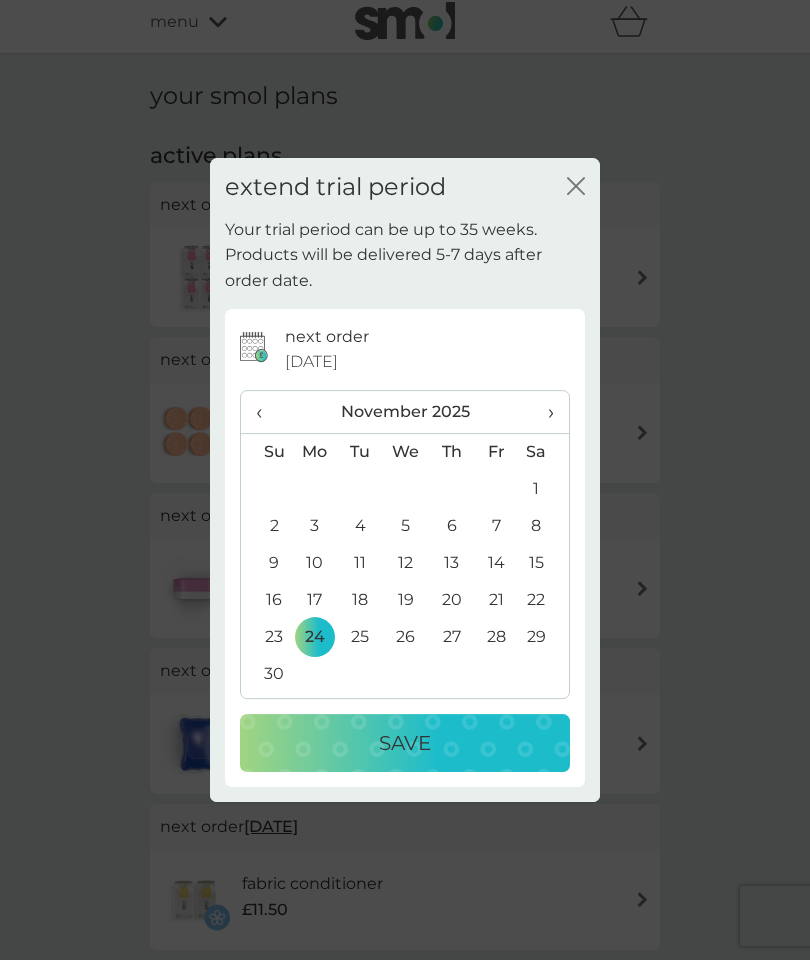 click on "Save" at bounding box center (405, 743) 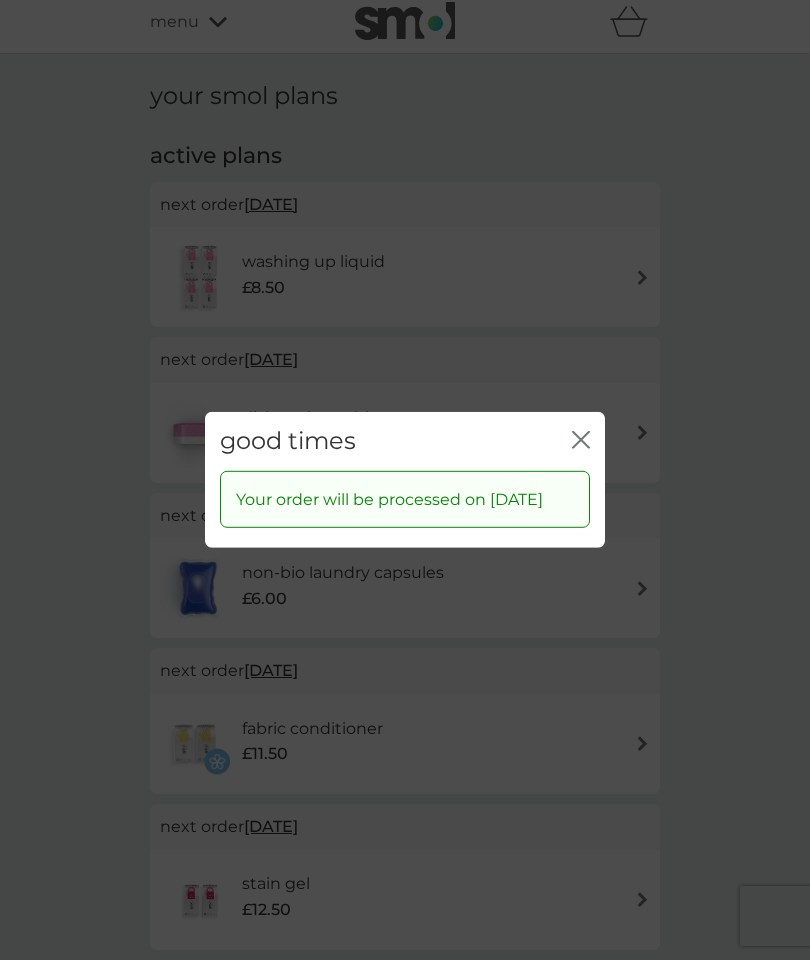 click 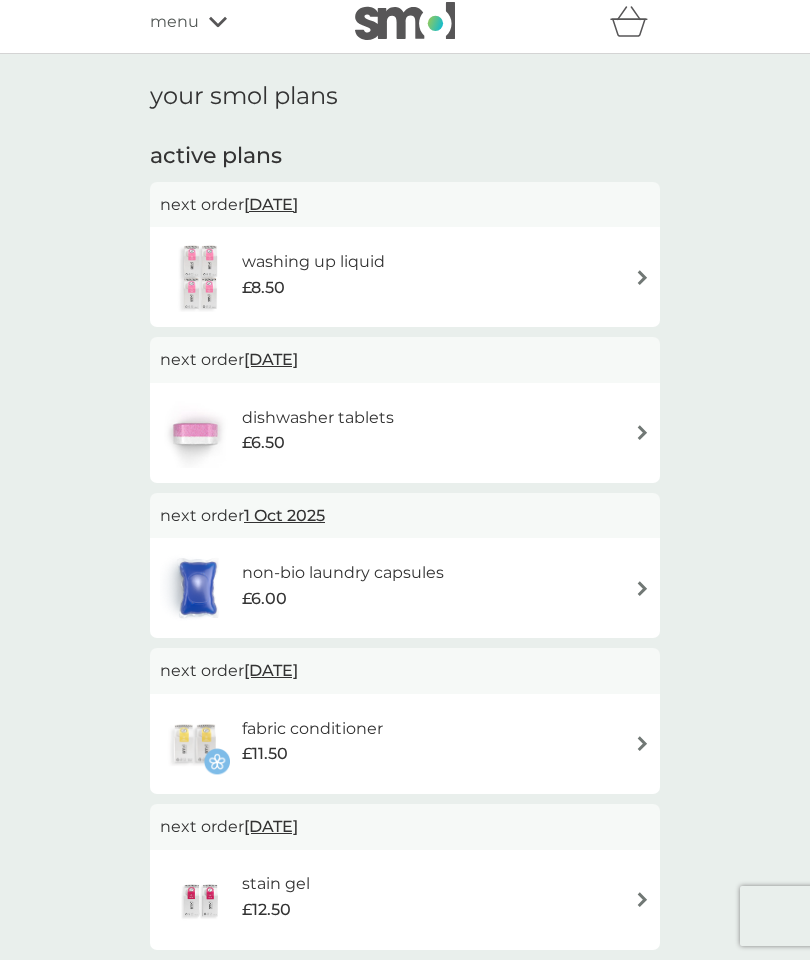 click on "23 Aug 2025" at bounding box center [271, 204] 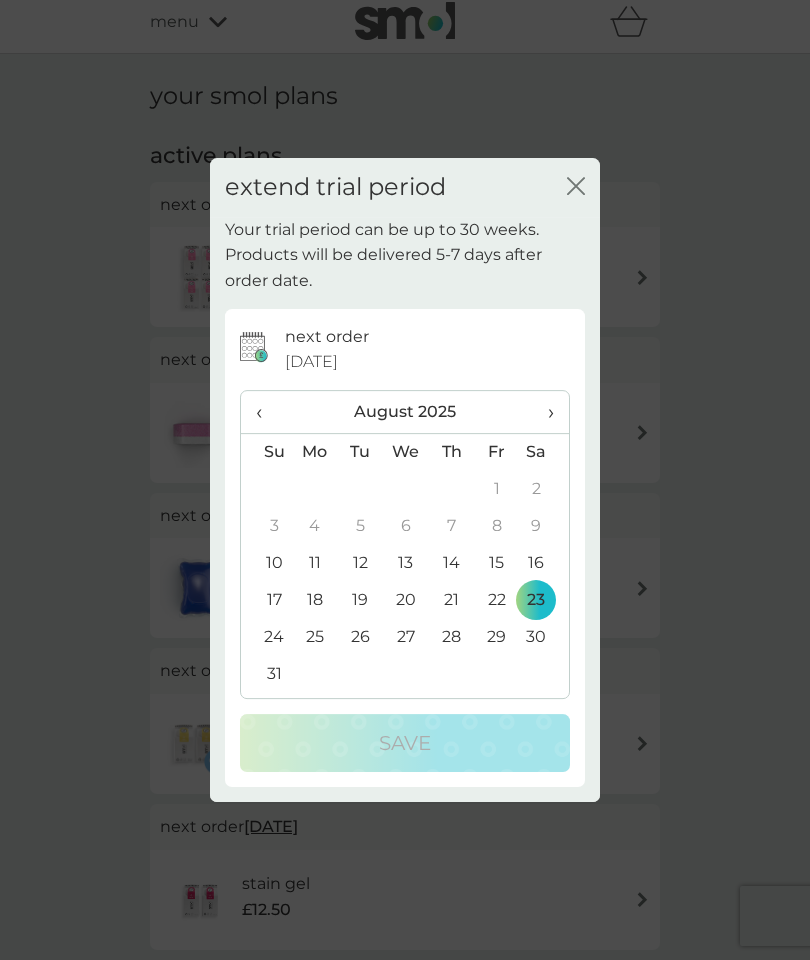 click on "›" at bounding box center (544, 412) 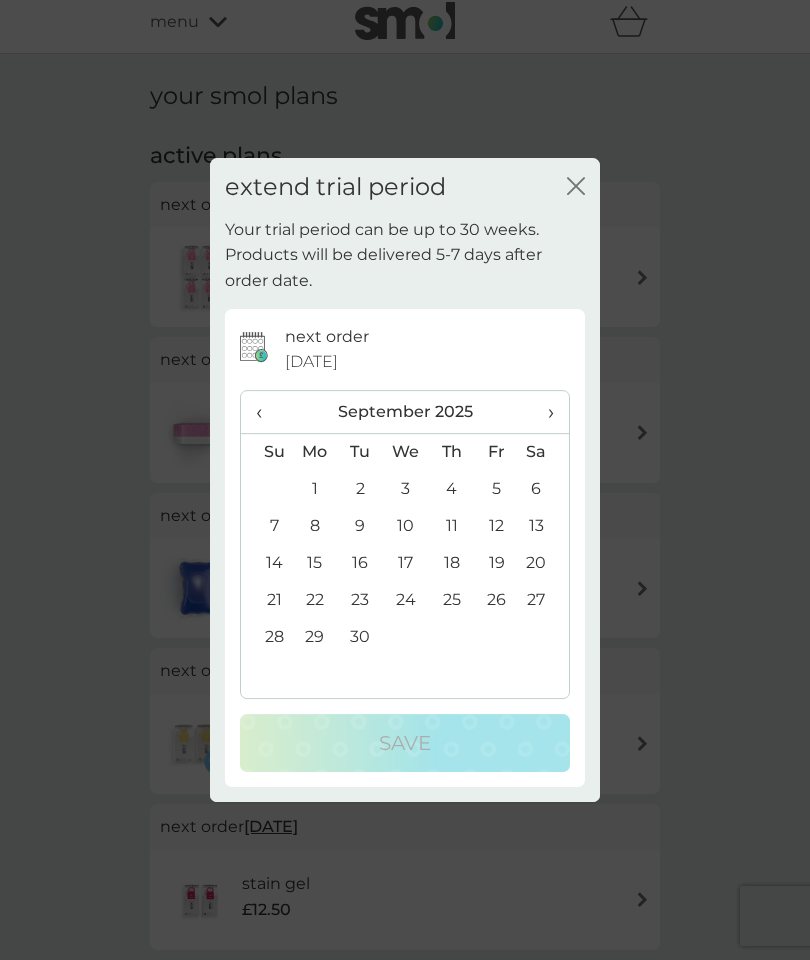 click on "›" at bounding box center (544, 412) 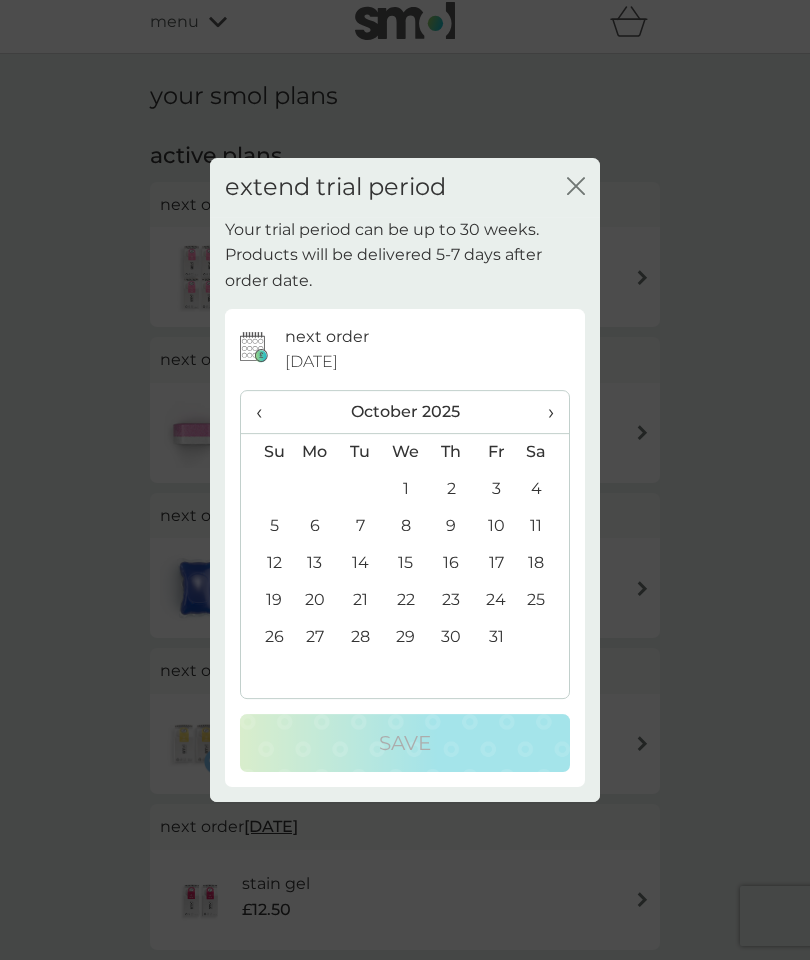 click on "›" at bounding box center [544, 412] 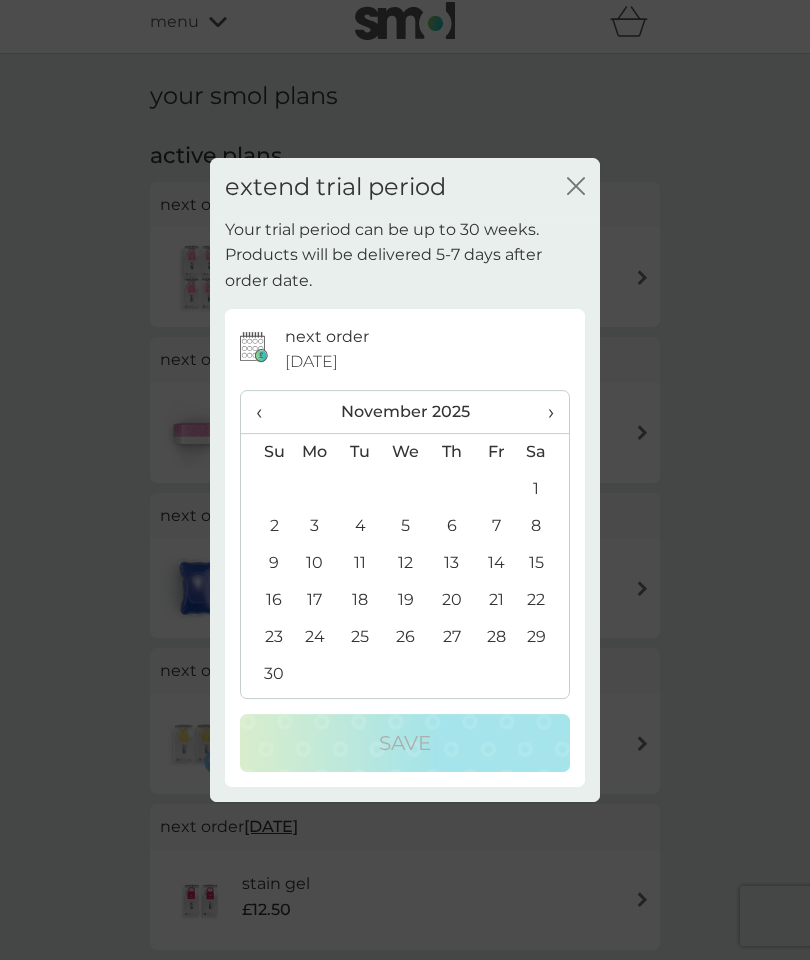 click on "›" at bounding box center (544, 412) 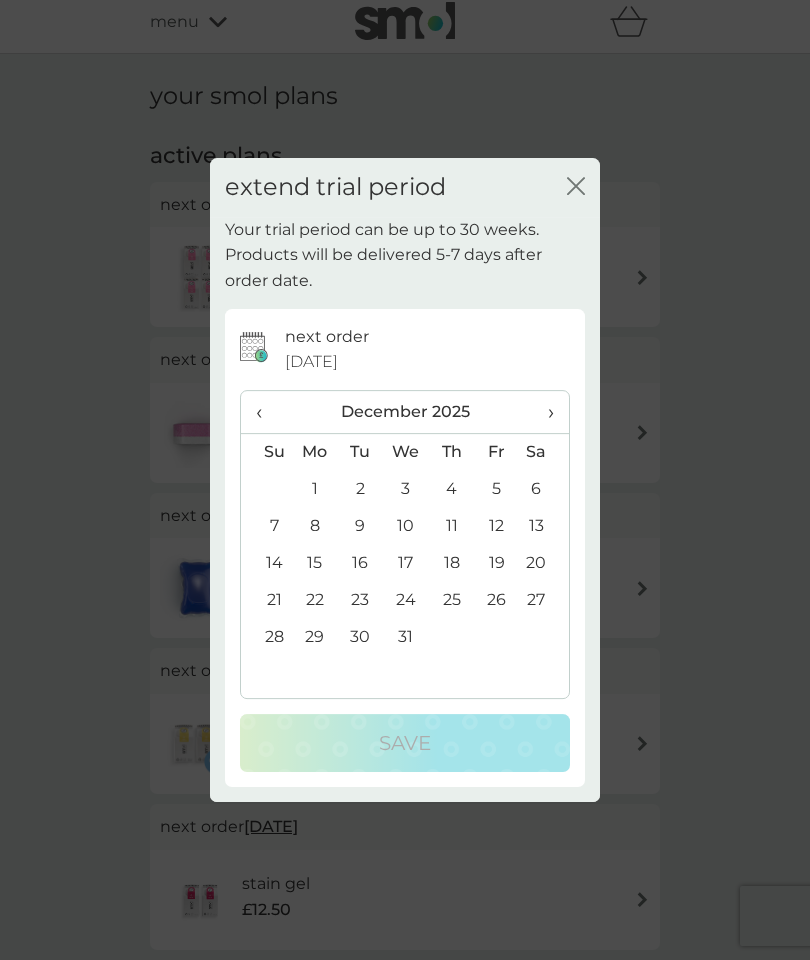 click on "8" at bounding box center [315, 526] 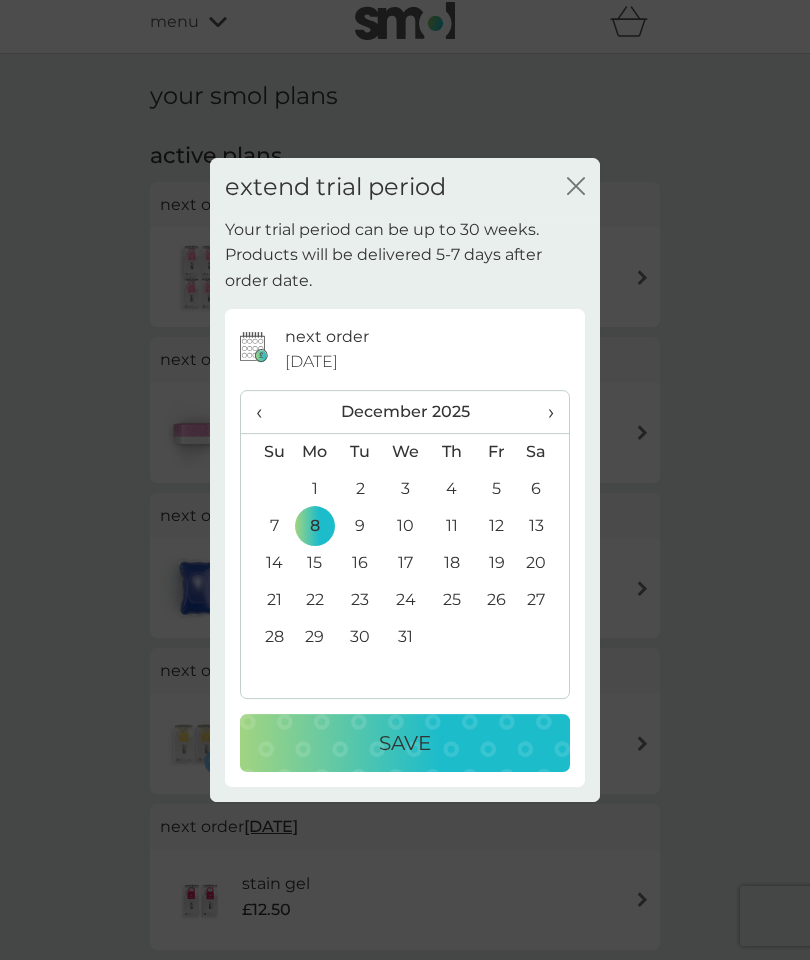 click on "Save" at bounding box center [405, 743] 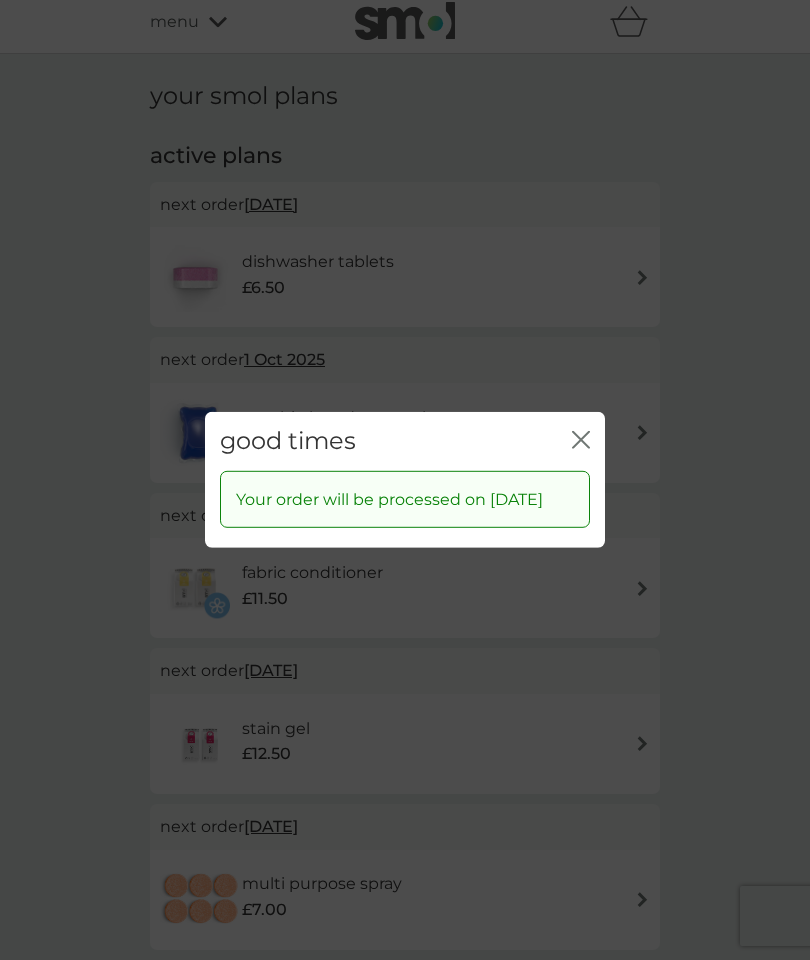 click 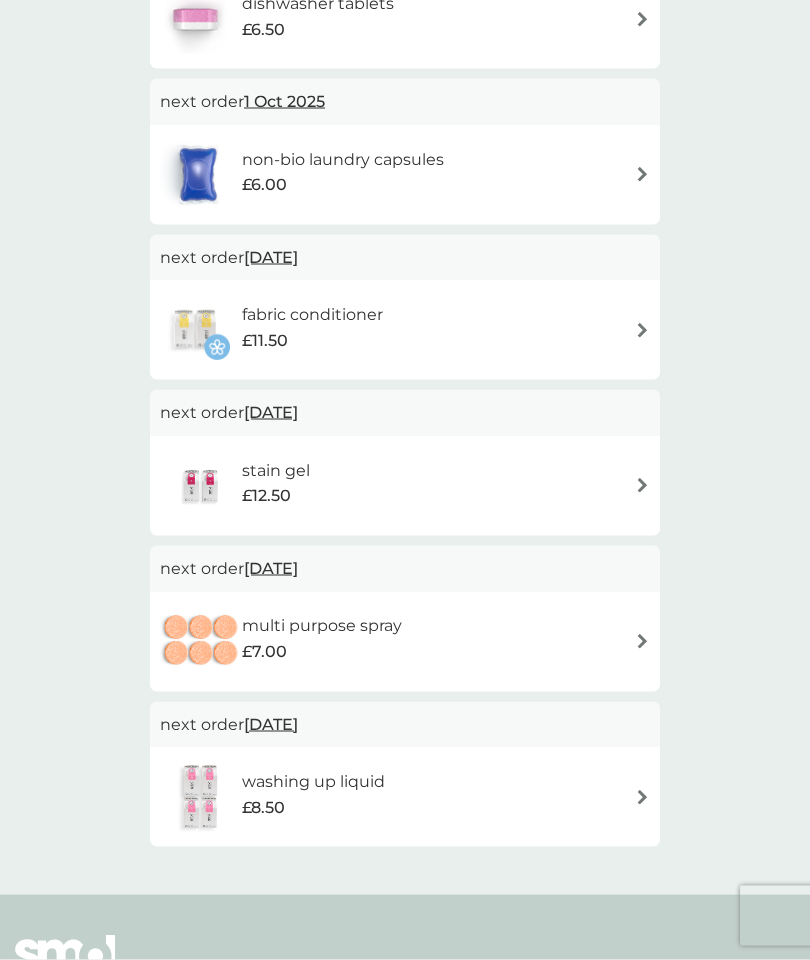 scroll, scrollTop: 268, scrollLeft: 0, axis: vertical 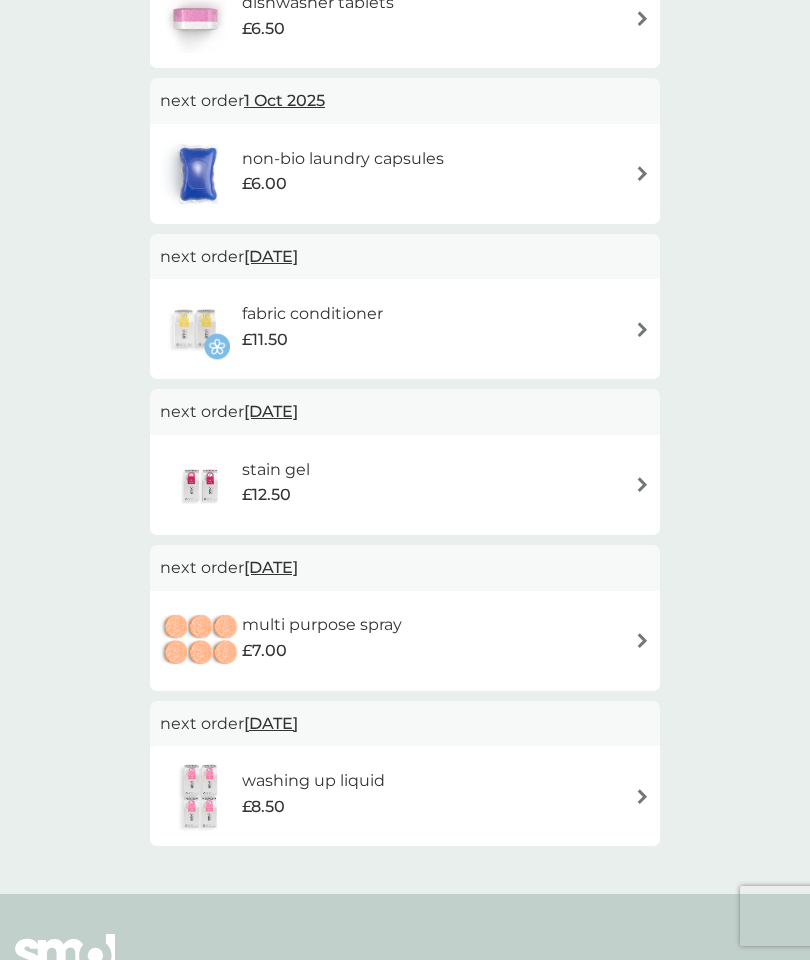 click on "8 Dec 2025" at bounding box center [271, 723] 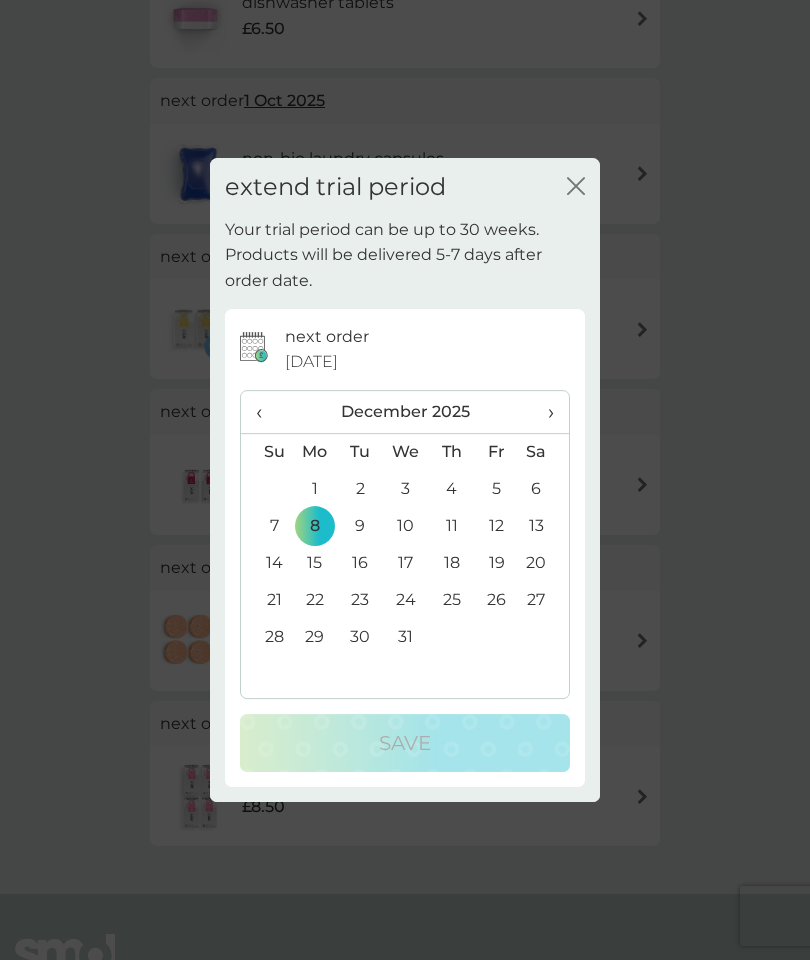 click on "›" at bounding box center [544, 412] 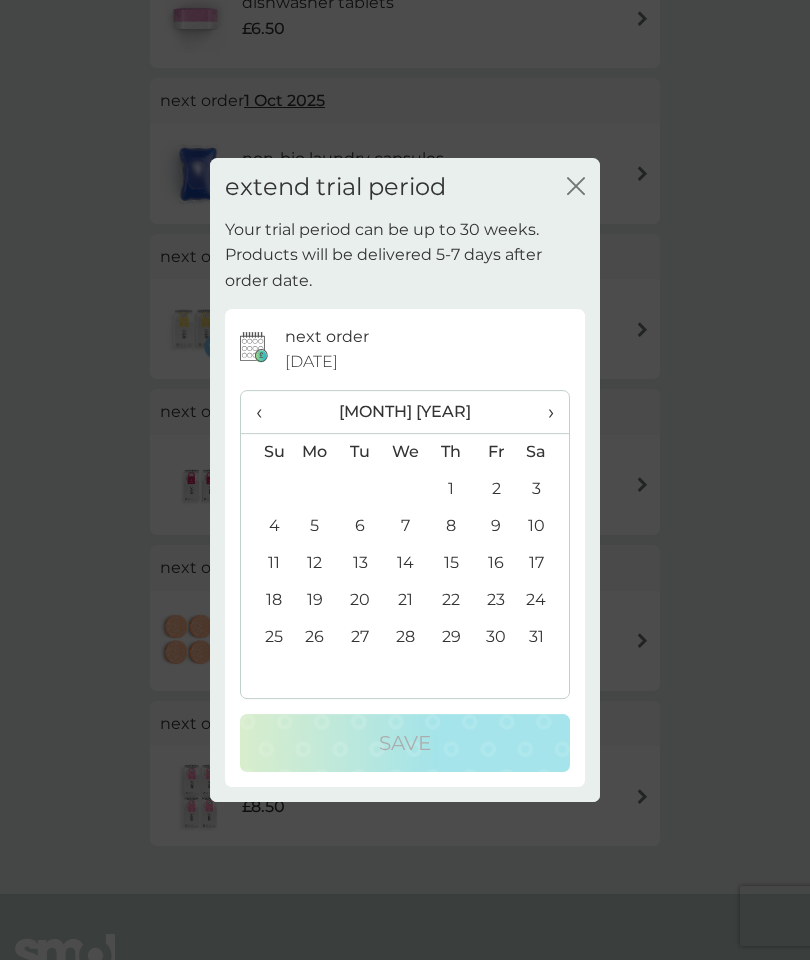 click on "5" at bounding box center (315, 526) 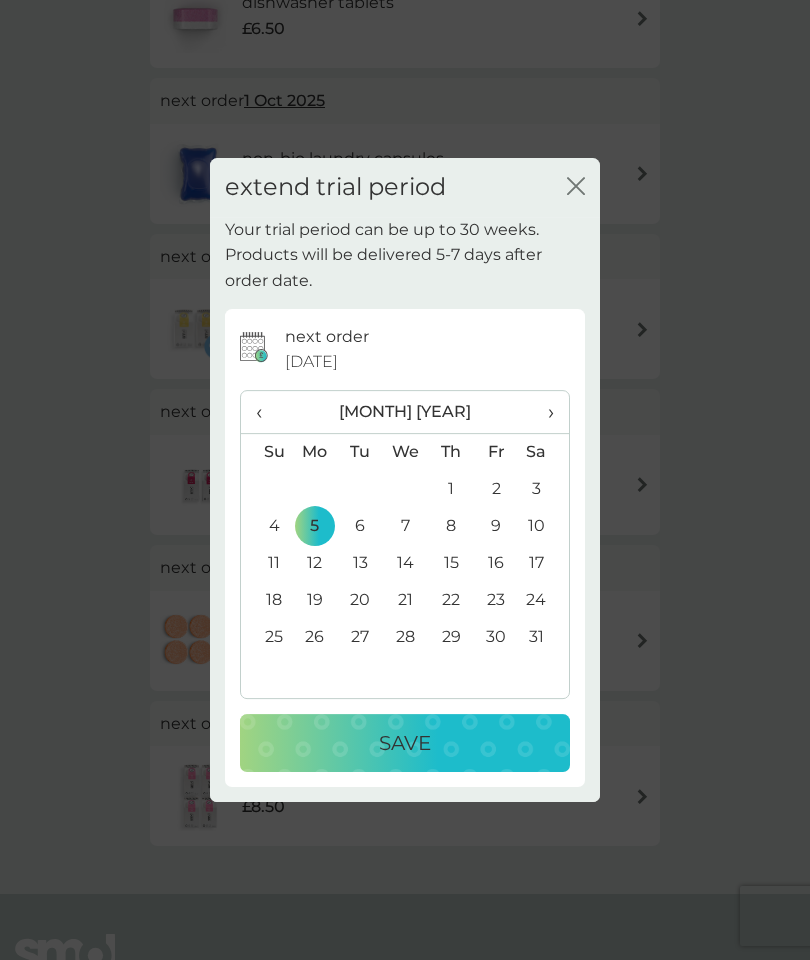 click on "Save" at bounding box center [405, 743] 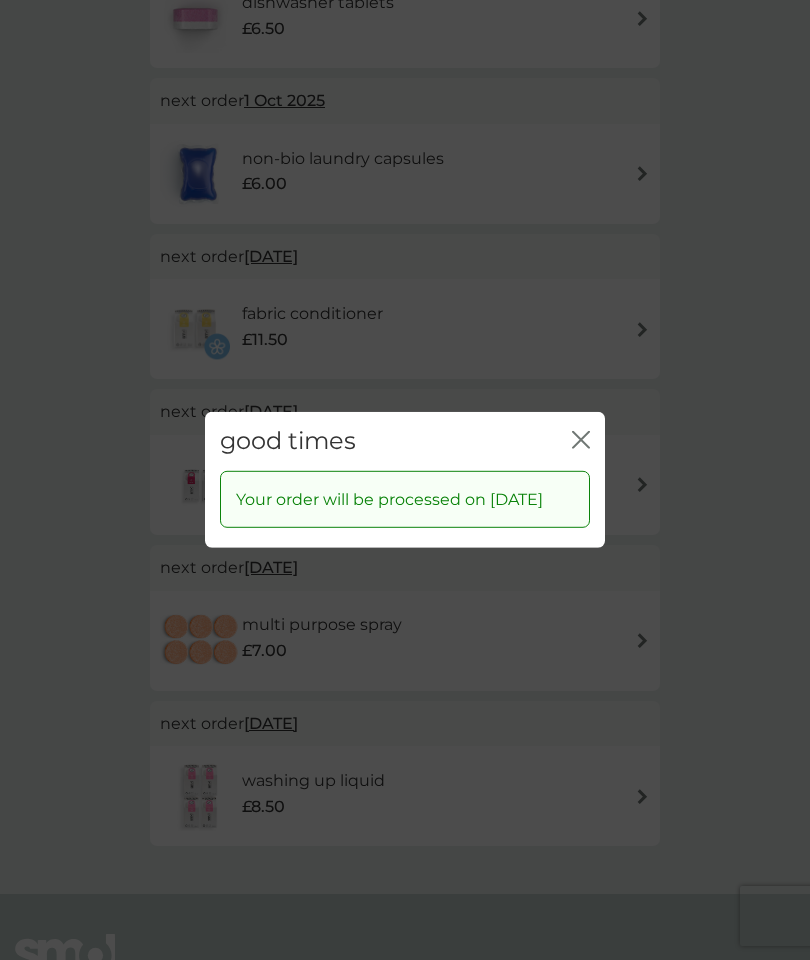 click 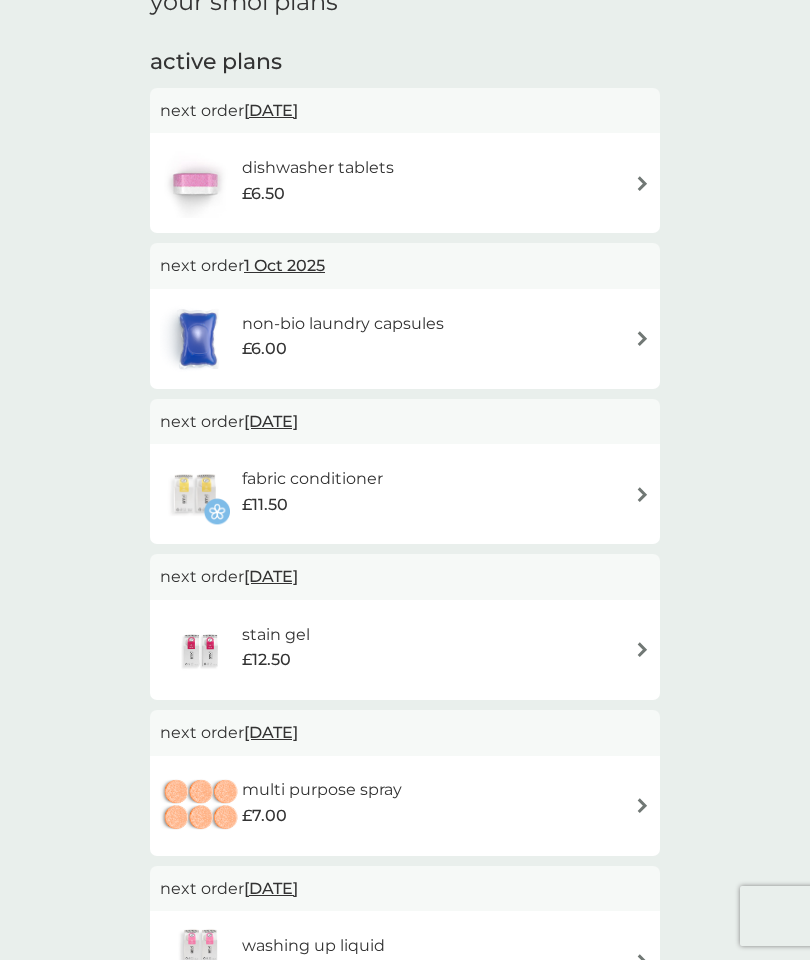 scroll, scrollTop: 102, scrollLeft: 0, axis: vertical 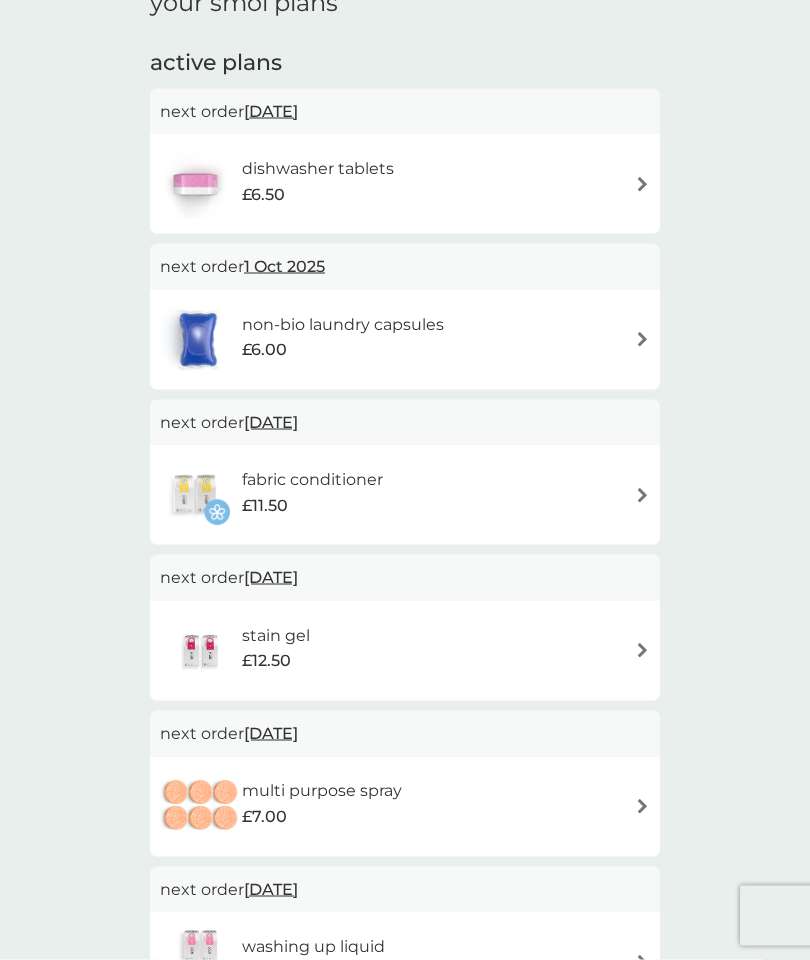 click on "1 Oct 2025" at bounding box center [284, 266] 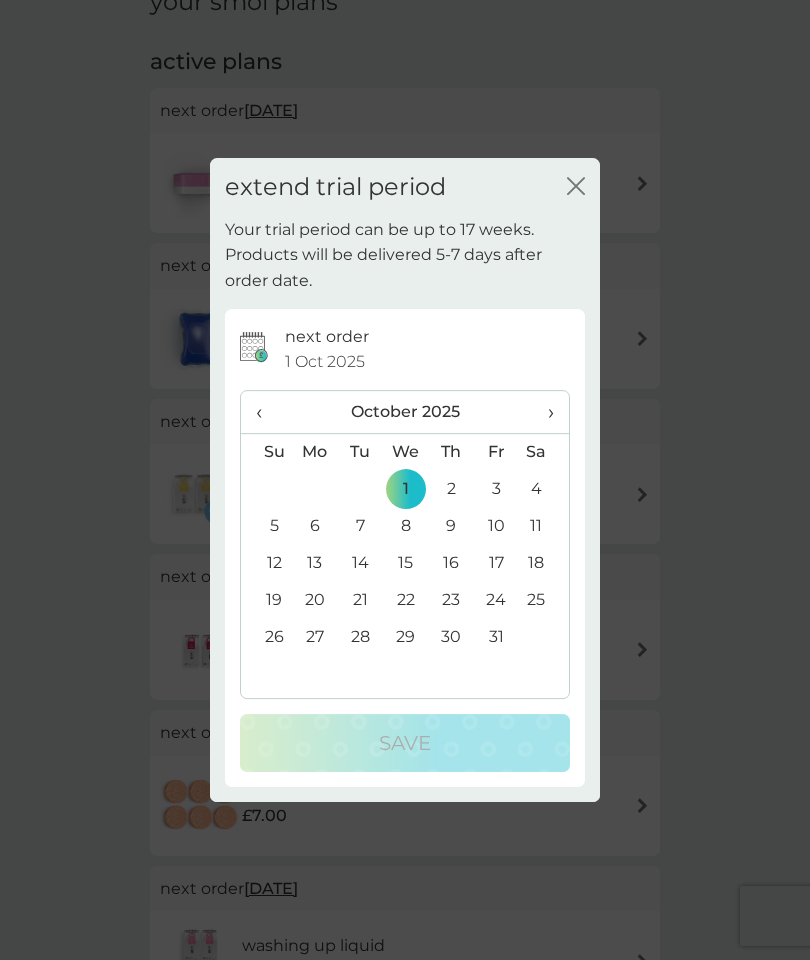 click on "‹" at bounding box center [266, 412] 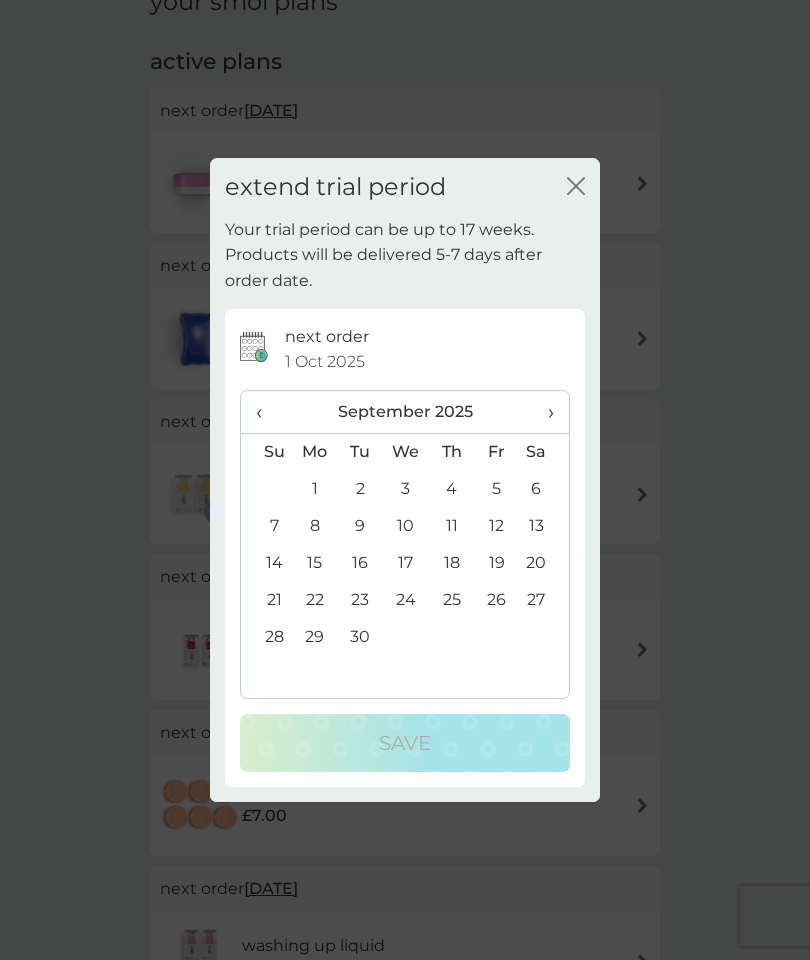 click on "29" at bounding box center [315, 637] 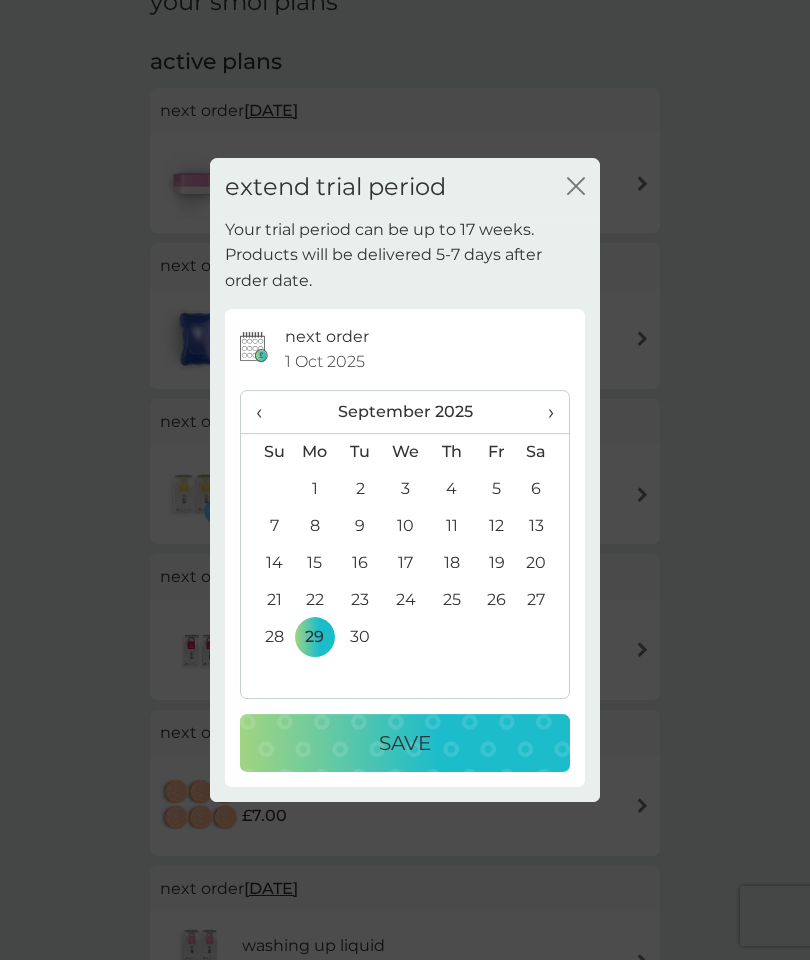 click on "Save" at bounding box center (405, 743) 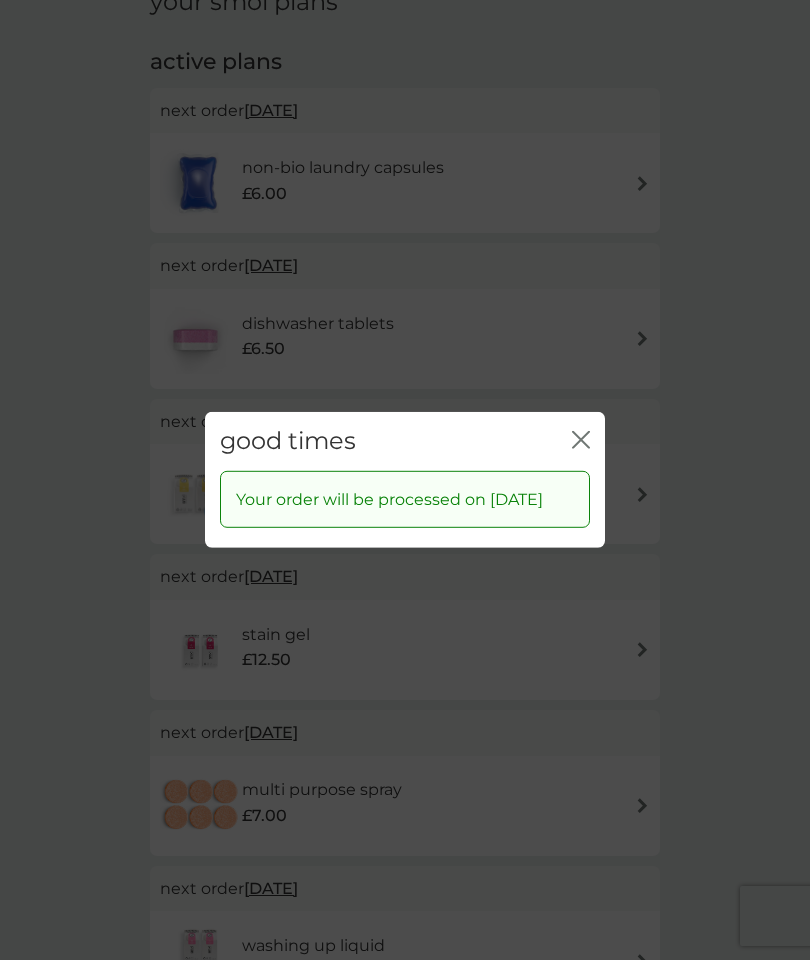 click 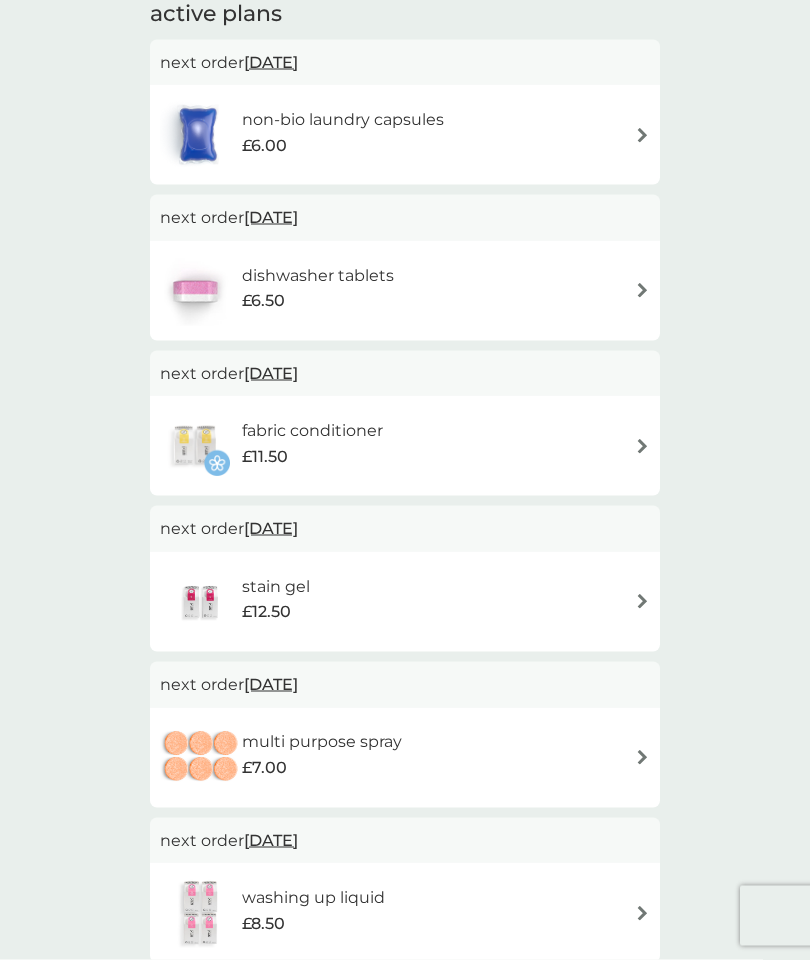 scroll, scrollTop: 152, scrollLeft: 0, axis: vertical 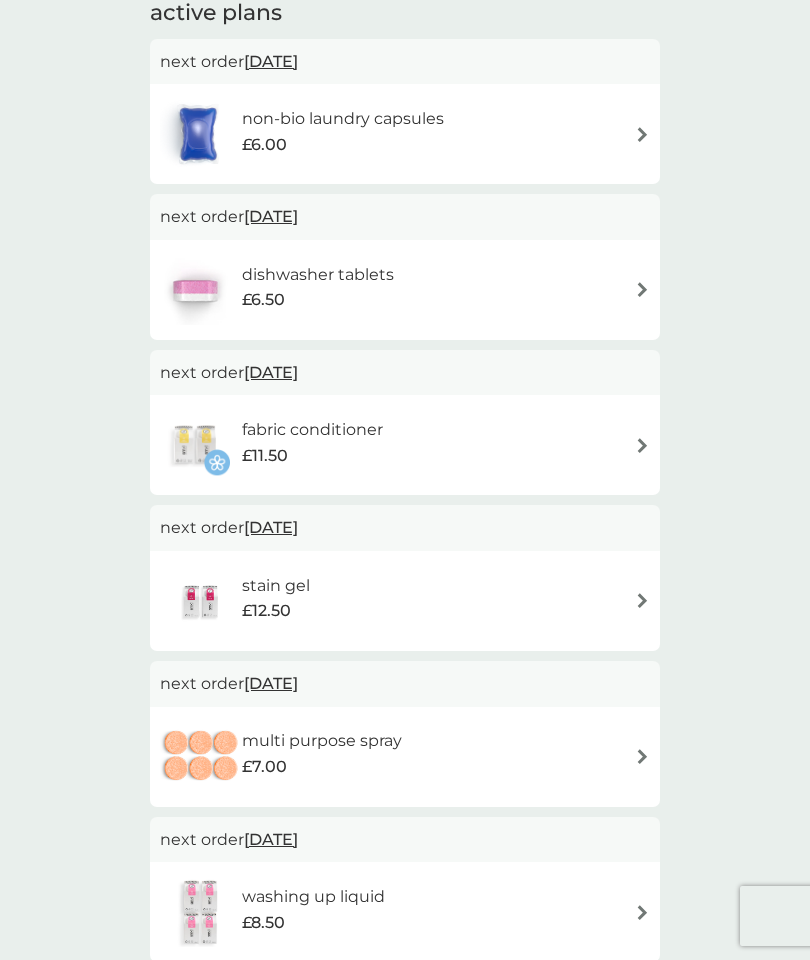 click on "24 Nov 2025" at bounding box center (271, 527) 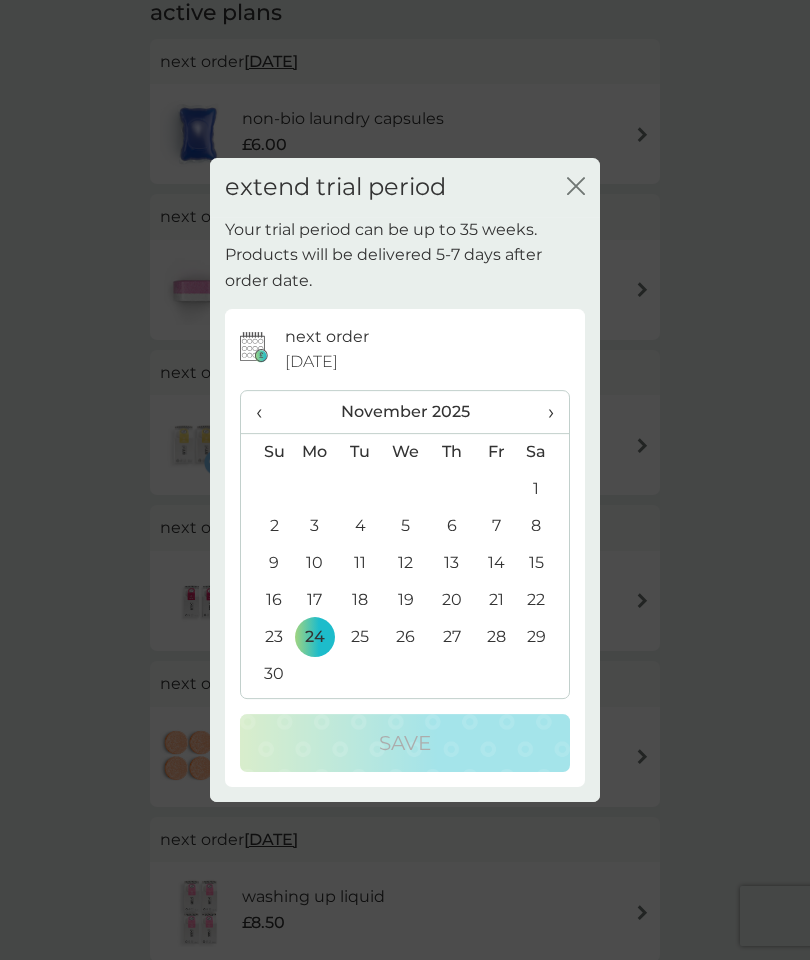 click on "›" at bounding box center (544, 412) 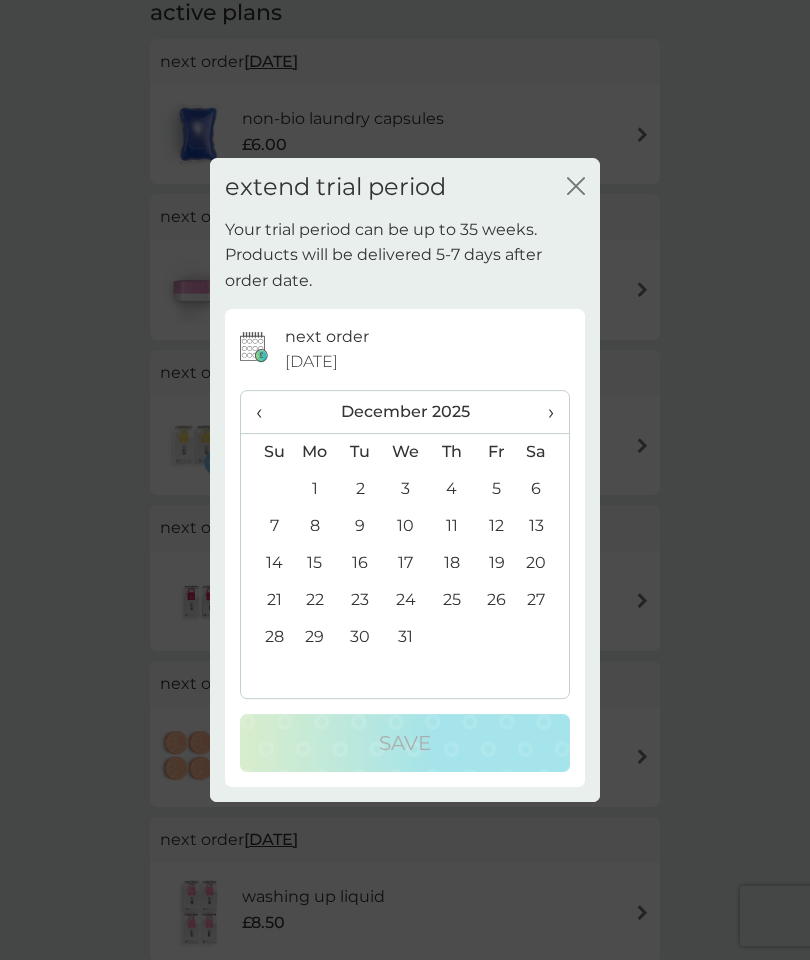 click on "›" at bounding box center [544, 412] 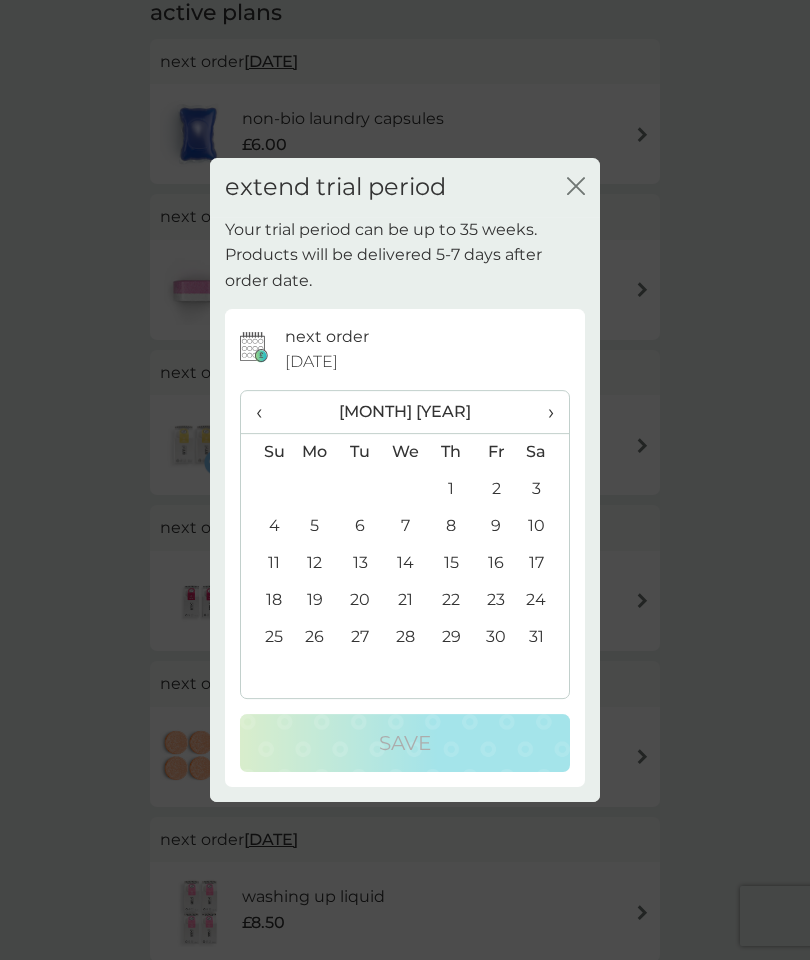 click on "5" at bounding box center (315, 526) 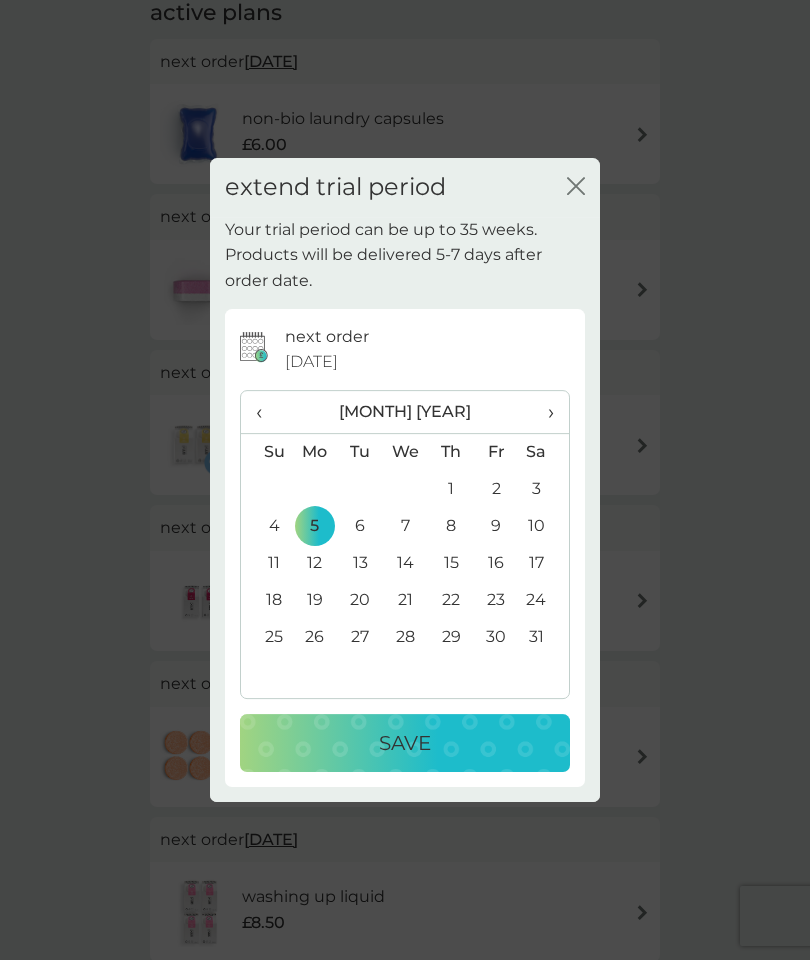 click on "Save" at bounding box center [405, 743] 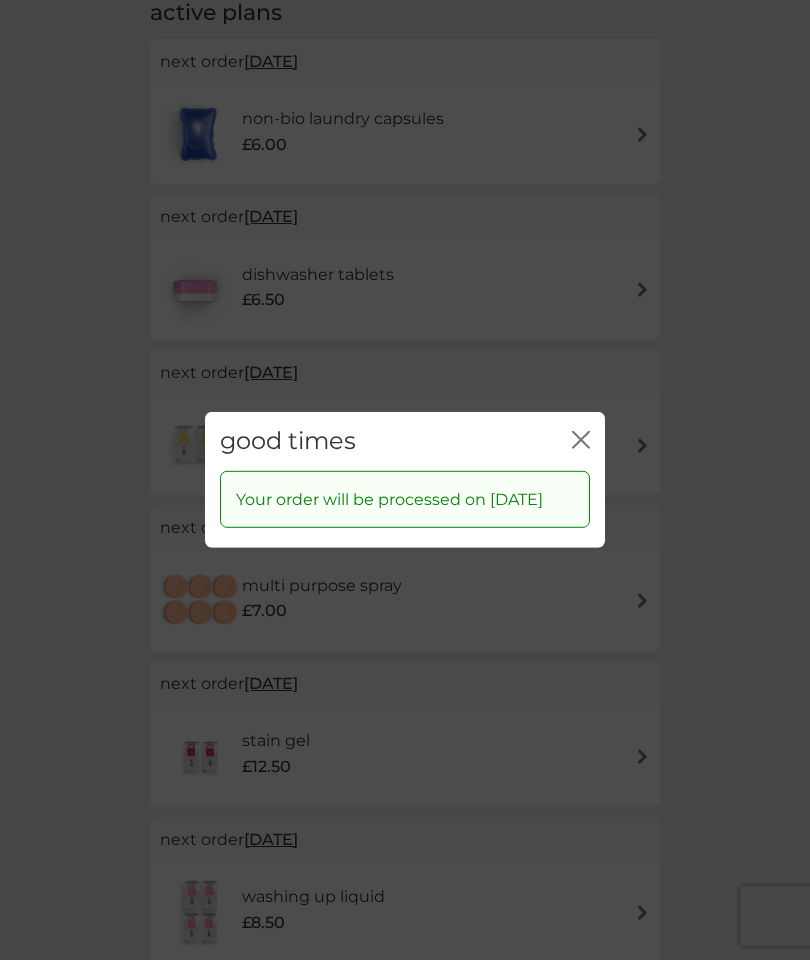 click on "good times close" at bounding box center [405, 441] 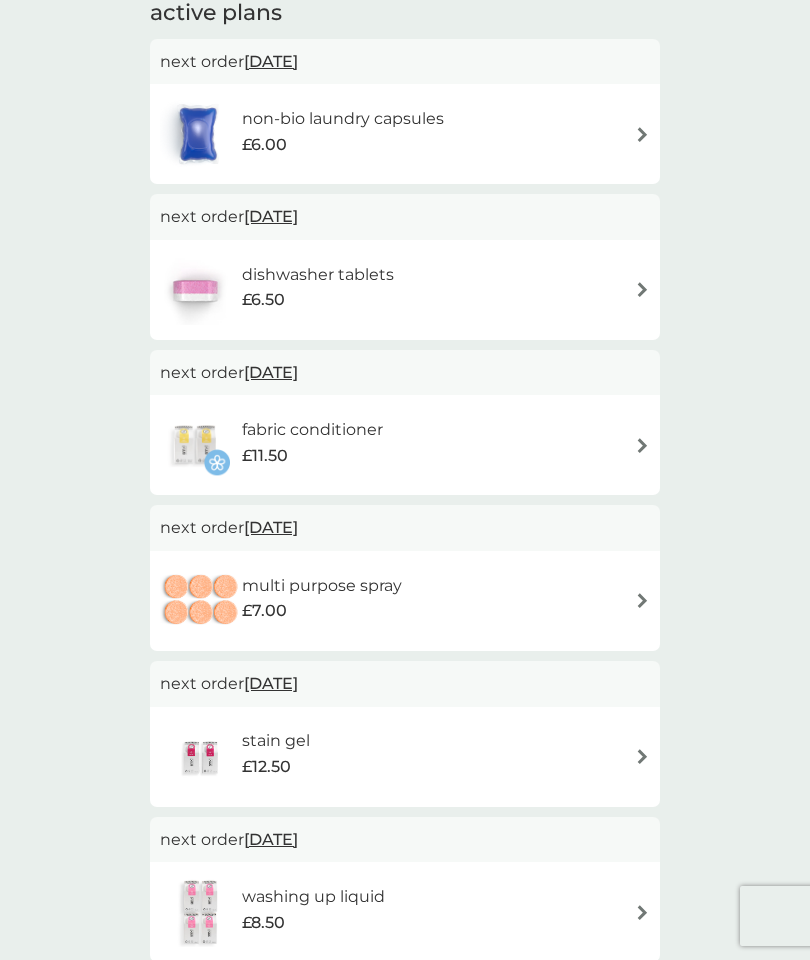 click on "27 Oct 2025" at bounding box center (271, 372) 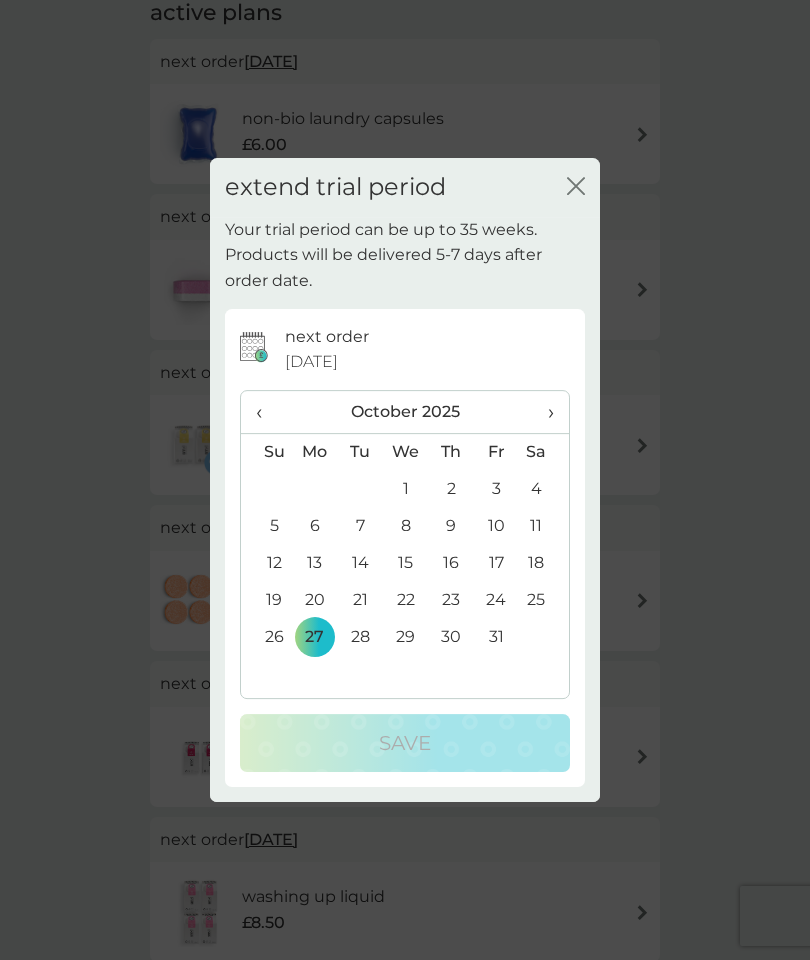 click on "›" at bounding box center (544, 412) 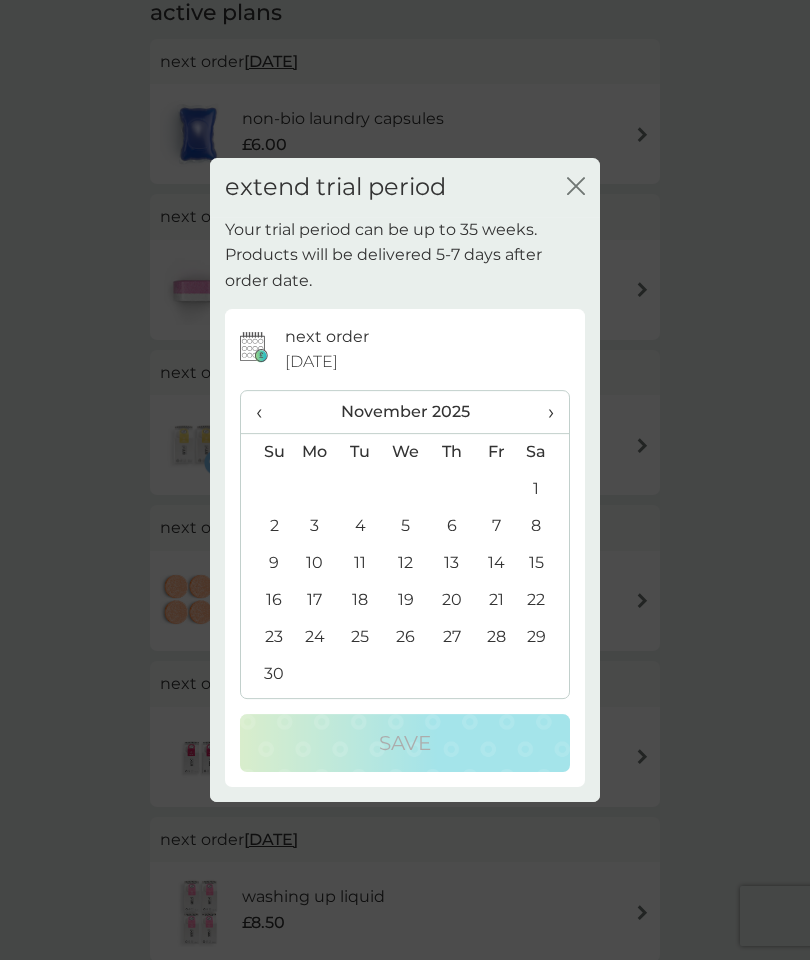 click on "24" at bounding box center [315, 637] 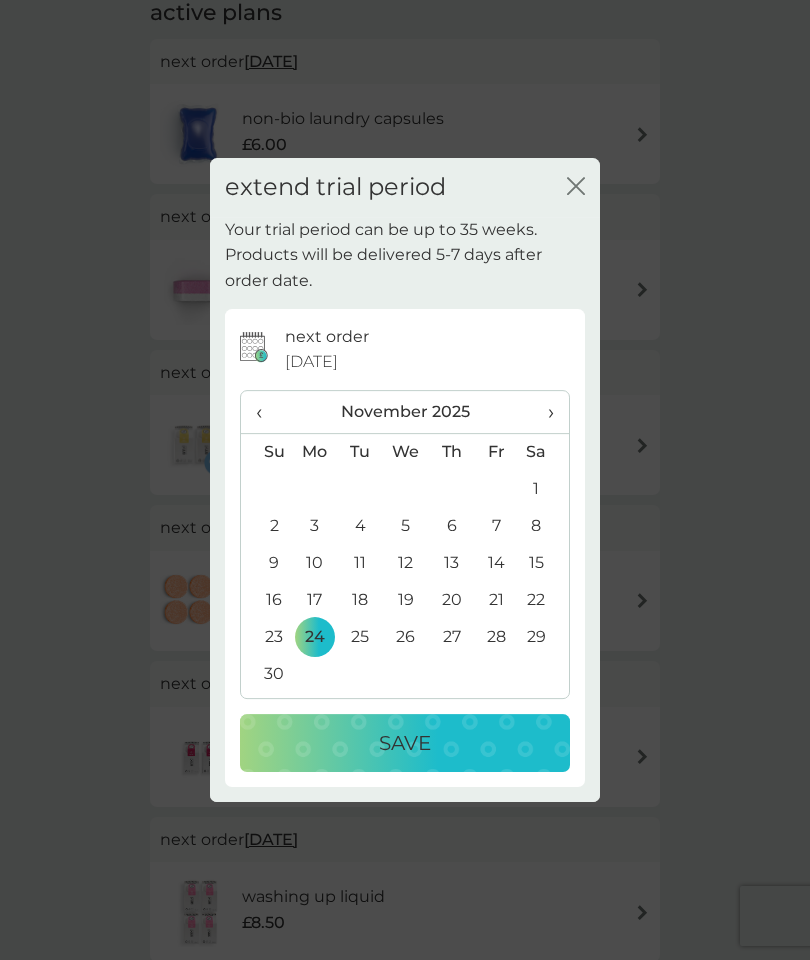 click on "Save" at bounding box center (405, 743) 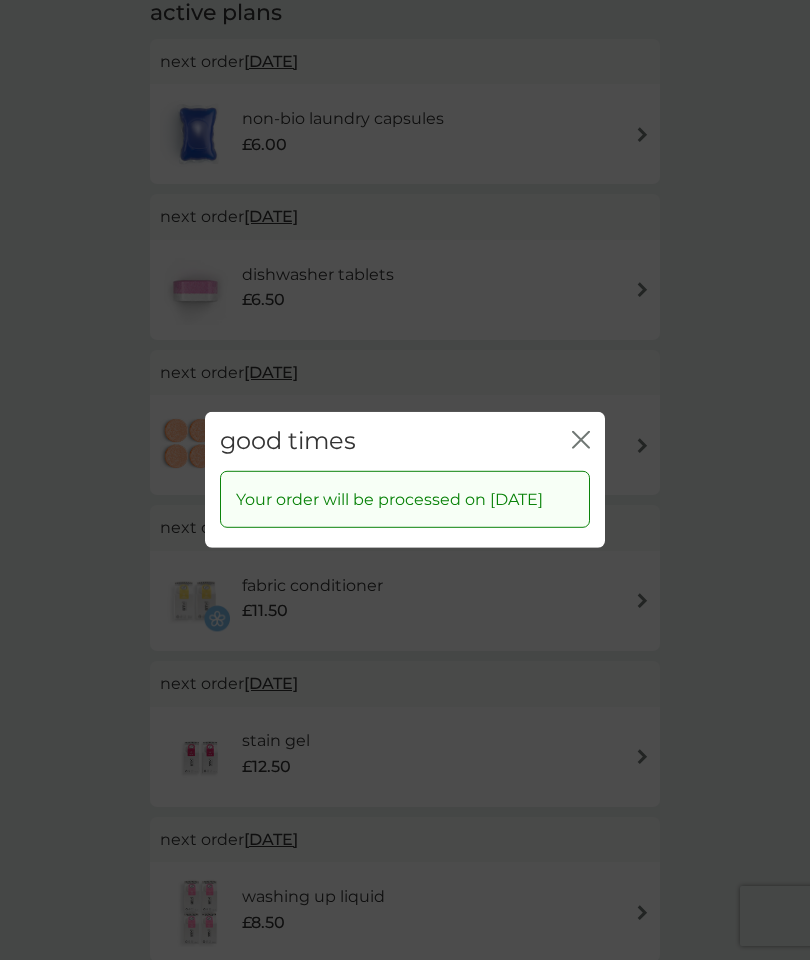 click on "close" 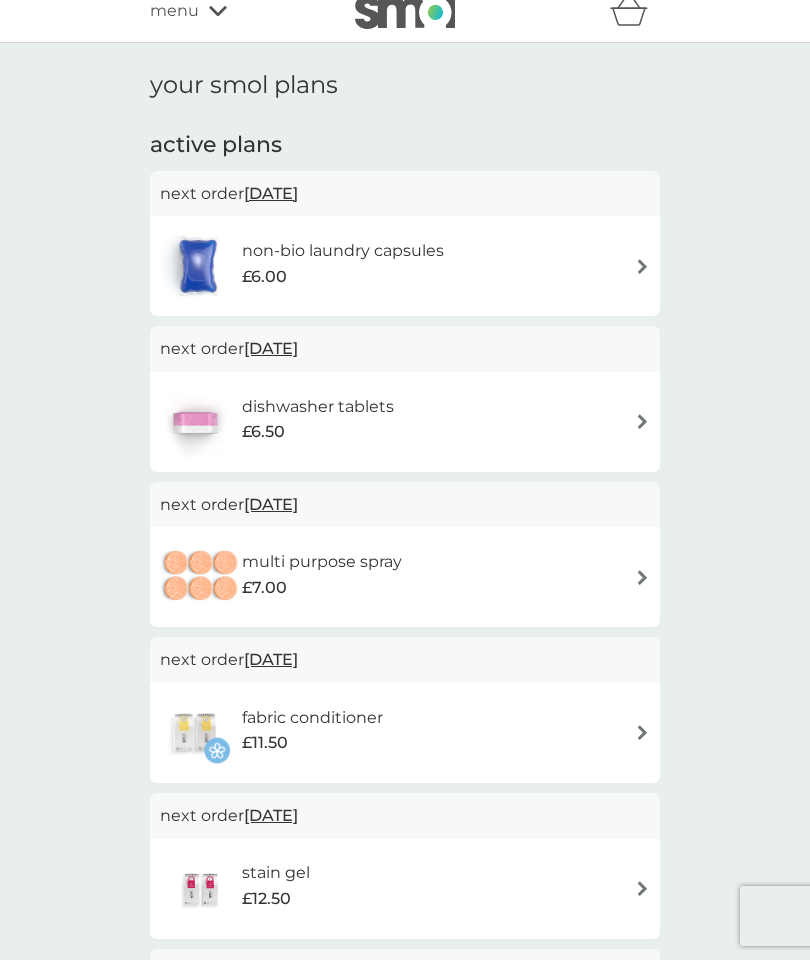 scroll, scrollTop: 19, scrollLeft: 0, axis: vertical 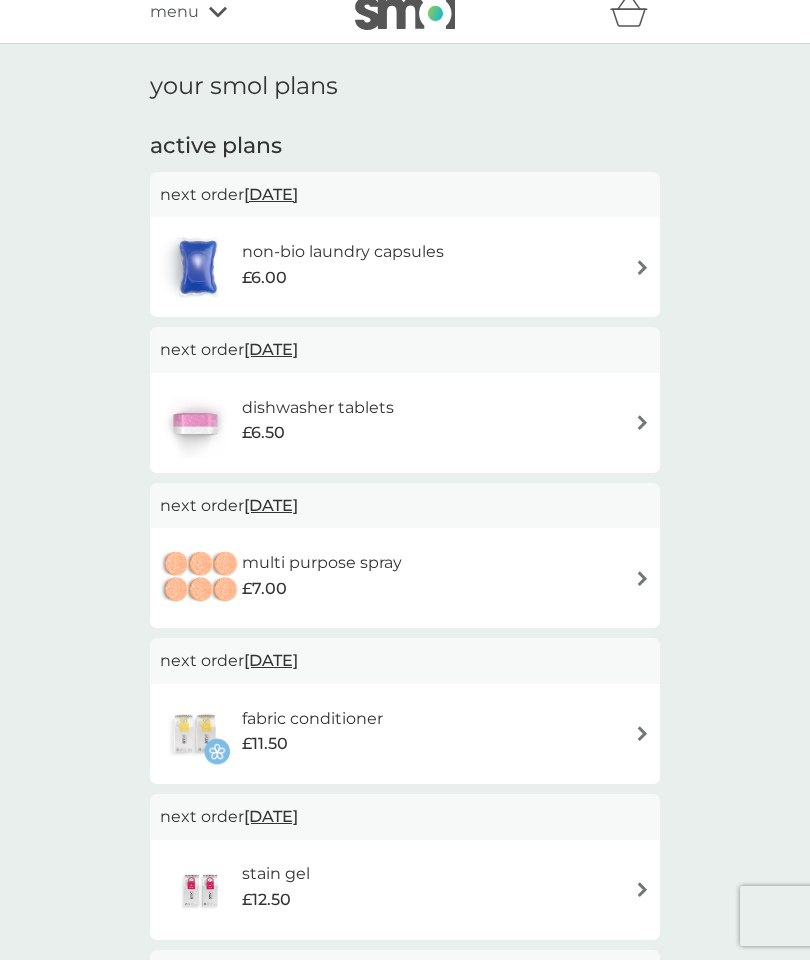 click on "washing up liquid £8.50" at bounding box center [282, 1045] 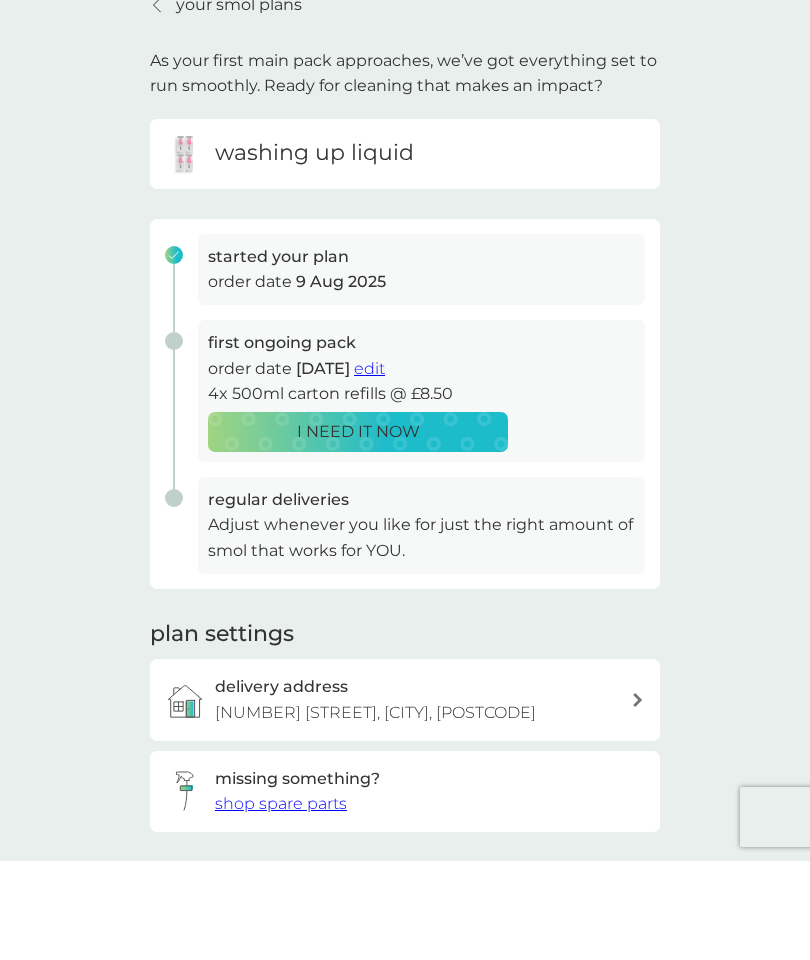scroll, scrollTop: 99, scrollLeft: 0, axis: vertical 